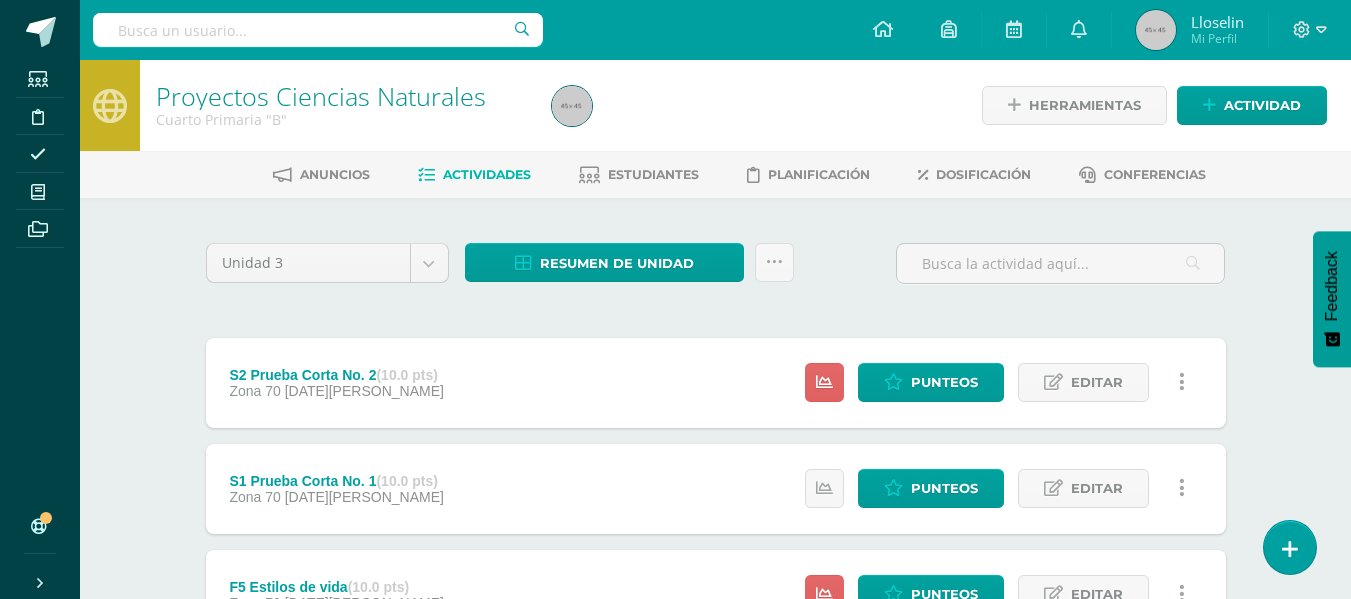 scroll, scrollTop: 0, scrollLeft: 0, axis: both 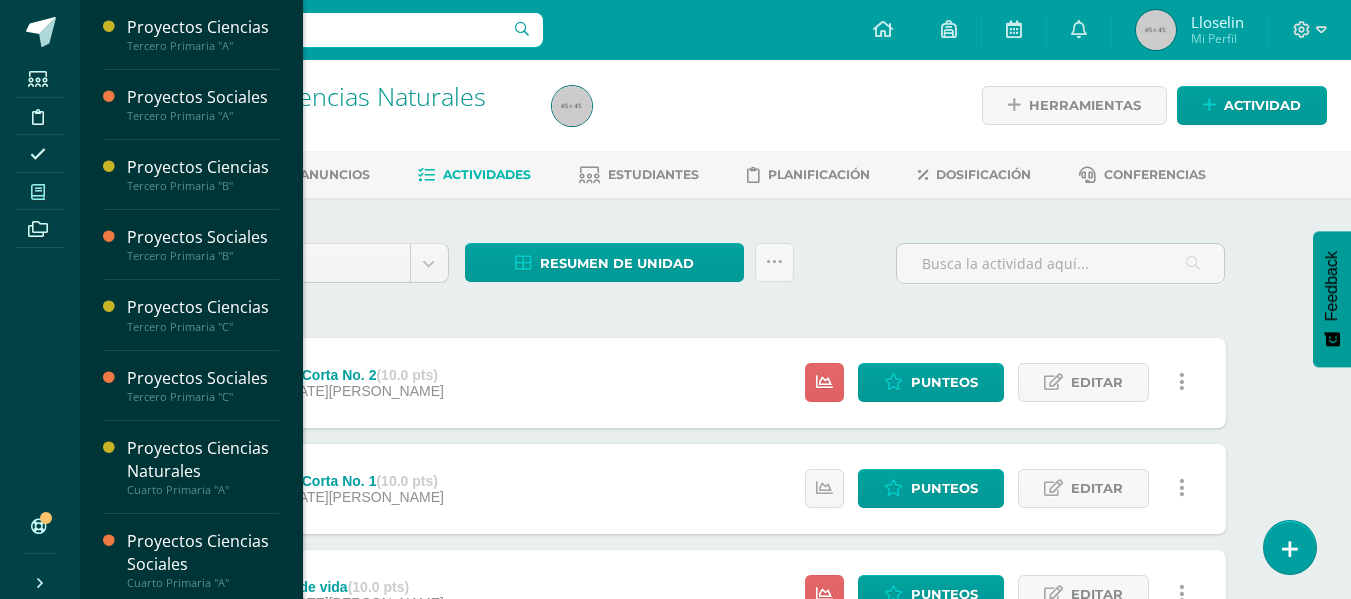 click at bounding box center [38, 192] 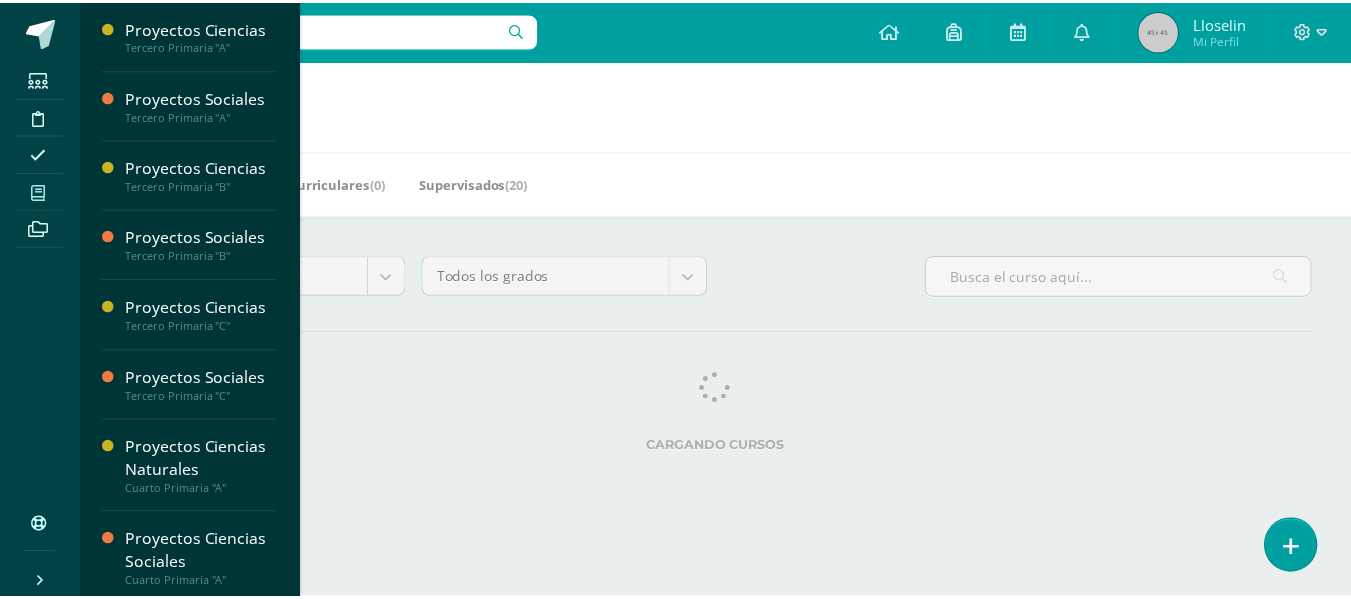 scroll, scrollTop: 0, scrollLeft: 0, axis: both 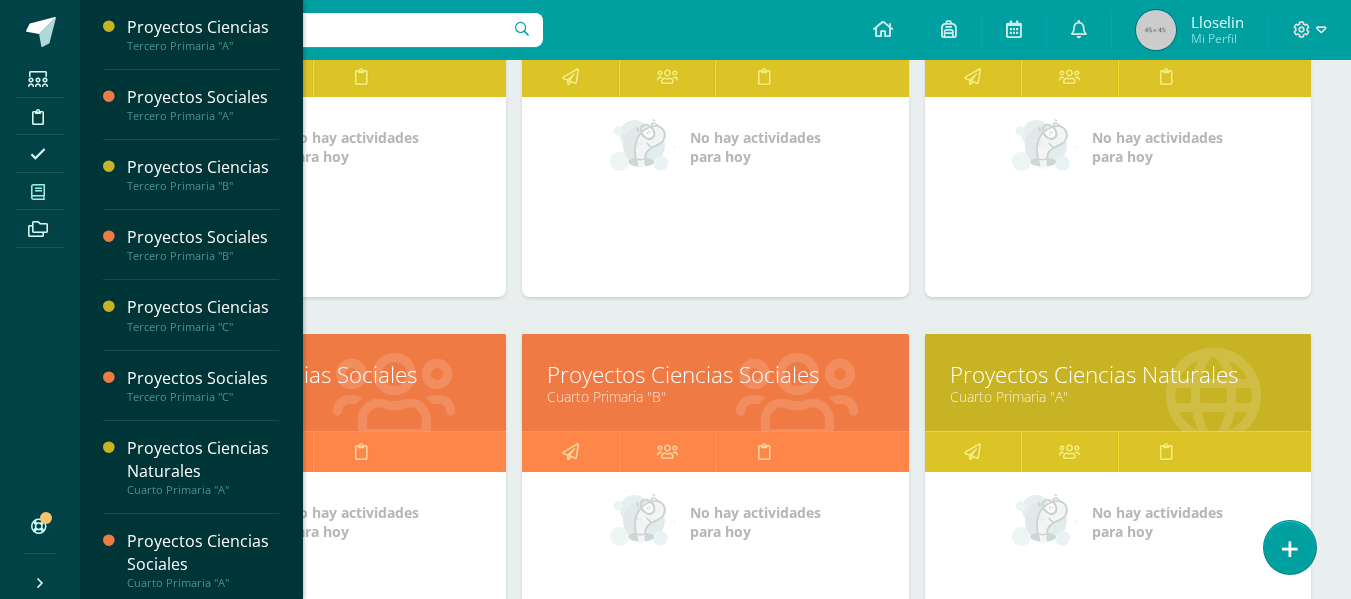 click on "Proyectos Ciencias Sociales" at bounding box center (715, 374) 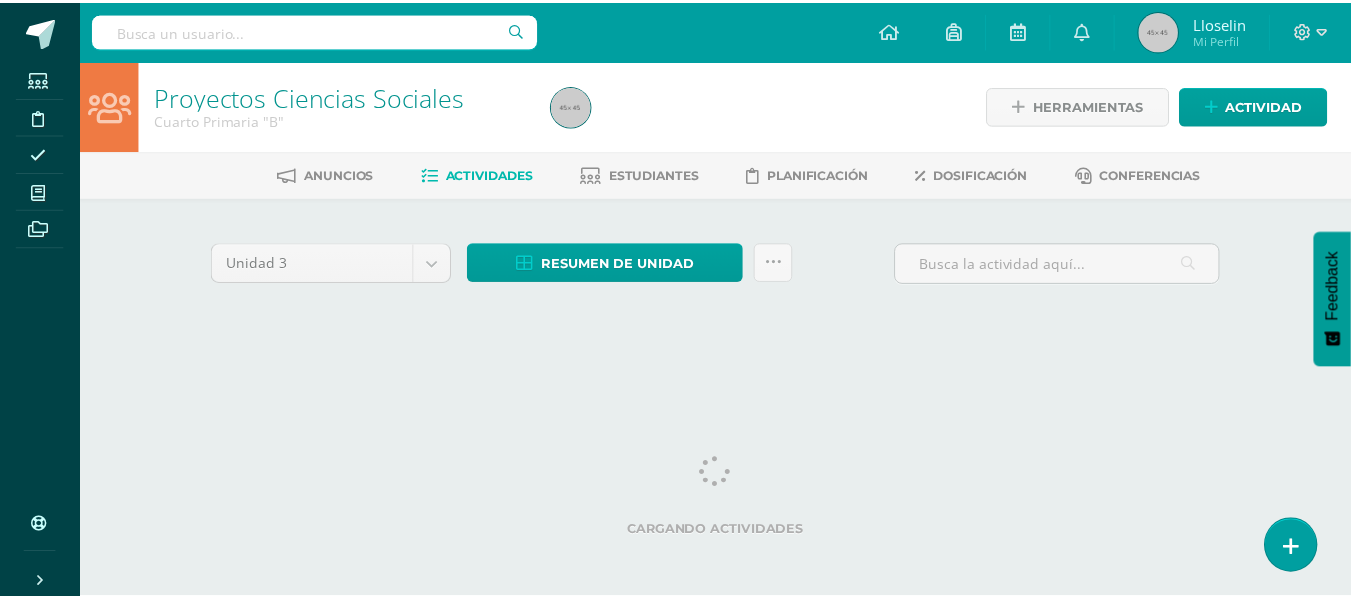 scroll, scrollTop: 0, scrollLeft: 0, axis: both 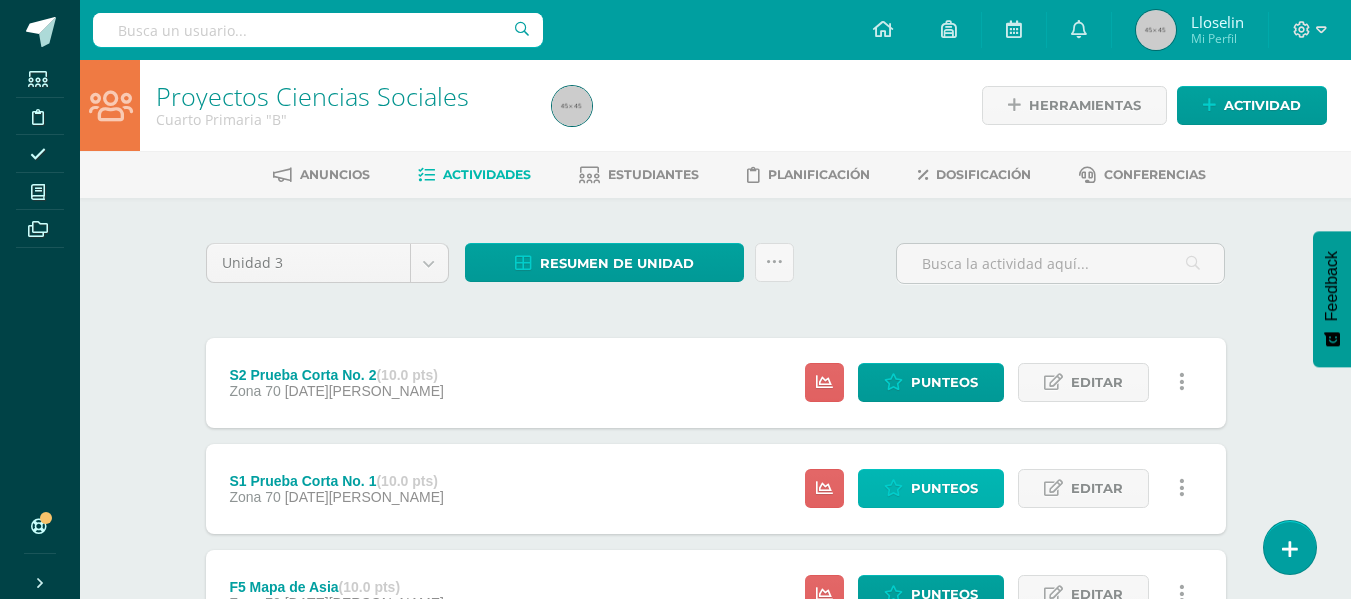 click on "Punteos" at bounding box center [944, 488] 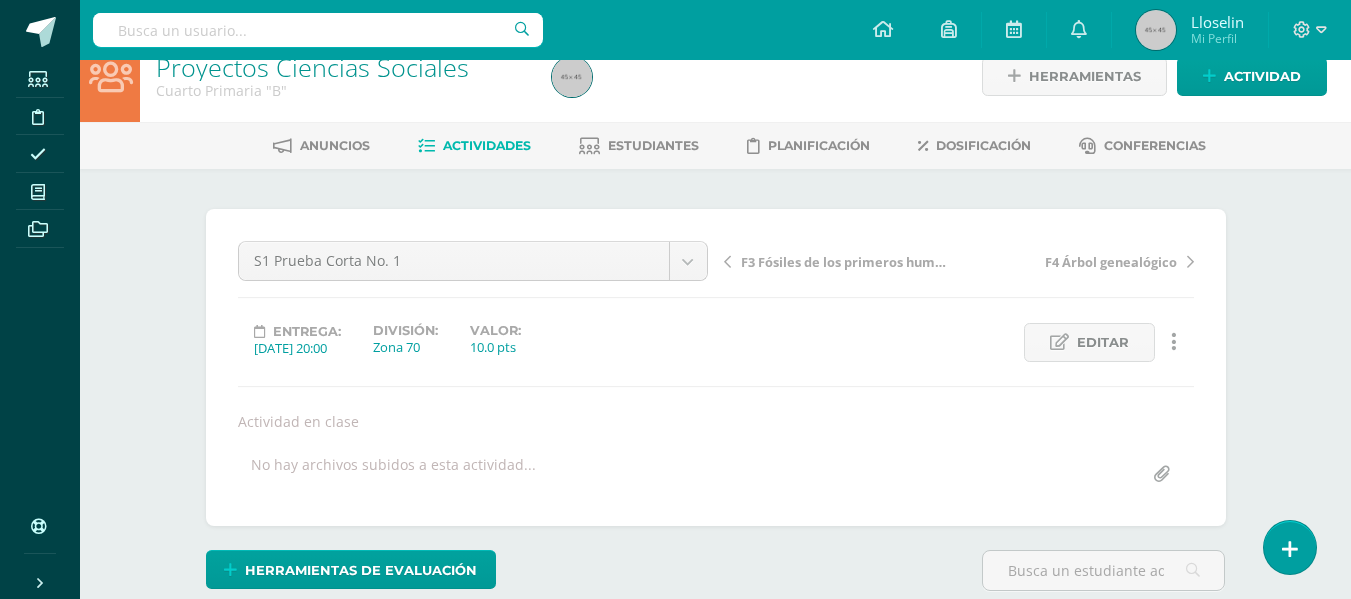 scroll, scrollTop: 0, scrollLeft: 0, axis: both 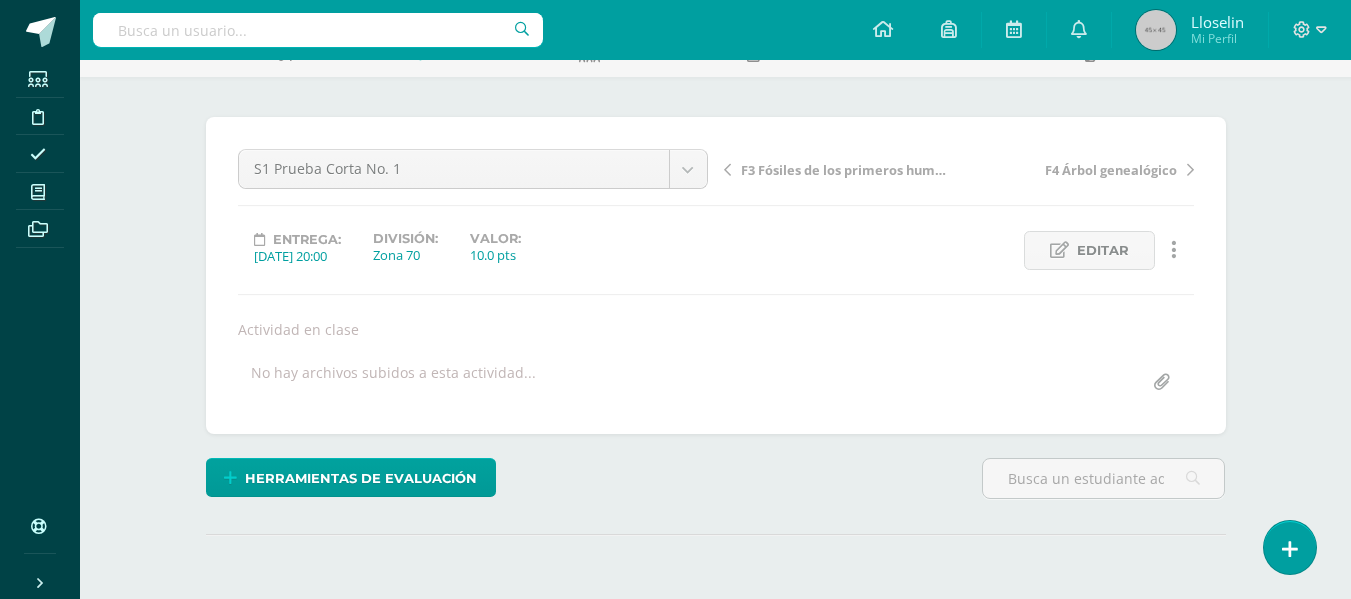 click on "Estudiantes Disciplina Asistencia Mis cursos Archivos Soporte
Centro de ayuda
Últimas actualizaciones
10+ Cerrar panel
Proyectos Ciencias
Tercero
Primaria
"A"
Actividades Estudiantes Planificación Dosificación
Proyectos Sociales
Tercero
Primaria
"A"
Actividades Estudiantes Planificación Dosificación
Proyectos Ciencias
Tercero
Primaria
"B"
Actividades Estudiantes Planificación Dosificación
Proyectos Sociales
Actividades Estudiantes Planificación Mi Perfil" at bounding box center [675, 284] 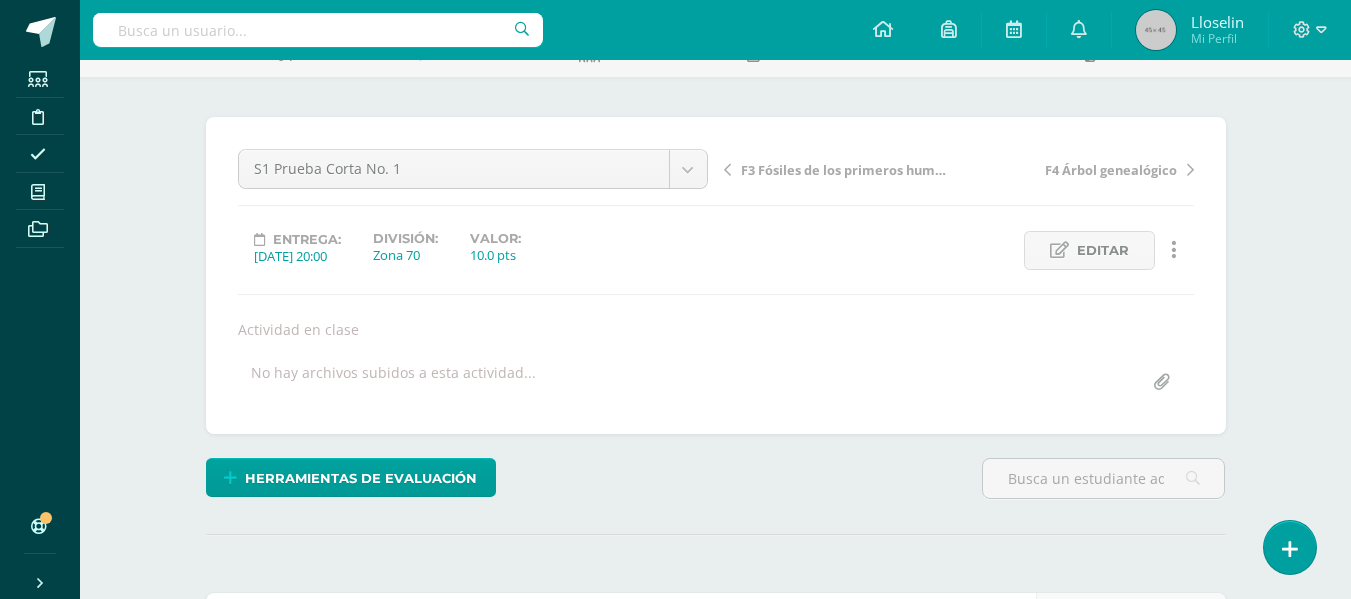 scroll, scrollTop: 122, scrollLeft: 0, axis: vertical 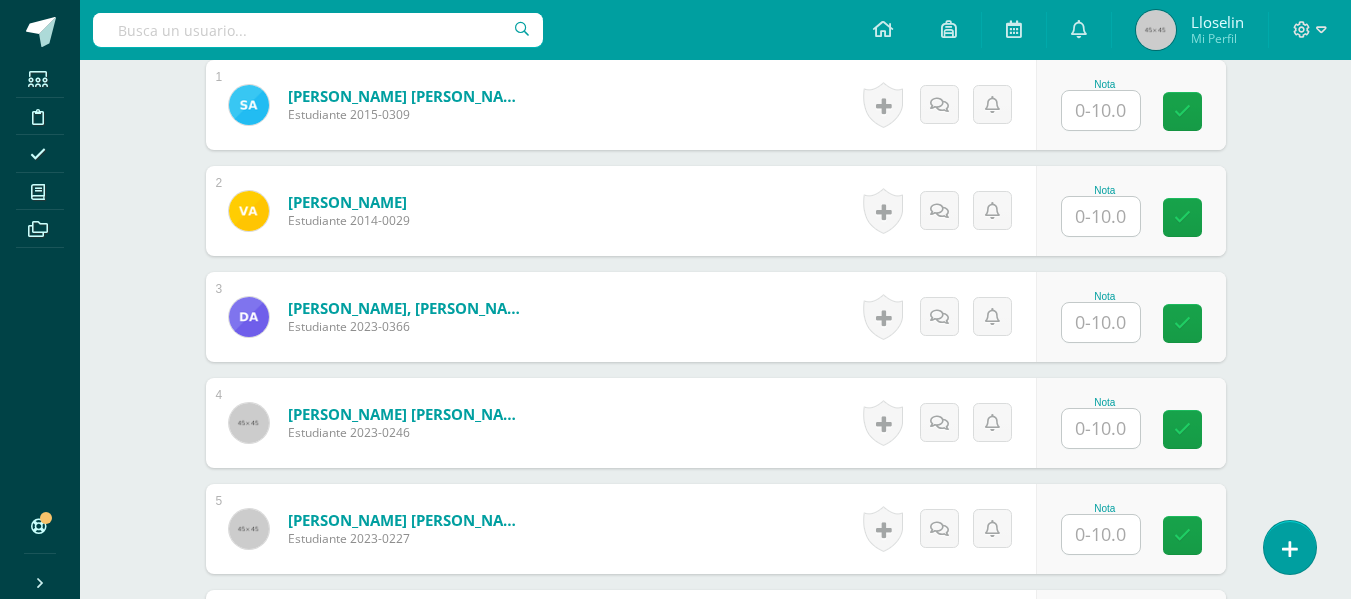 click at bounding box center [1101, 110] 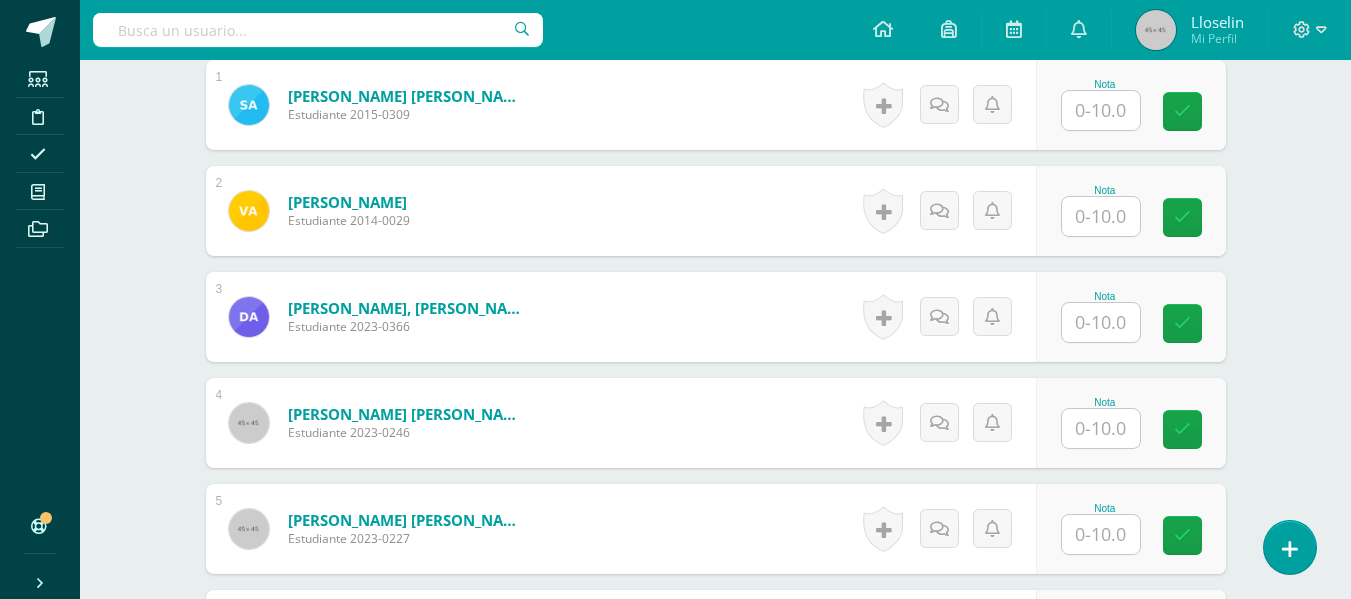 click on "Nota" at bounding box center [1131, 105] 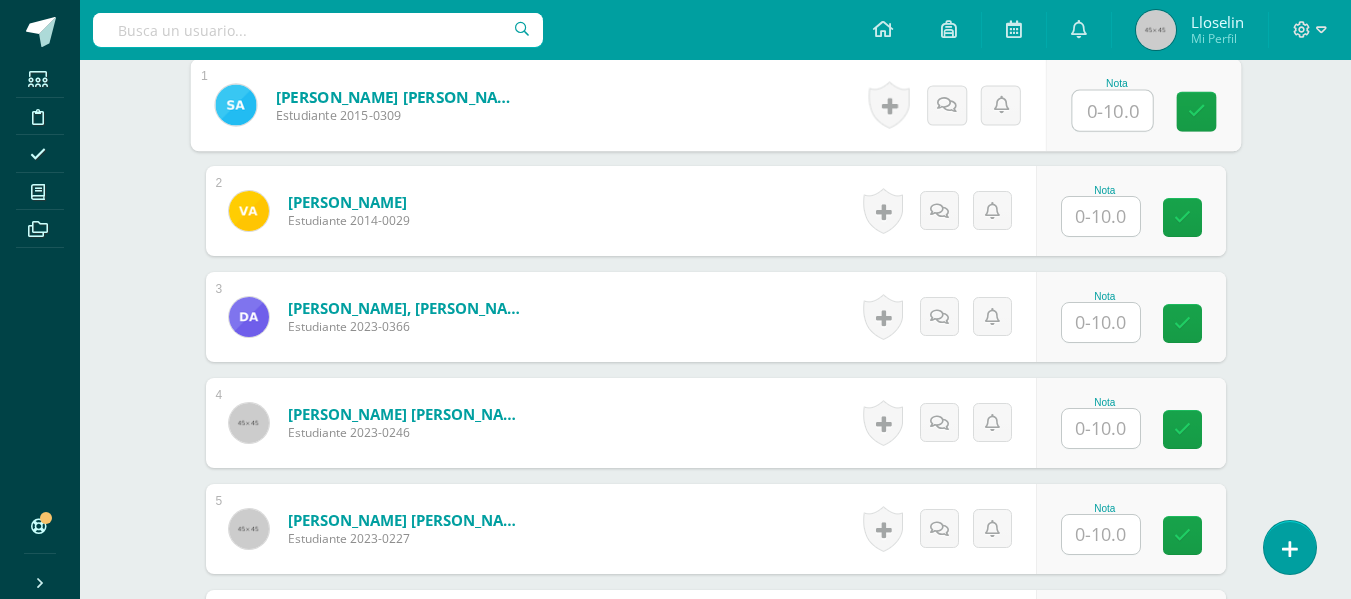 click at bounding box center (1112, 111) 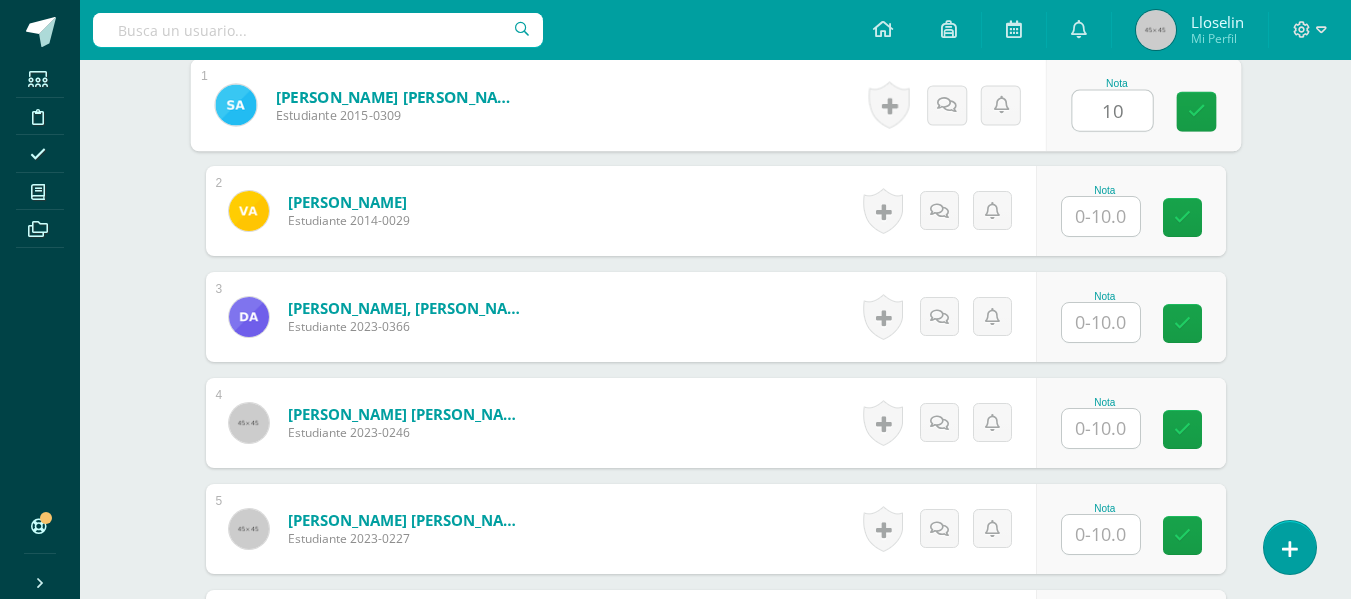 type on "10" 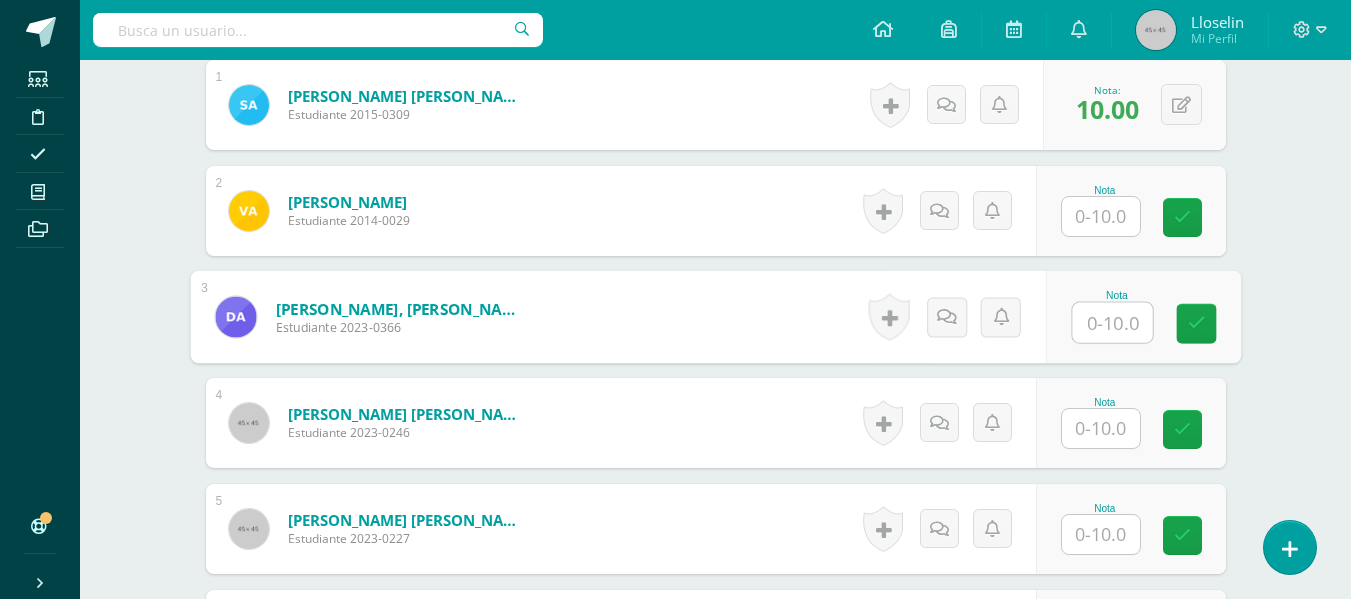 click at bounding box center (1112, 323) 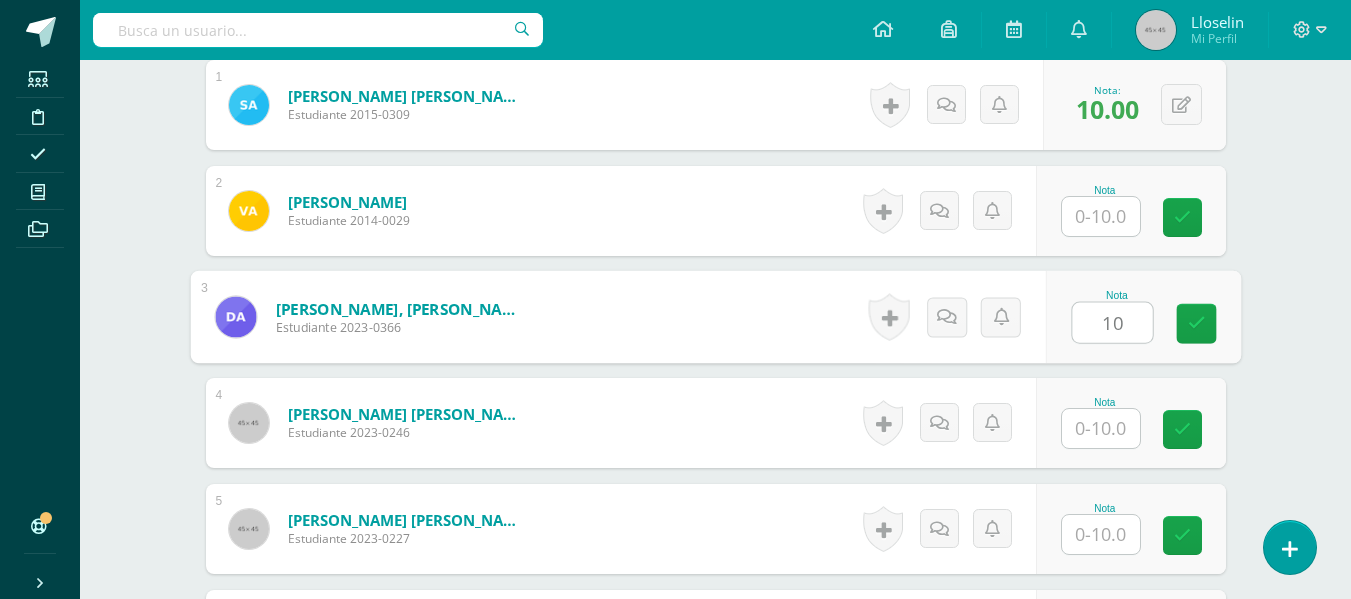 type on "10" 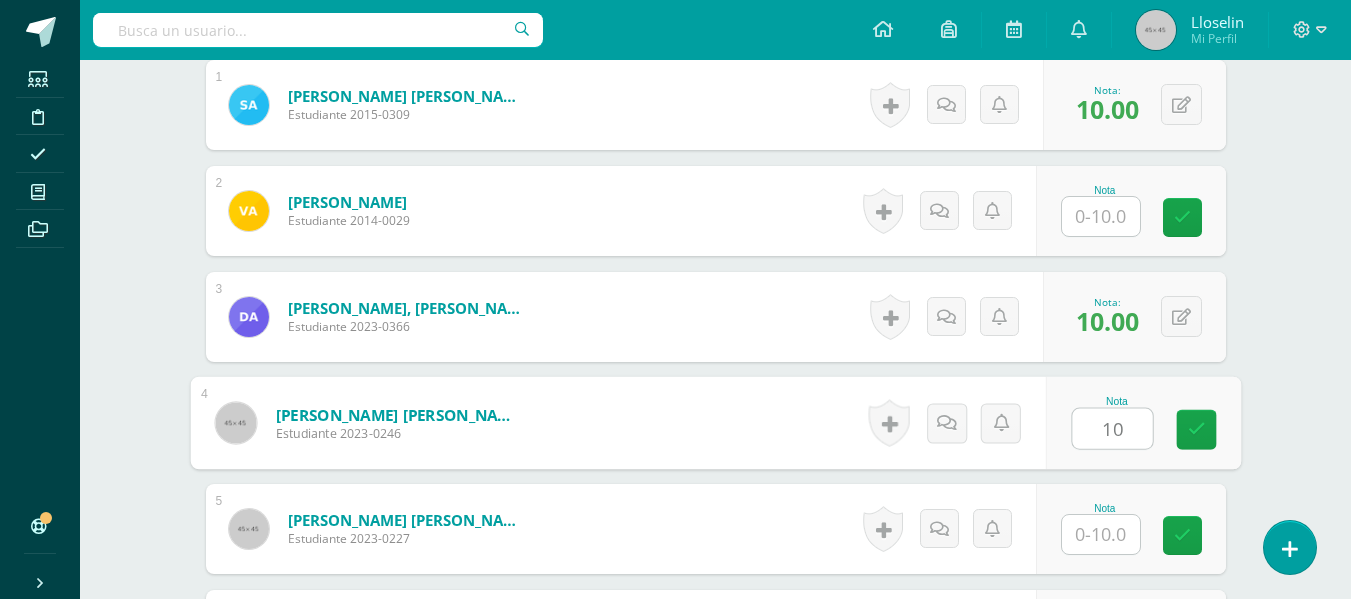 type on "10" 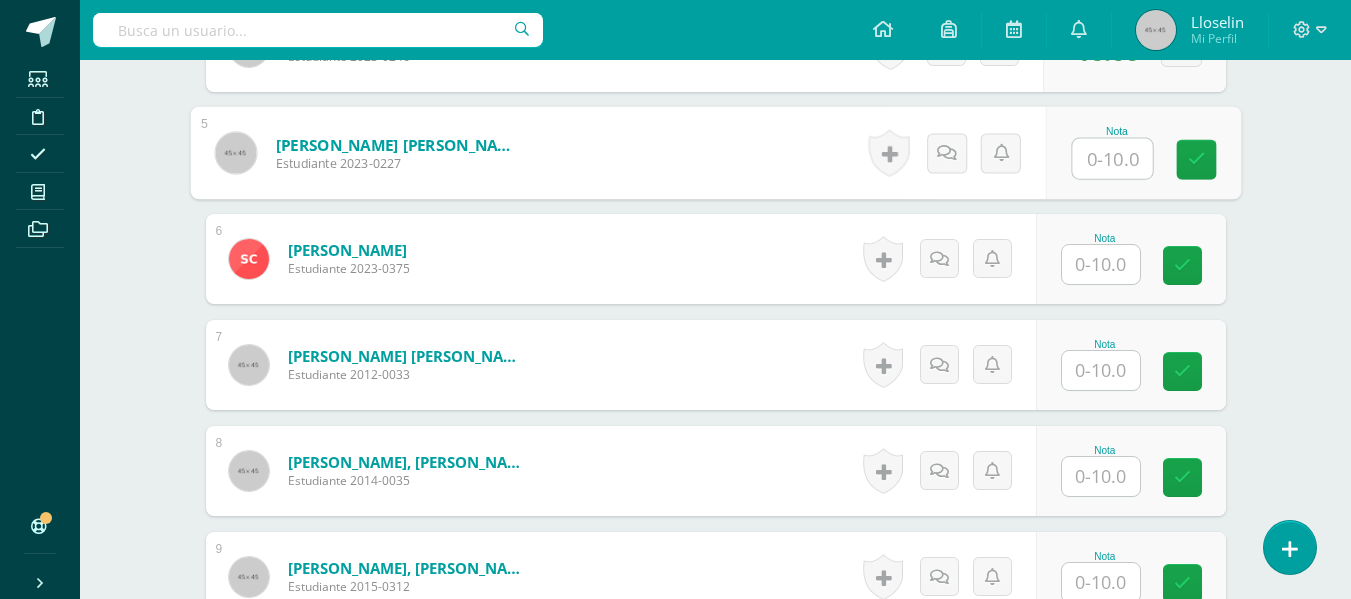 scroll, scrollTop: 1048, scrollLeft: 0, axis: vertical 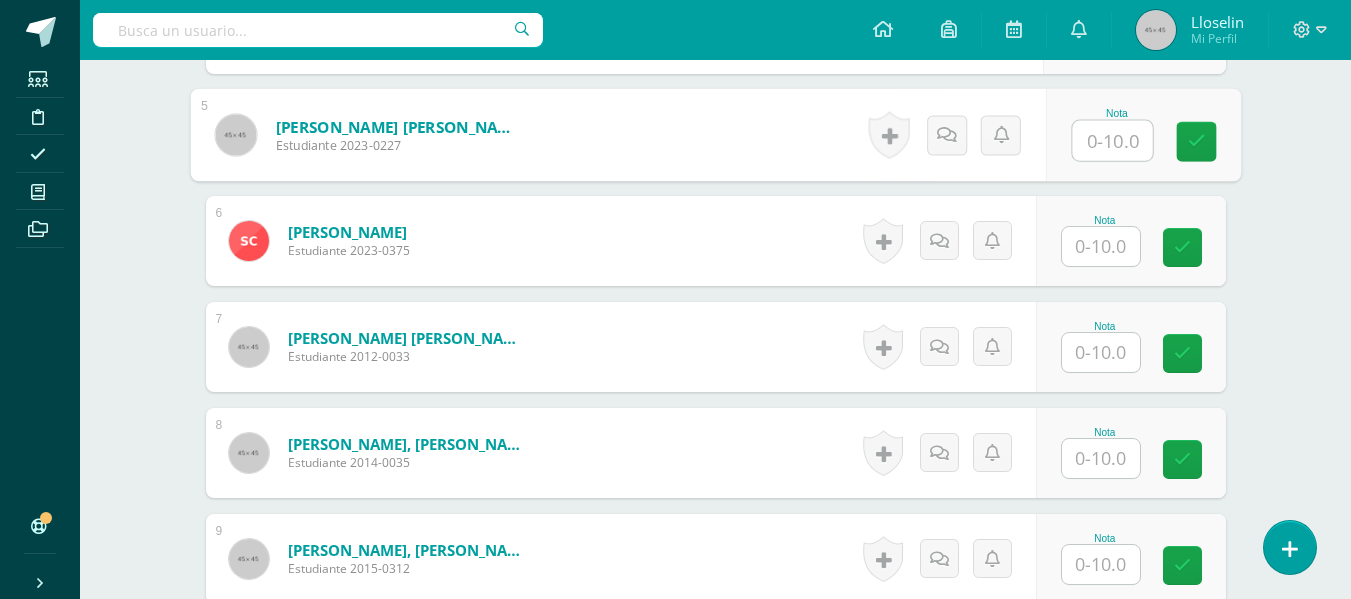 click at bounding box center [1101, 246] 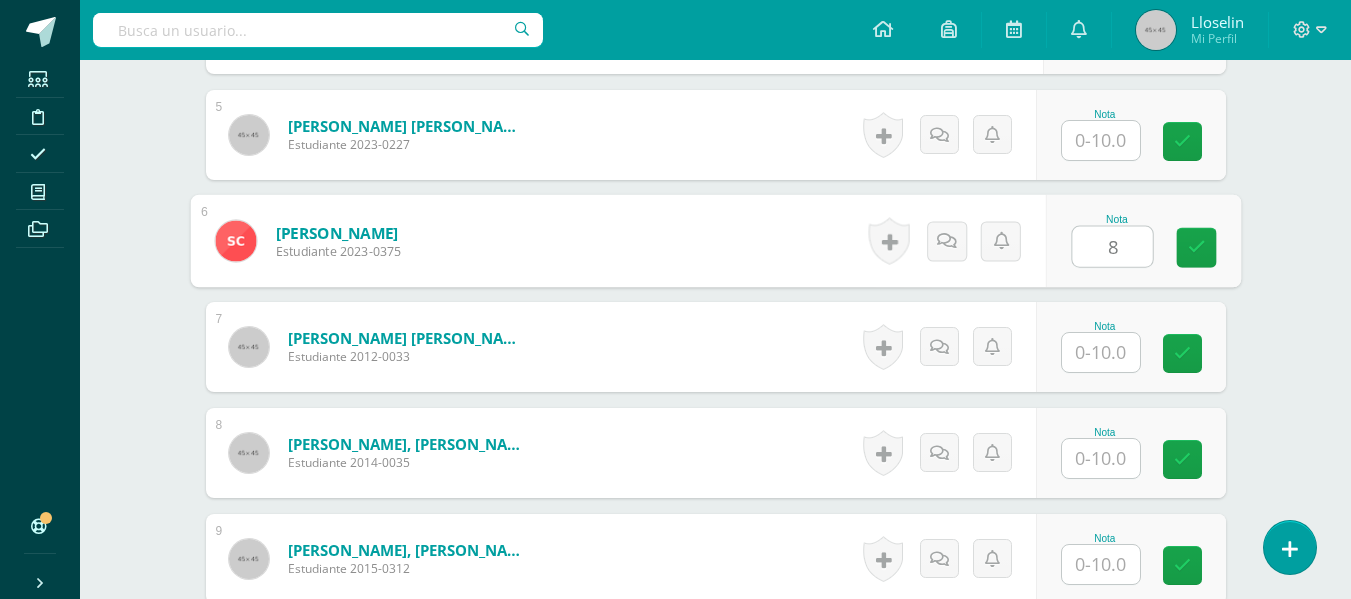 type on "8" 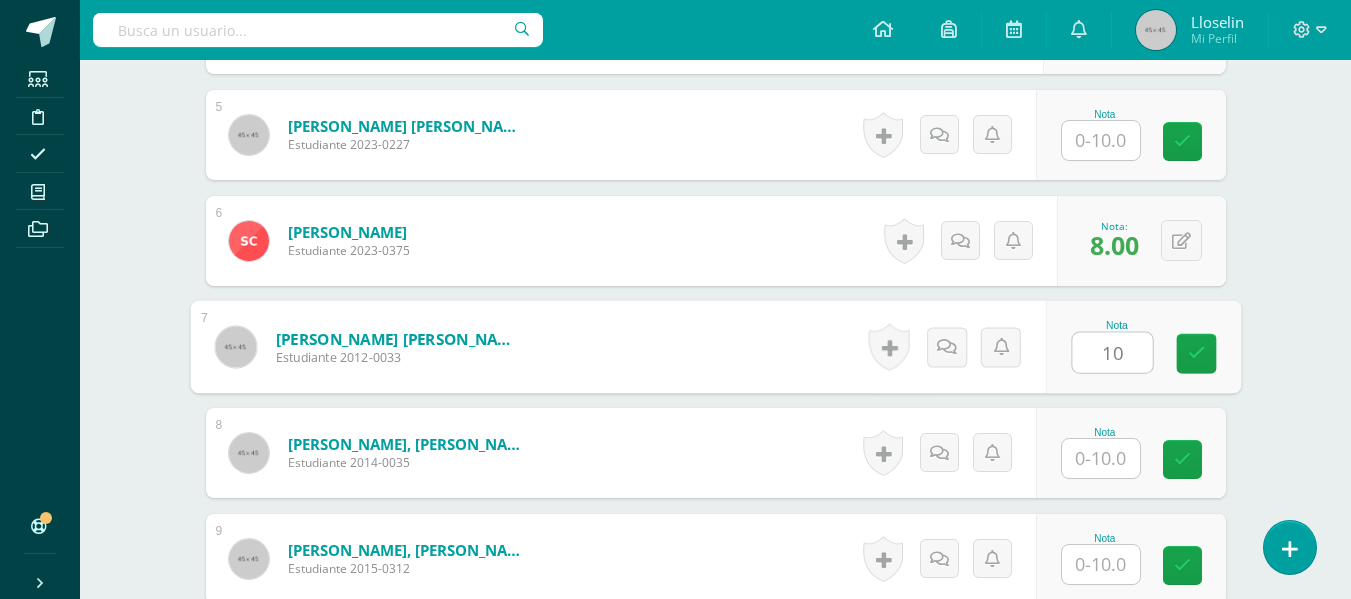 type on "10" 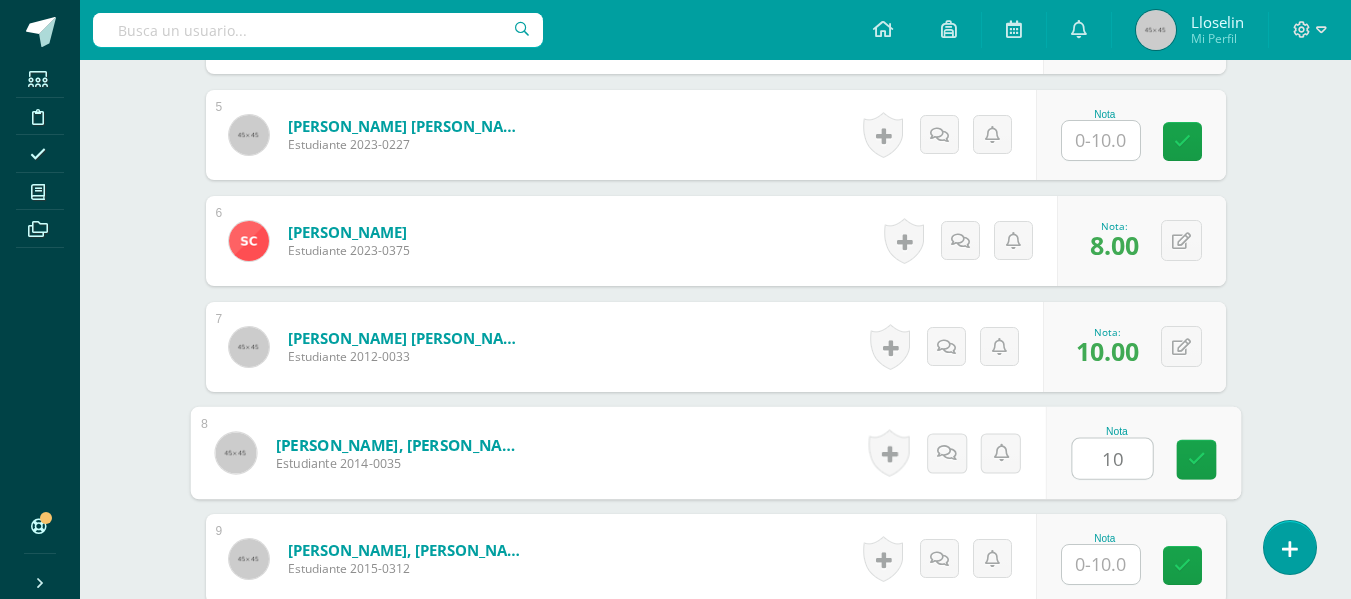 type on "10" 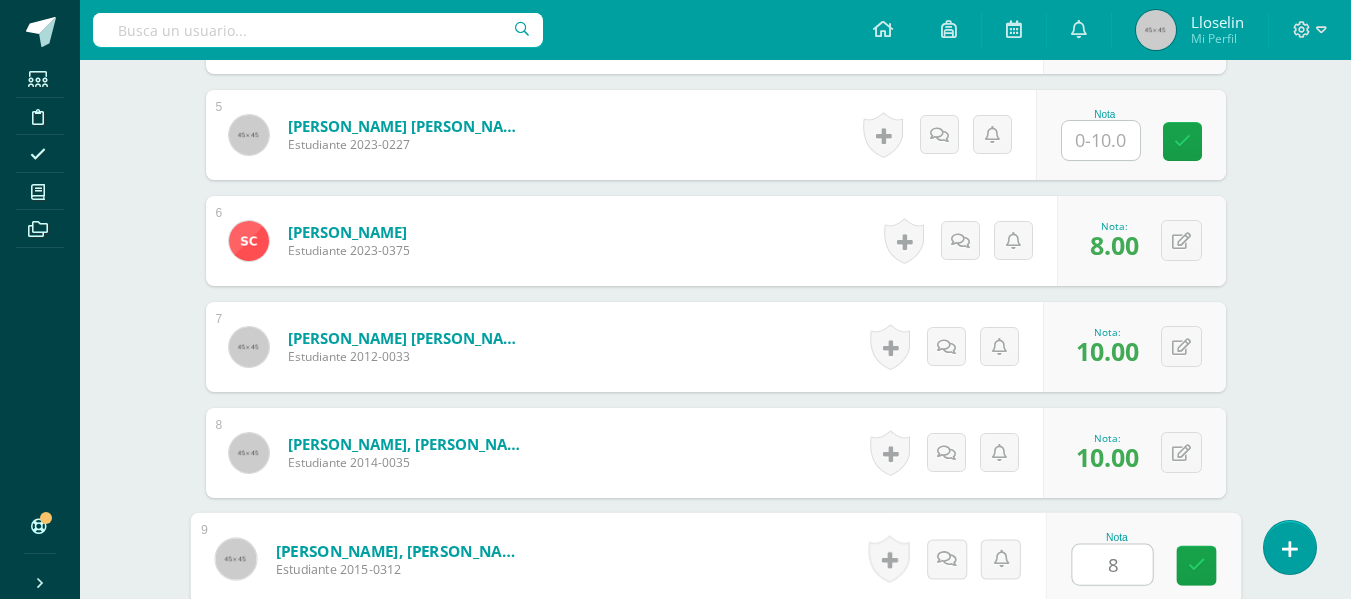 type on "8" 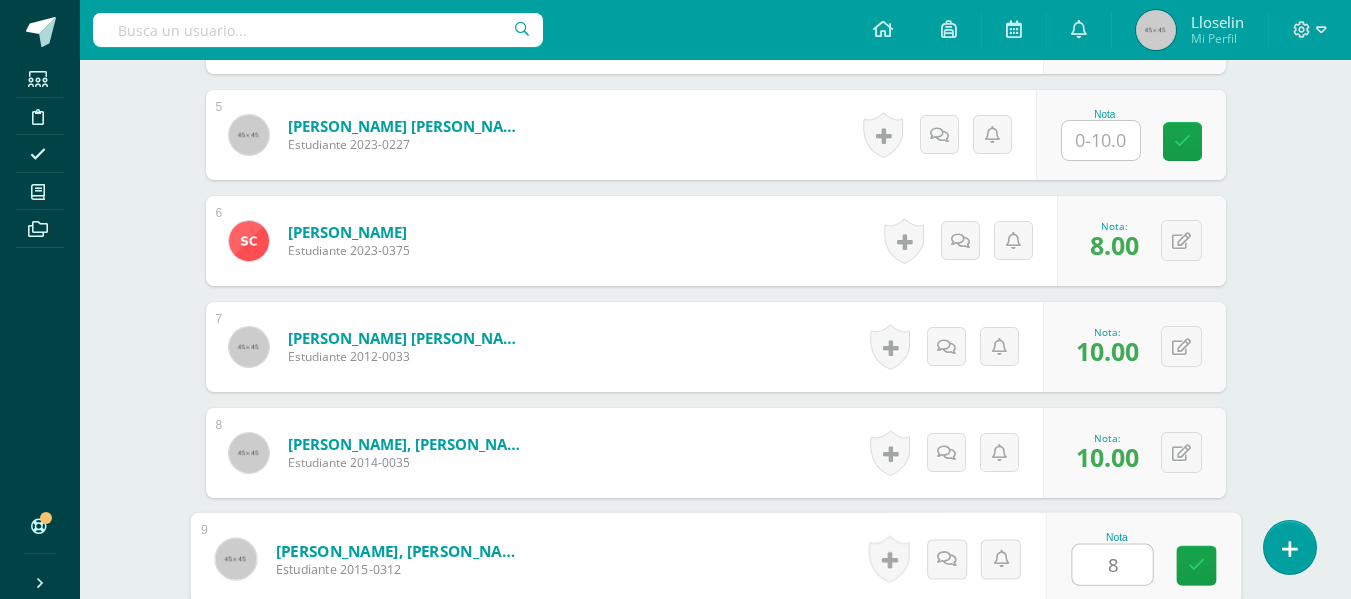 scroll, scrollTop: 1419, scrollLeft: 0, axis: vertical 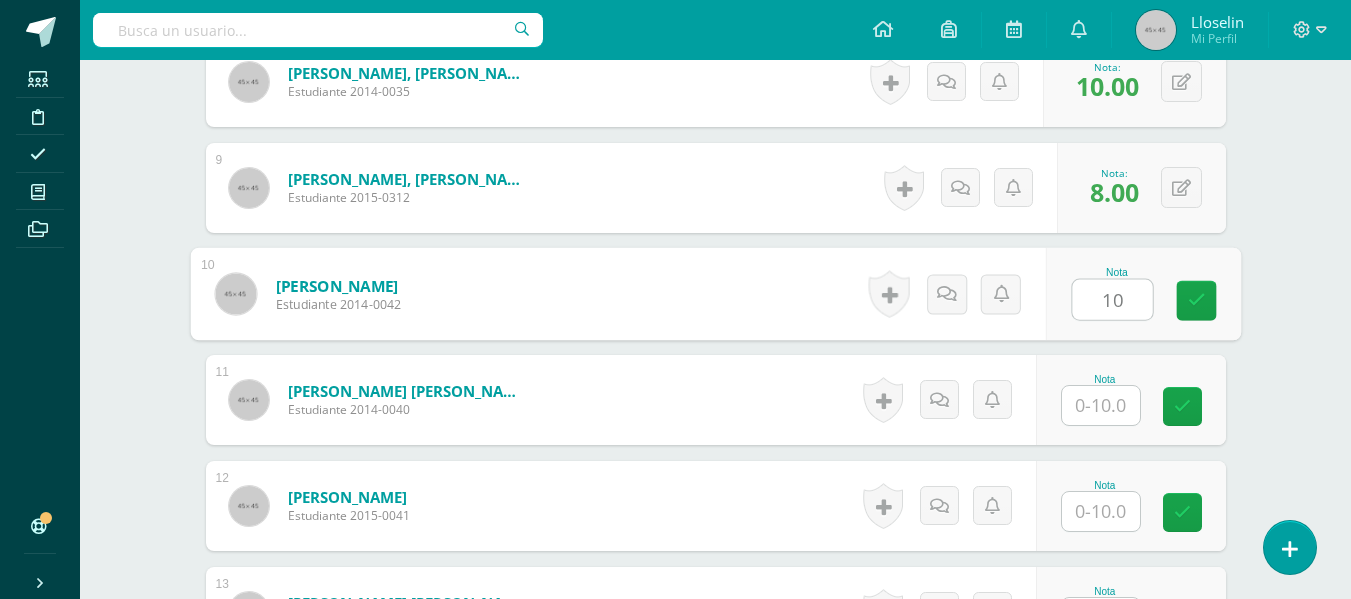 type on "10" 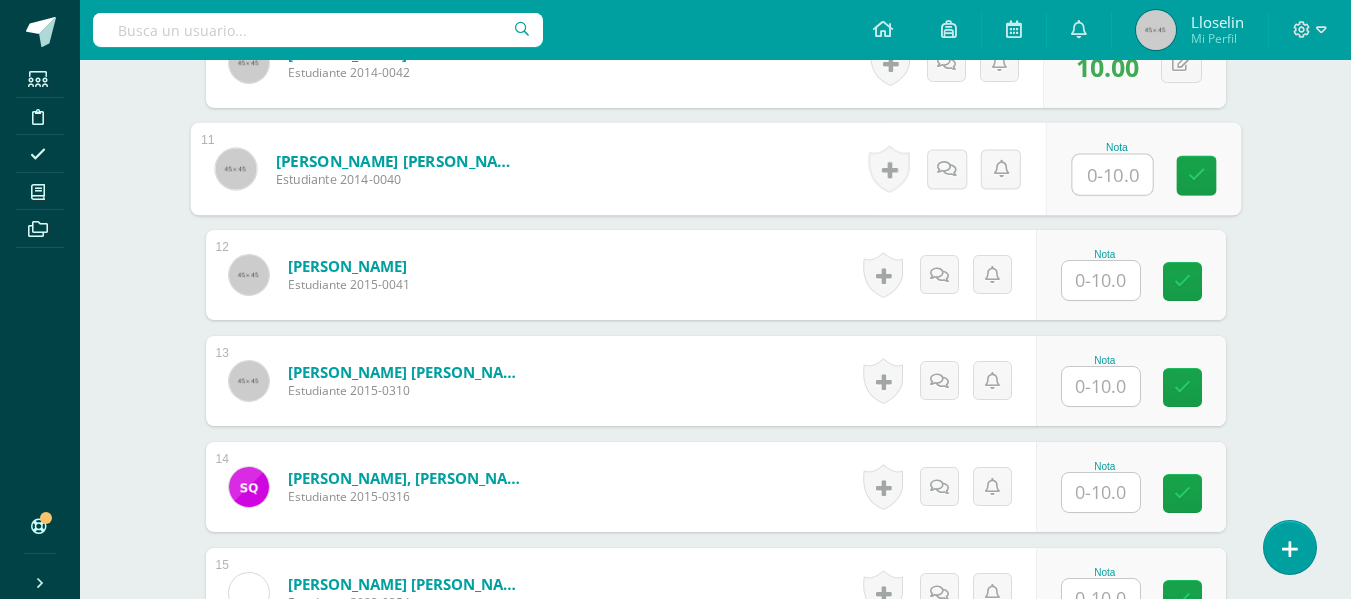 scroll, scrollTop: 1656, scrollLeft: 0, axis: vertical 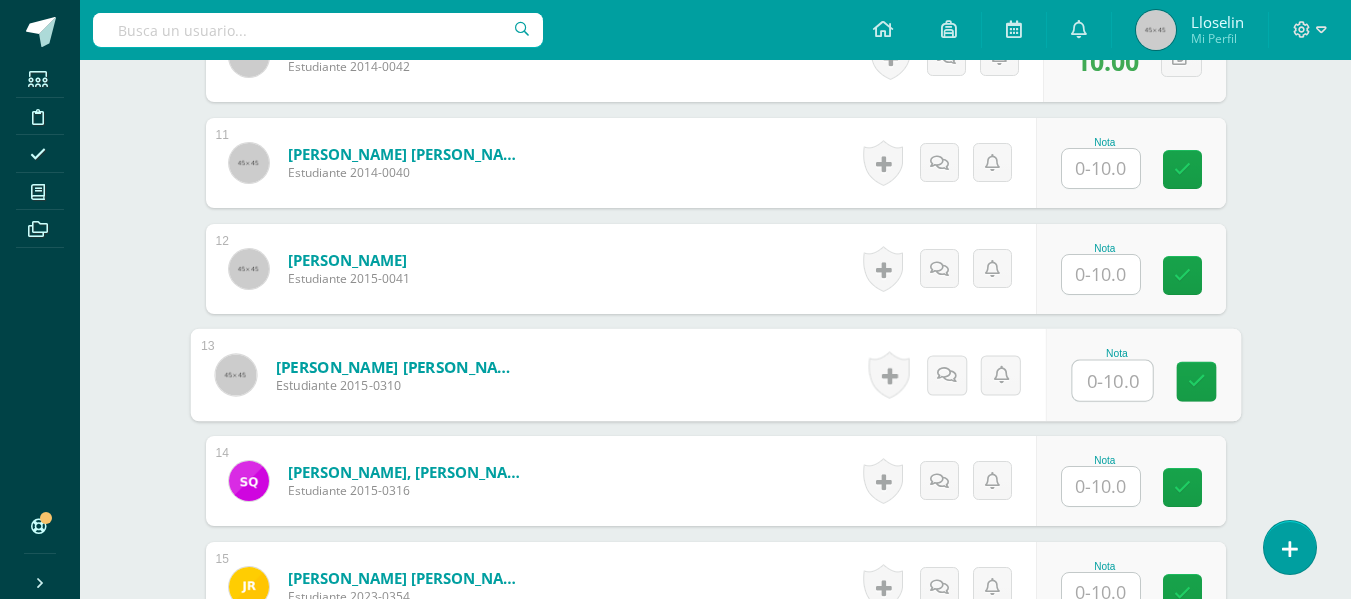click at bounding box center (1112, 381) 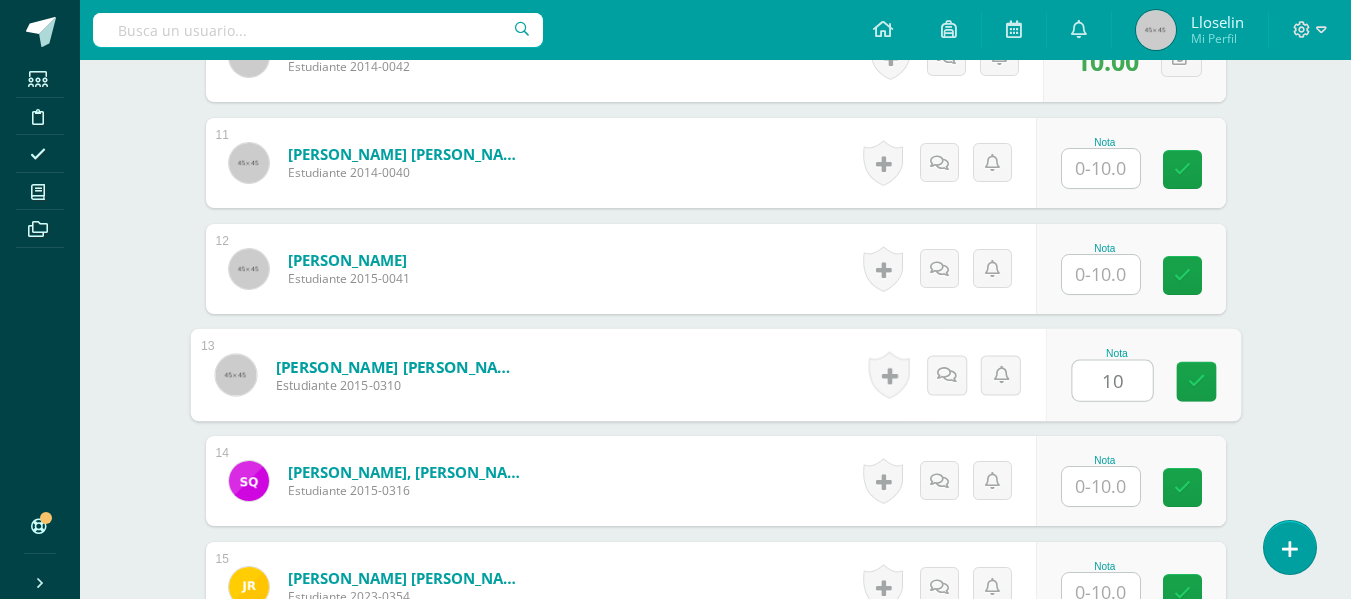 type on "10" 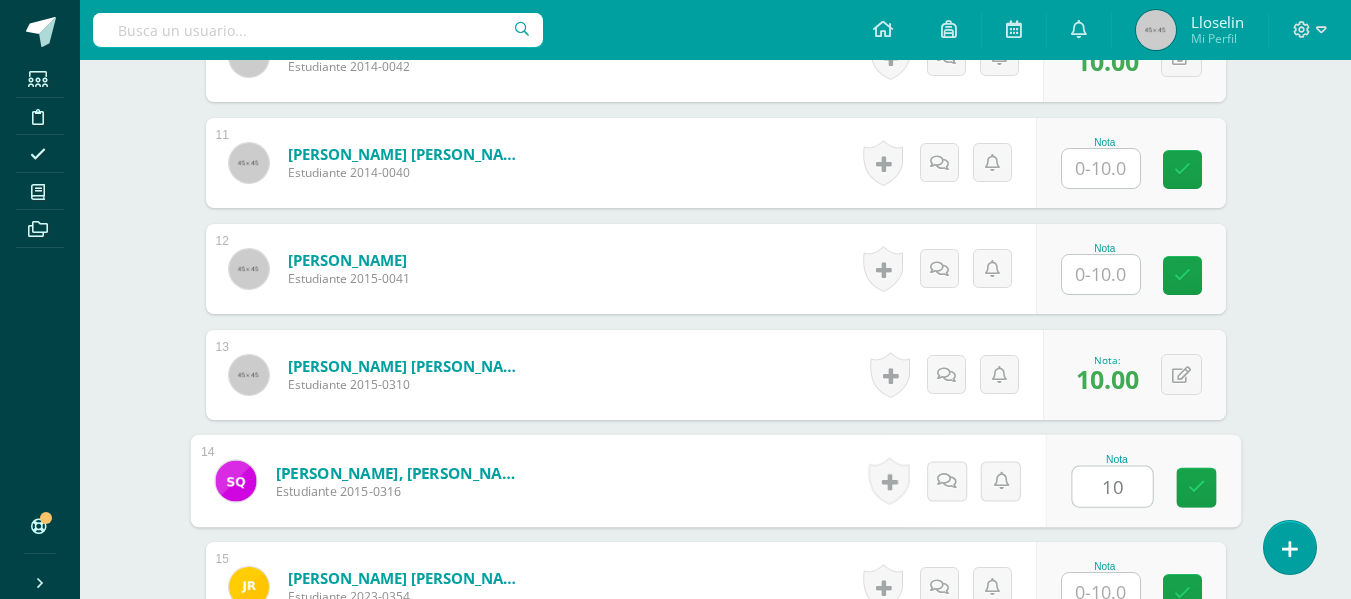 type on "10" 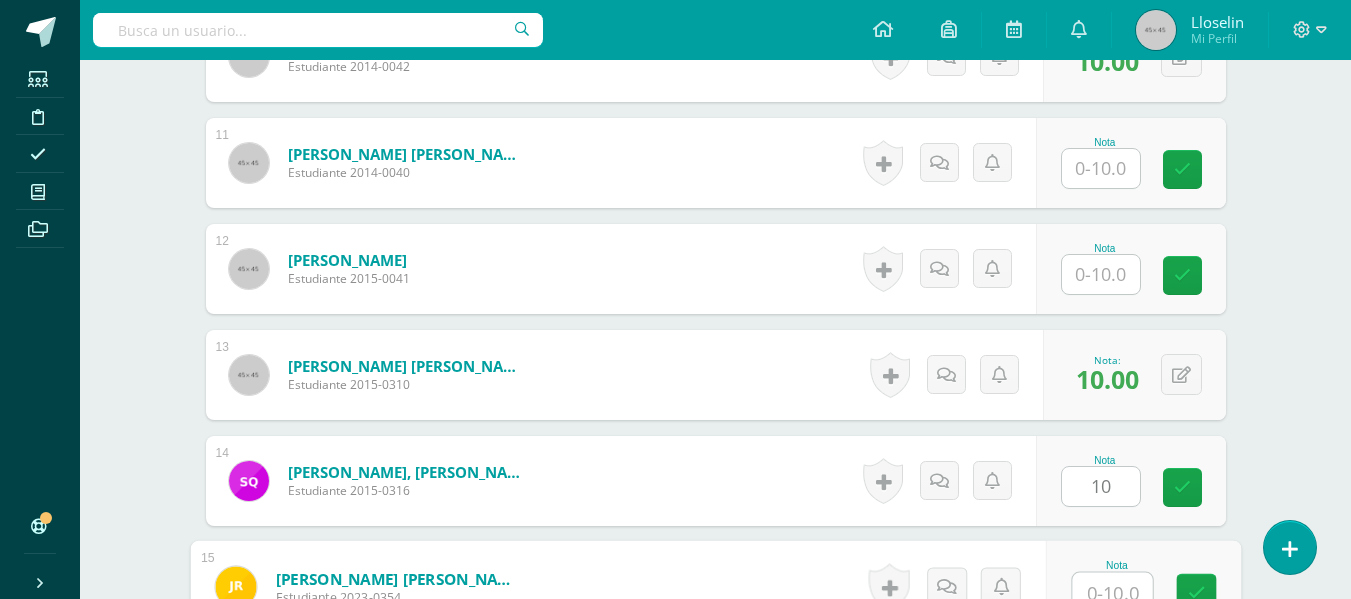 scroll, scrollTop: 1669, scrollLeft: 0, axis: vertical 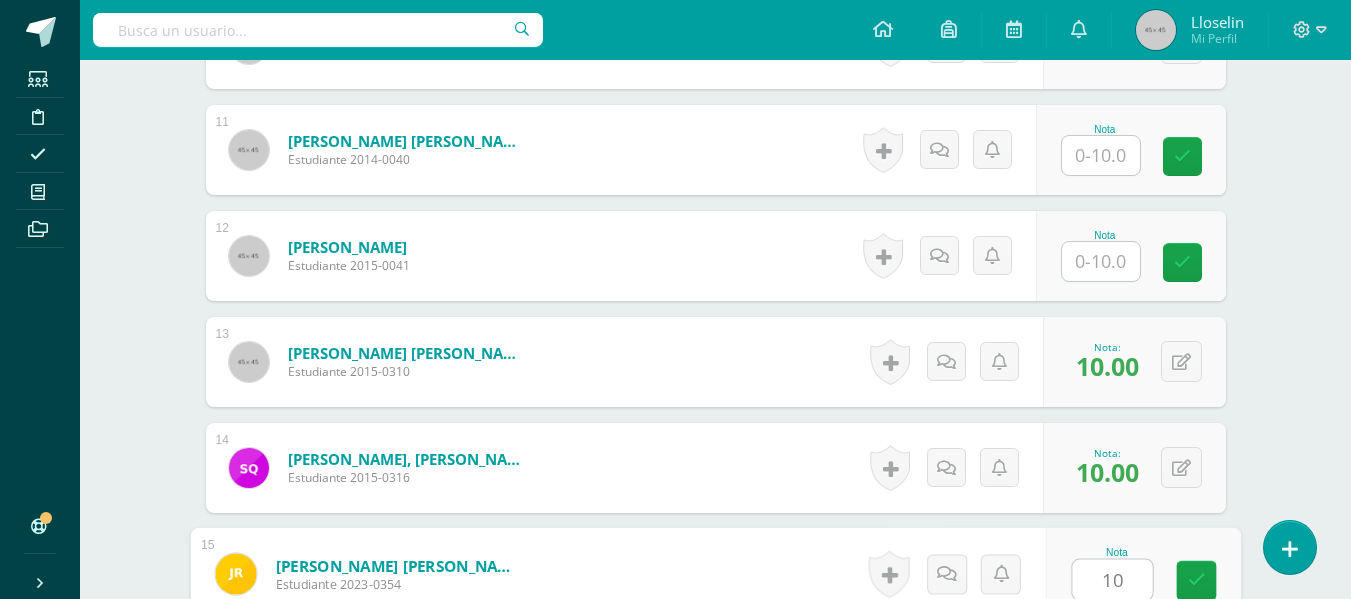 type on "1" 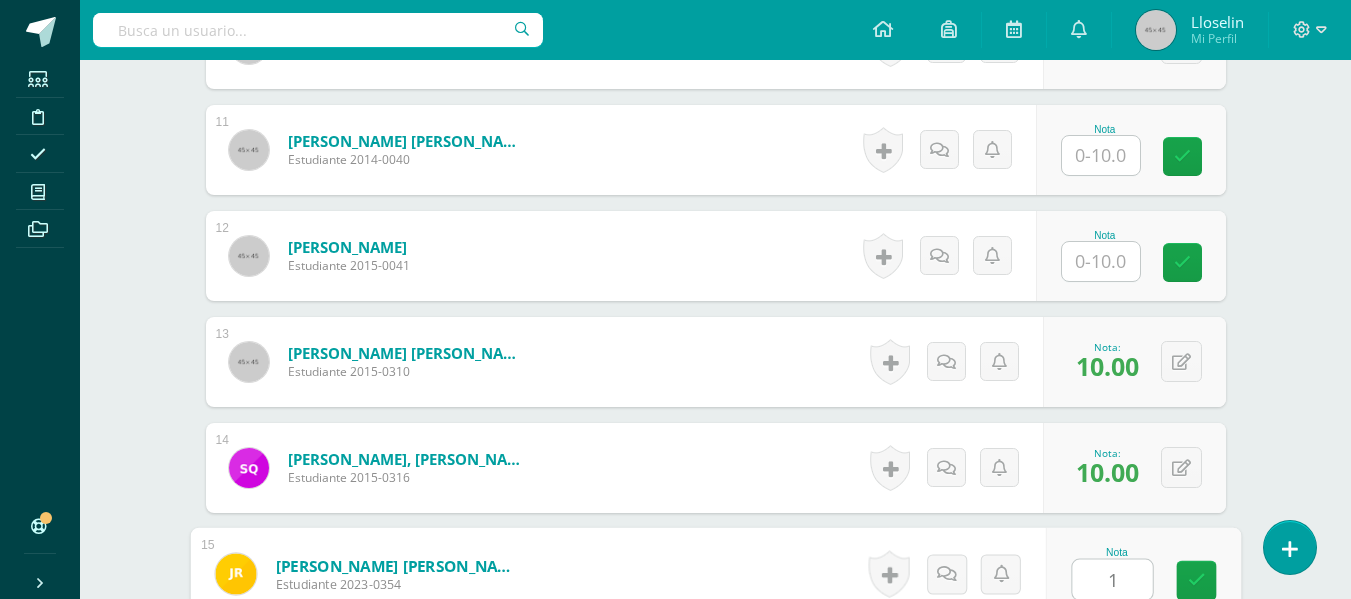 type 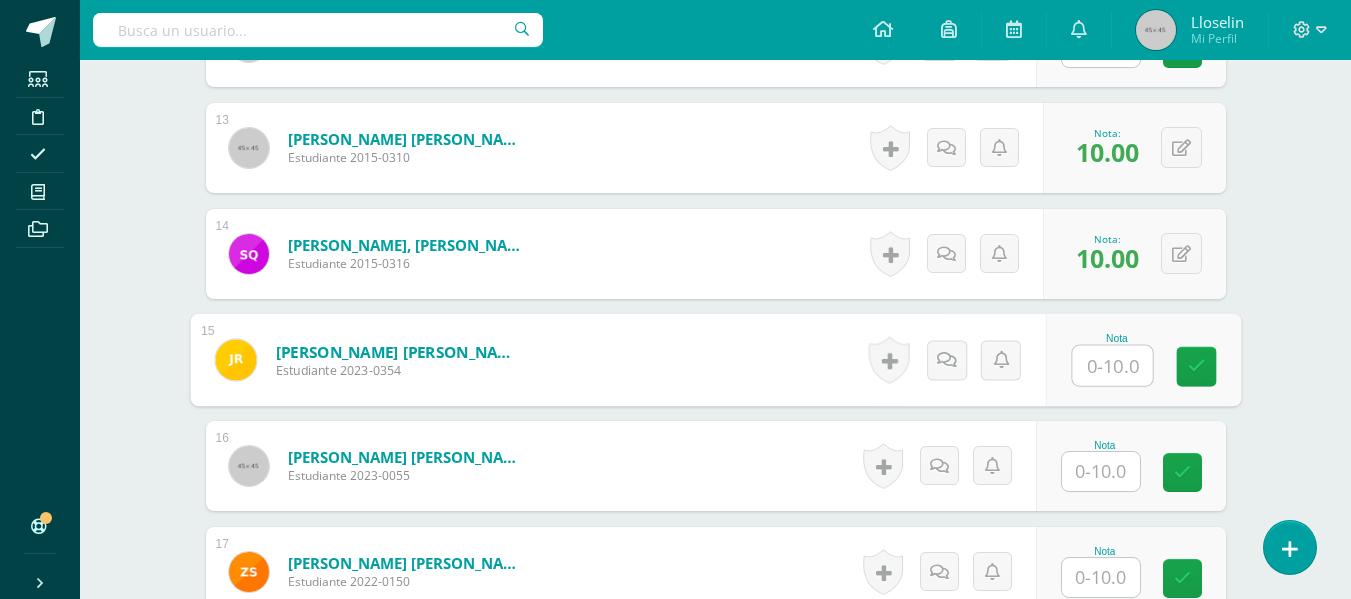 scroll, scrollTop: 1900, scrollLeft: 0, axis: vertical 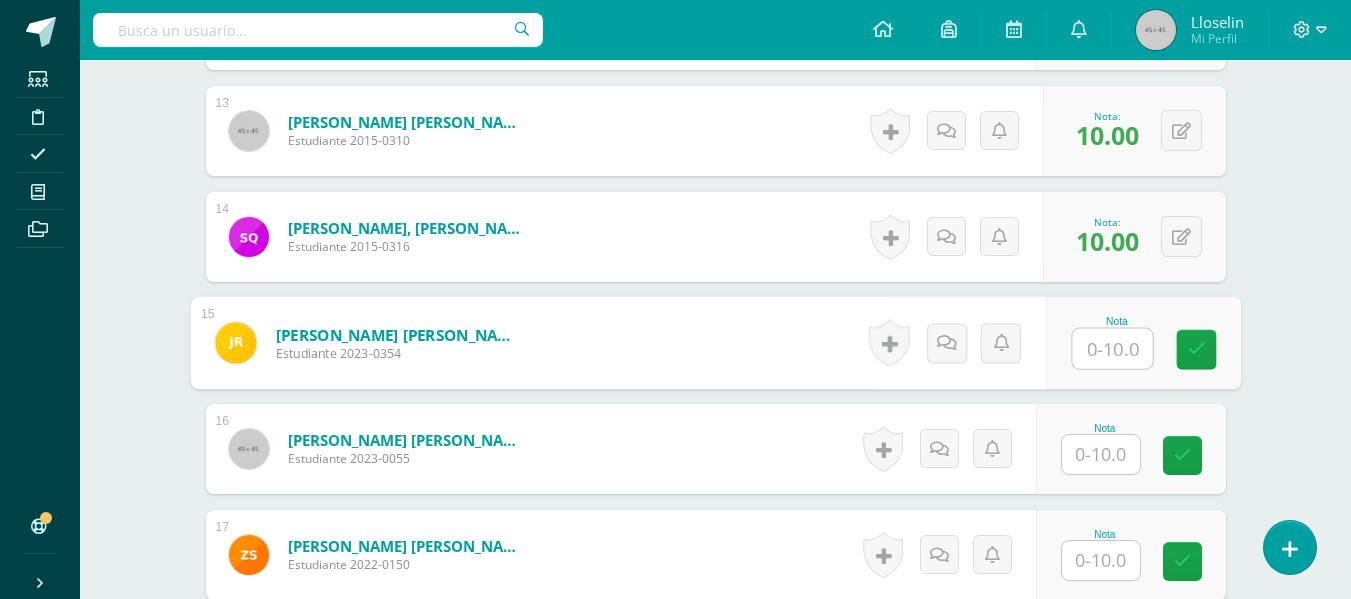 click at bounding box center (1101, 454) 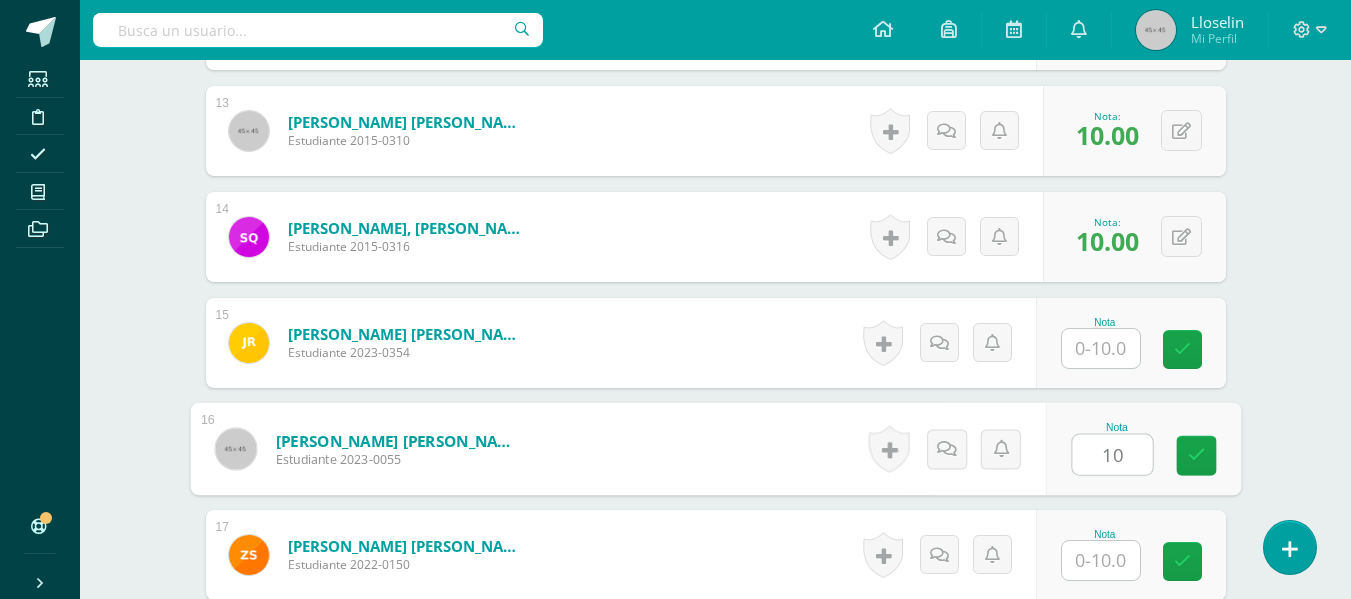 type on "10" 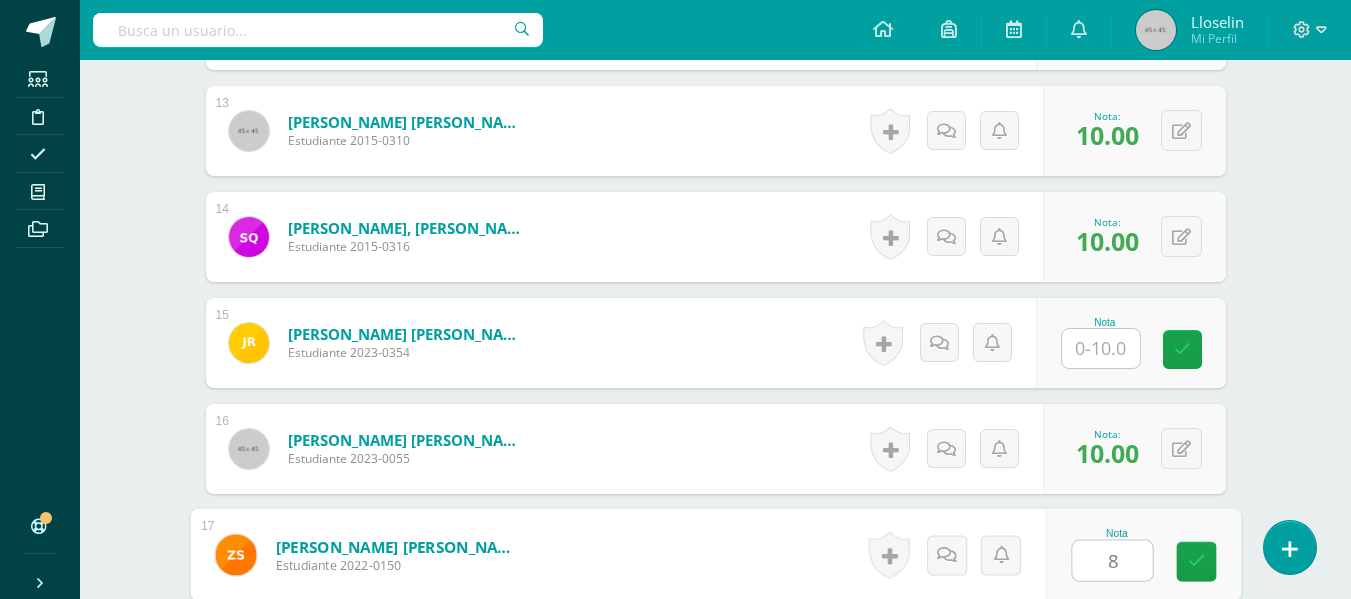 type on "8" 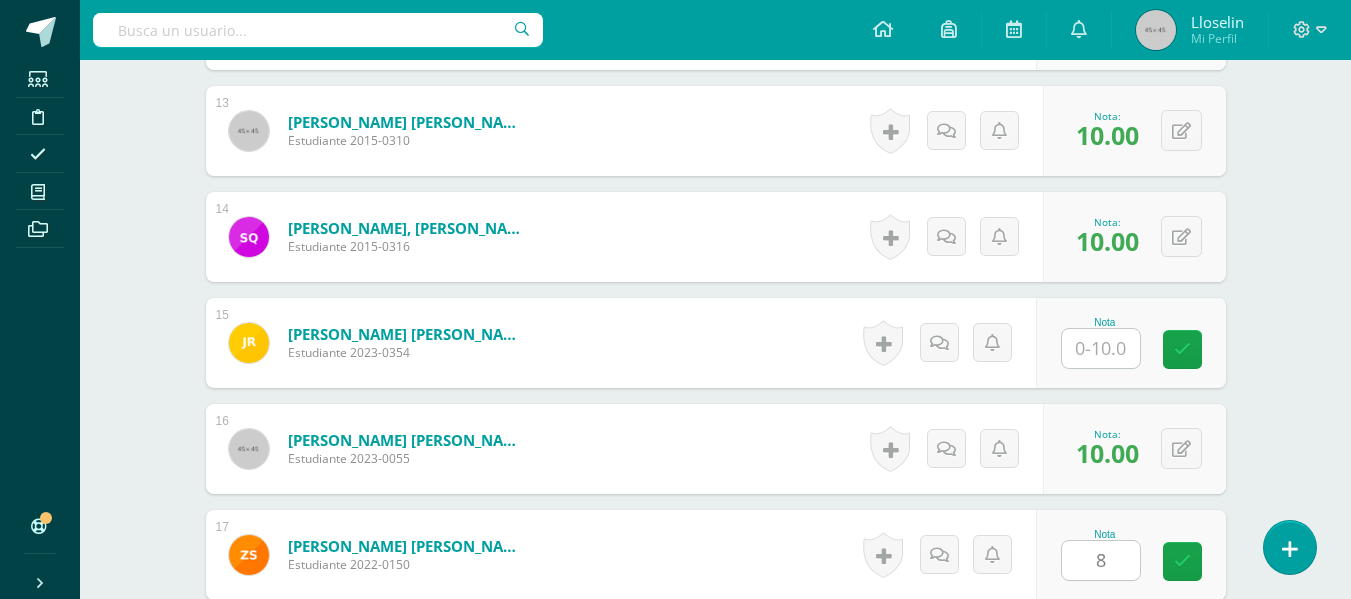 scroll, scrollTop: 2267, scrollLeft: 0, axis: vertical 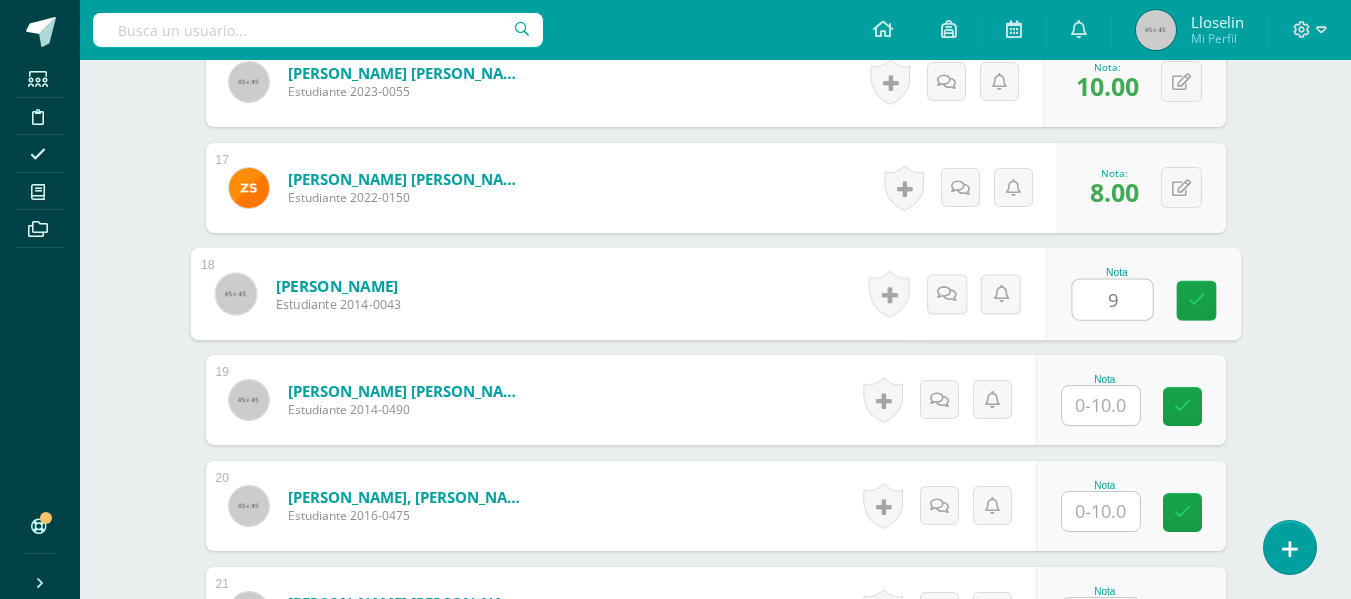 type on "9" 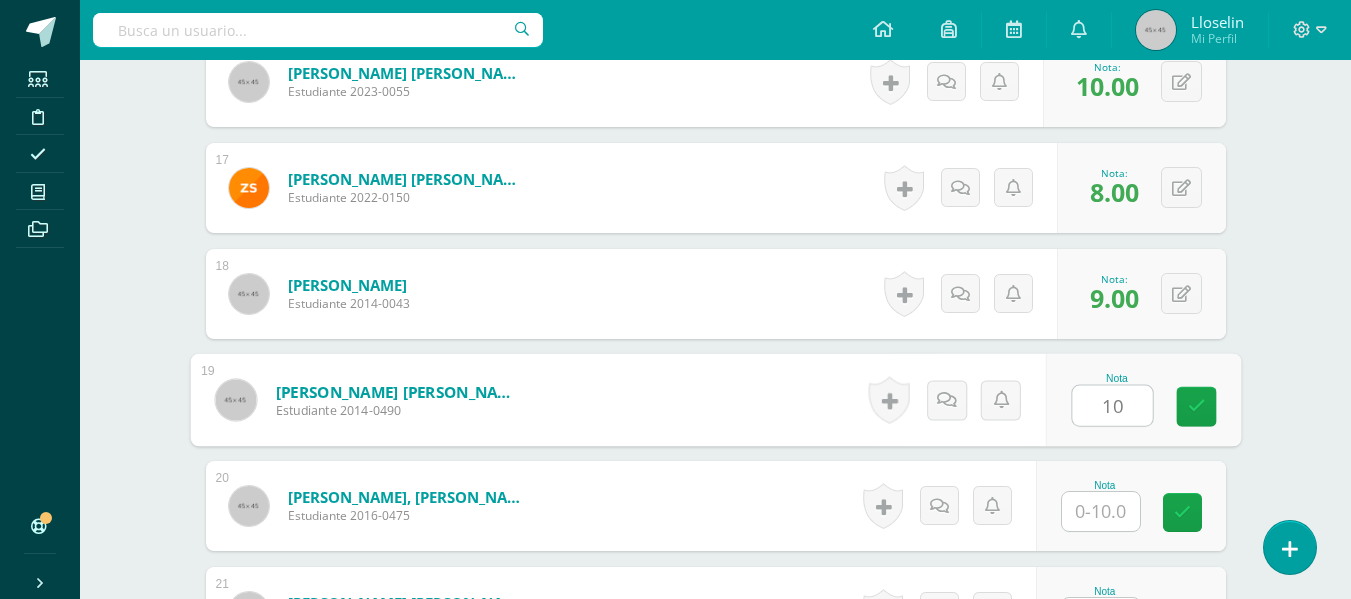 type on "10" 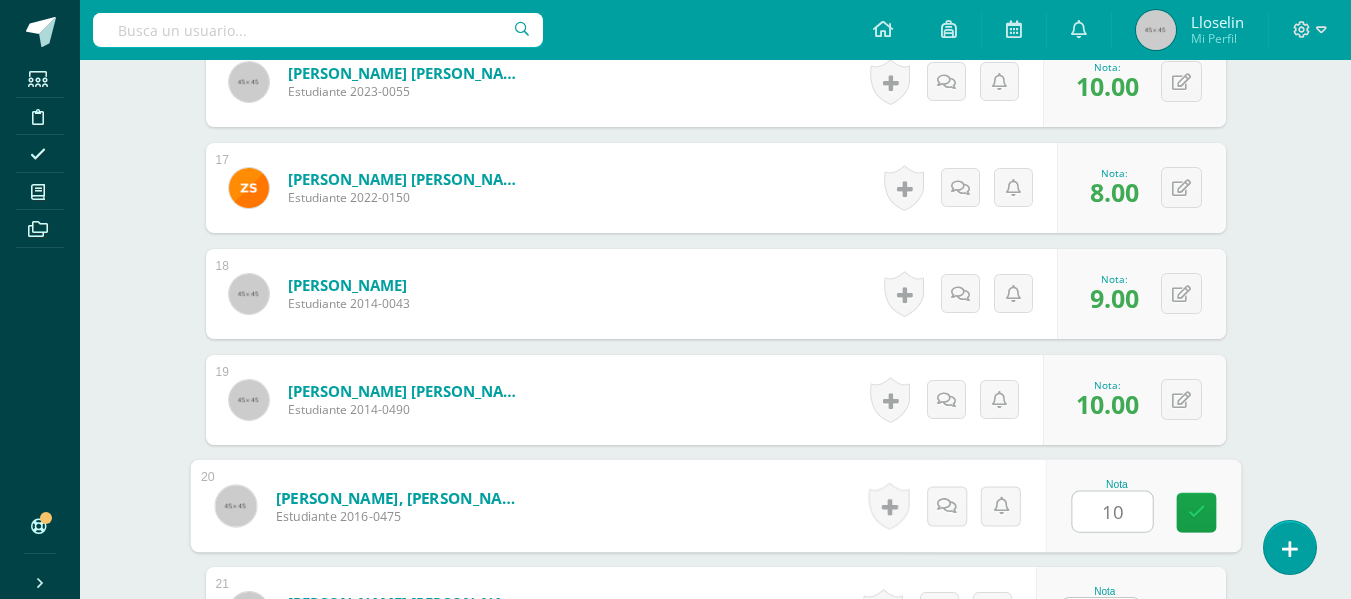 type on "10" 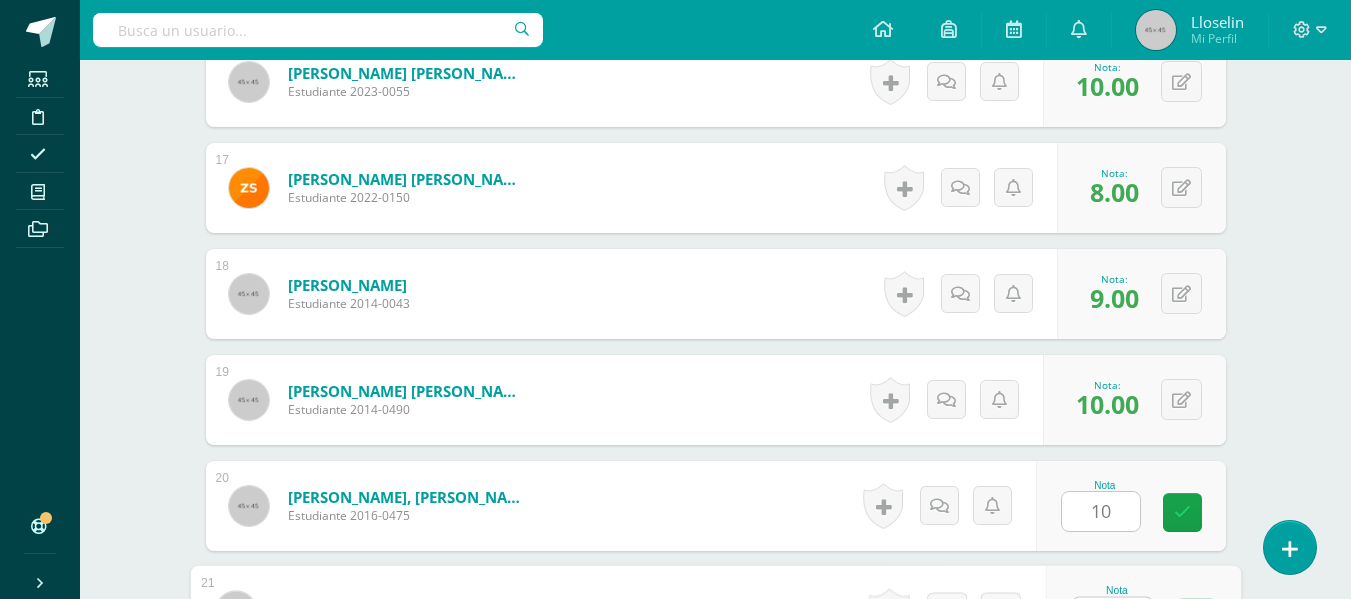 scroll, scrollTop: 2305, scrollLeft: 0, axis: vertical 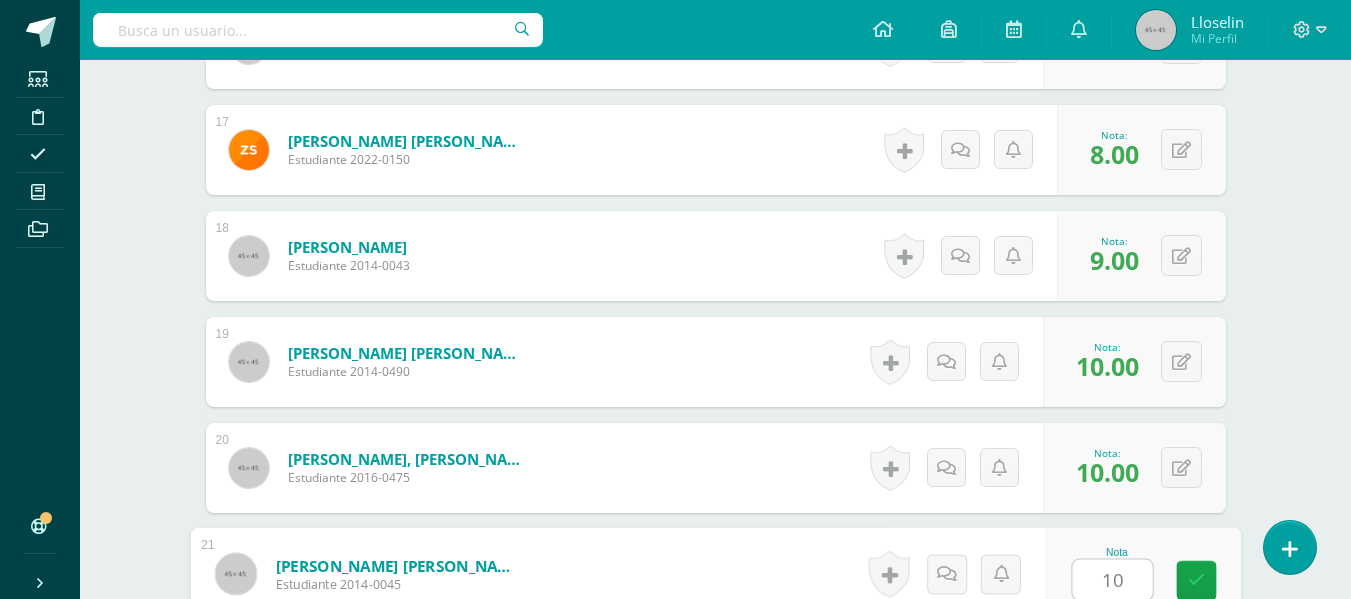 type on "10" 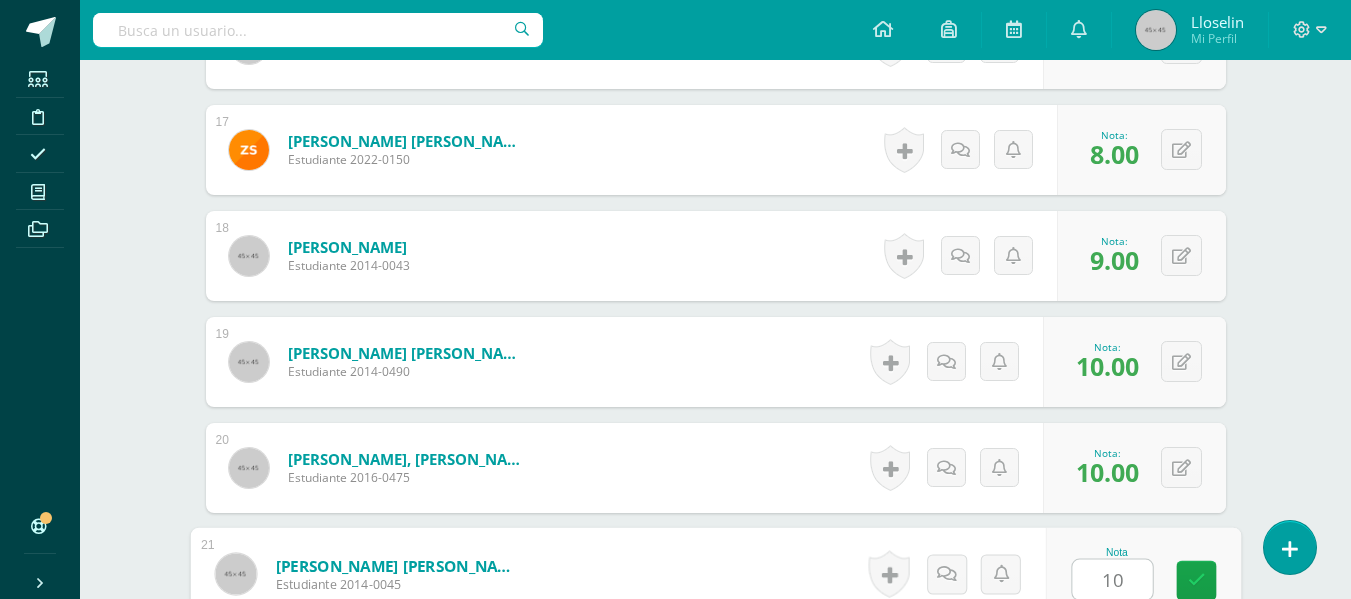 scroll, scrollTop: 2660, scrollLeft: 0, axis: vertical 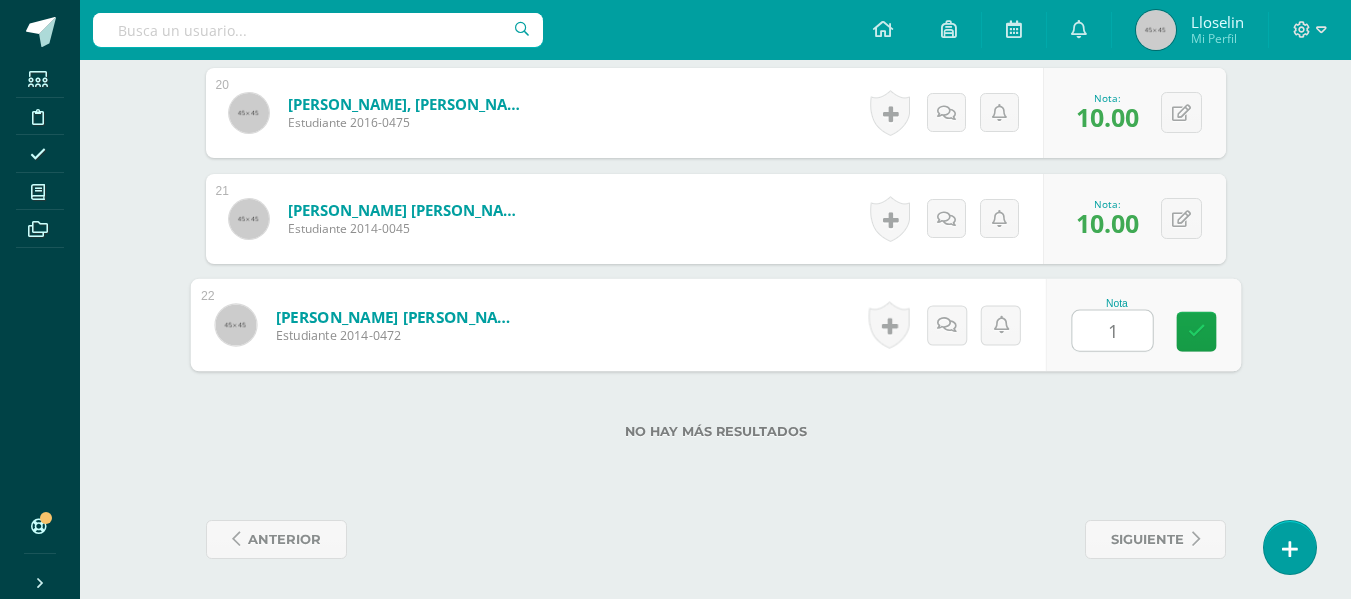 type on "10" 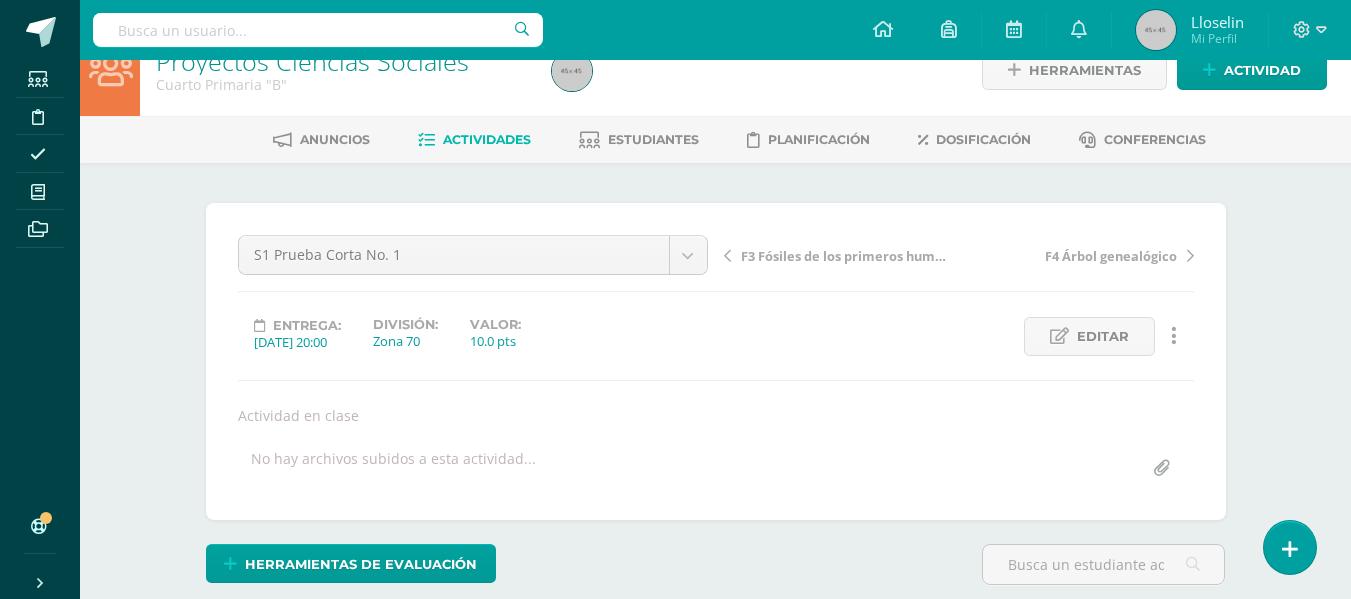scroll, scrollTop: 0, scrollLeft: 0, axis: both 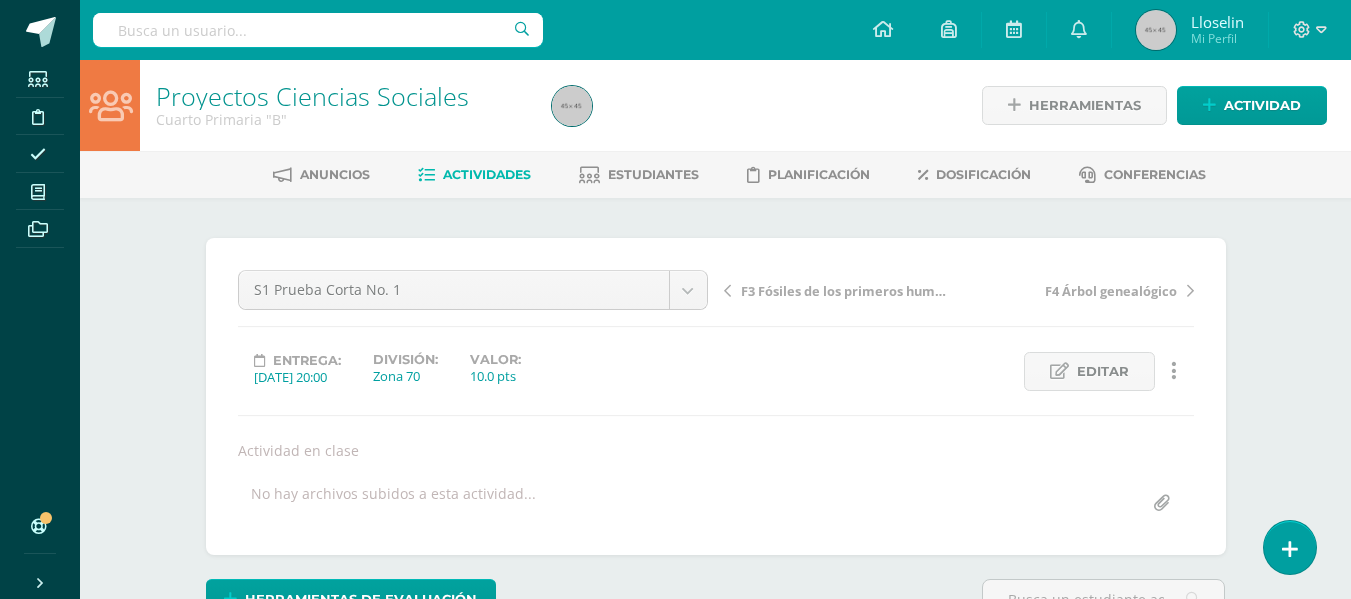 click on "Actividades" at bounding box center [474, 175] 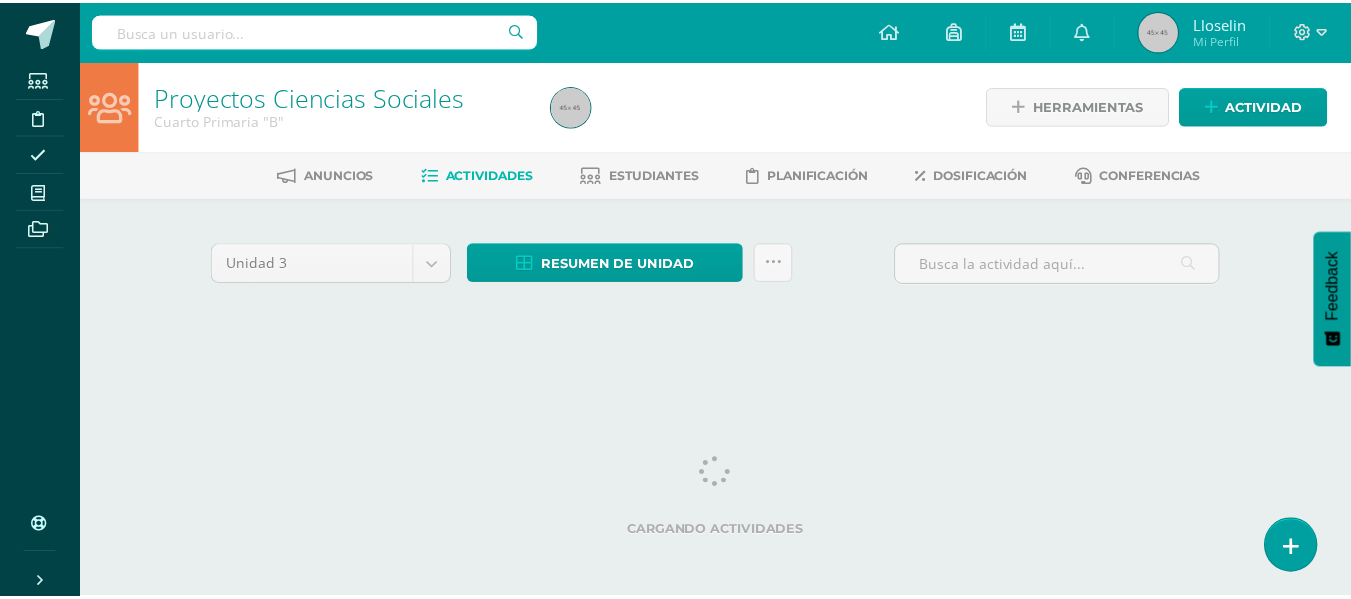 scroll, scrollTop: 0, scrollLeft: 0, axis: both 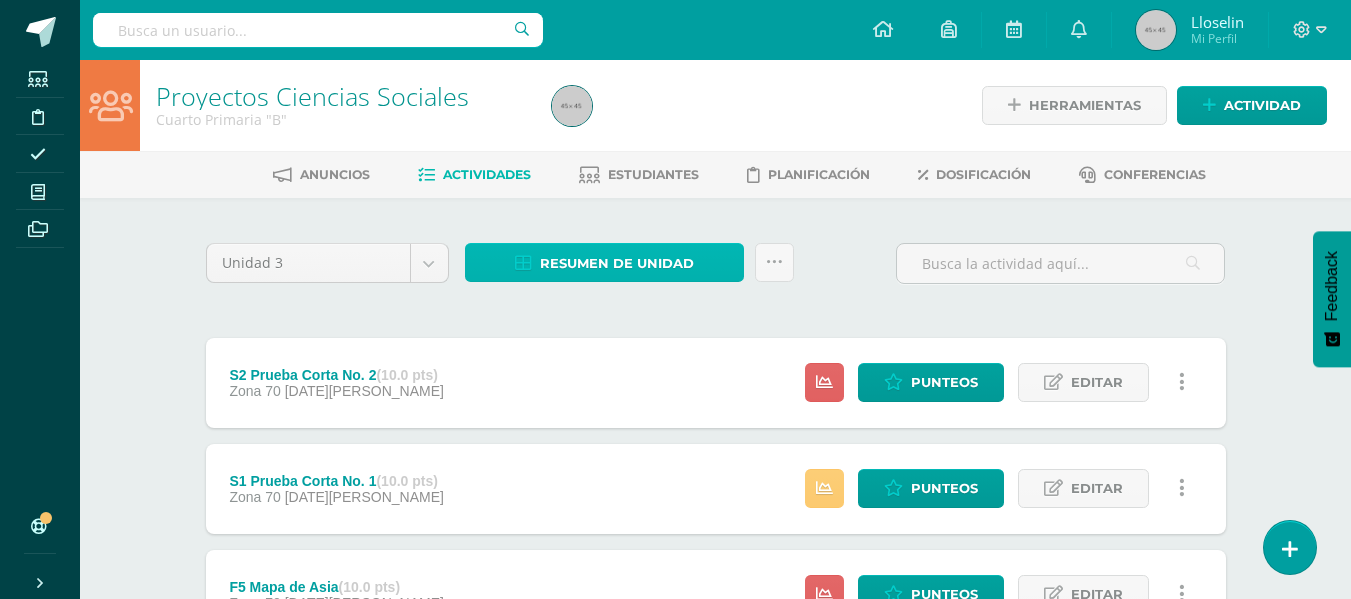 click on "Resumen de unidad" at bounding box center (617, 263) 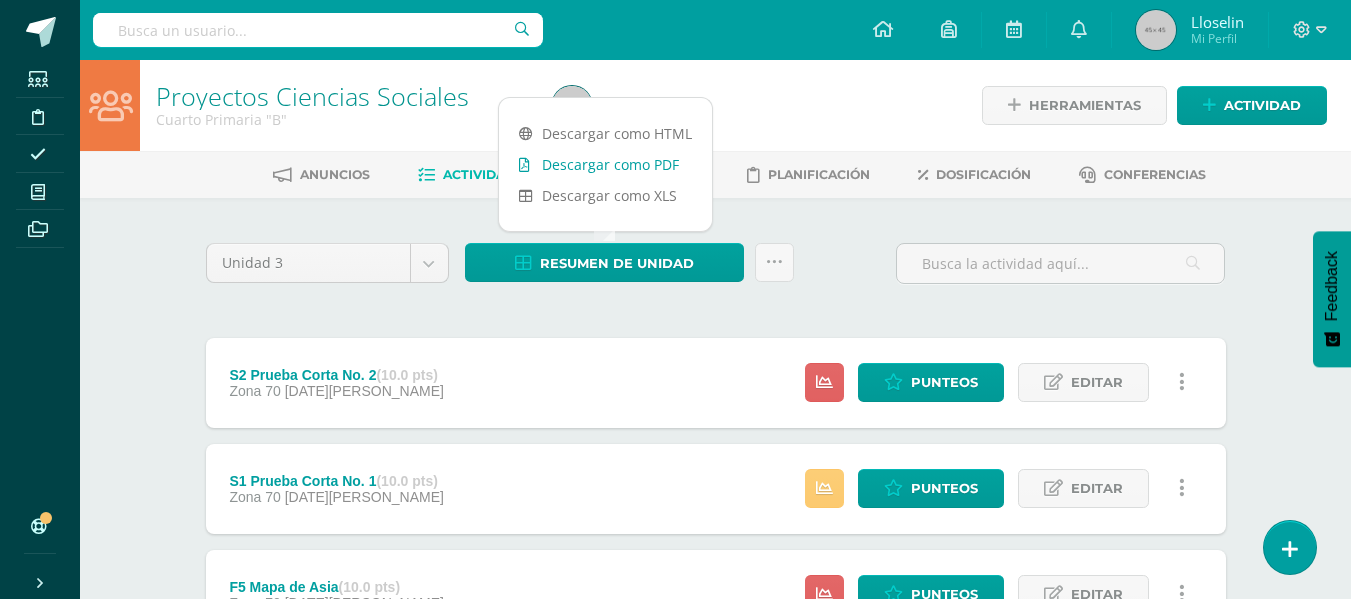 click on "Descargar como PDF" at bounding box center (605, 164) 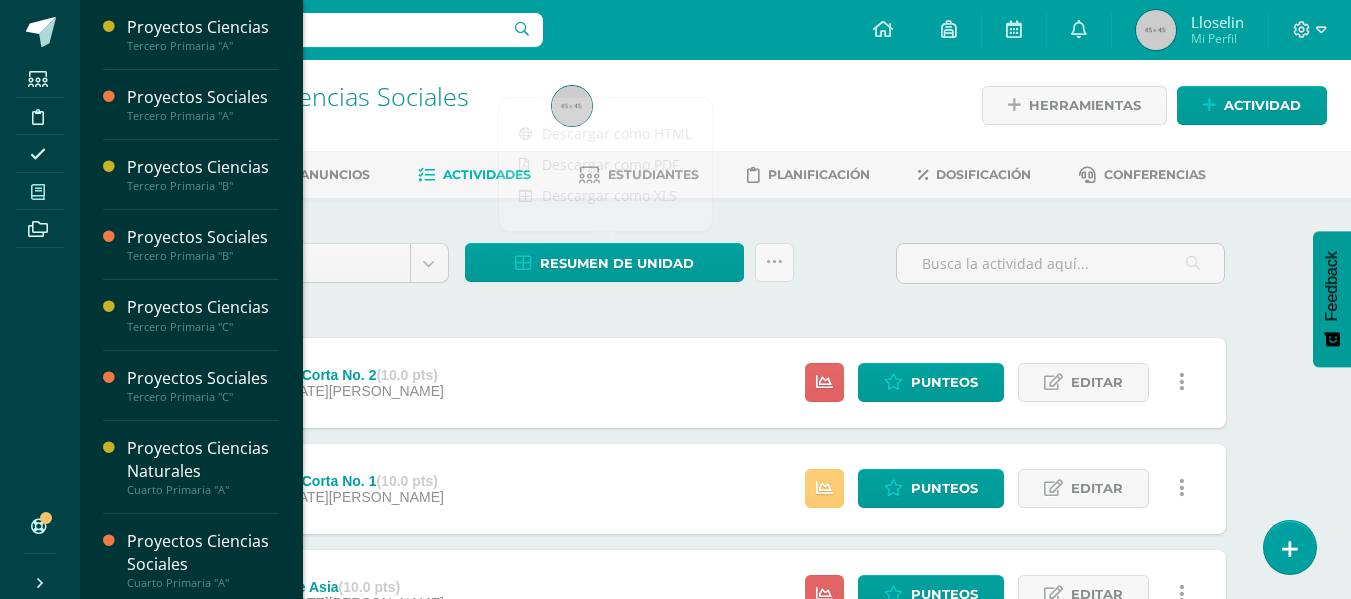 click at bounding box center [38, 192] 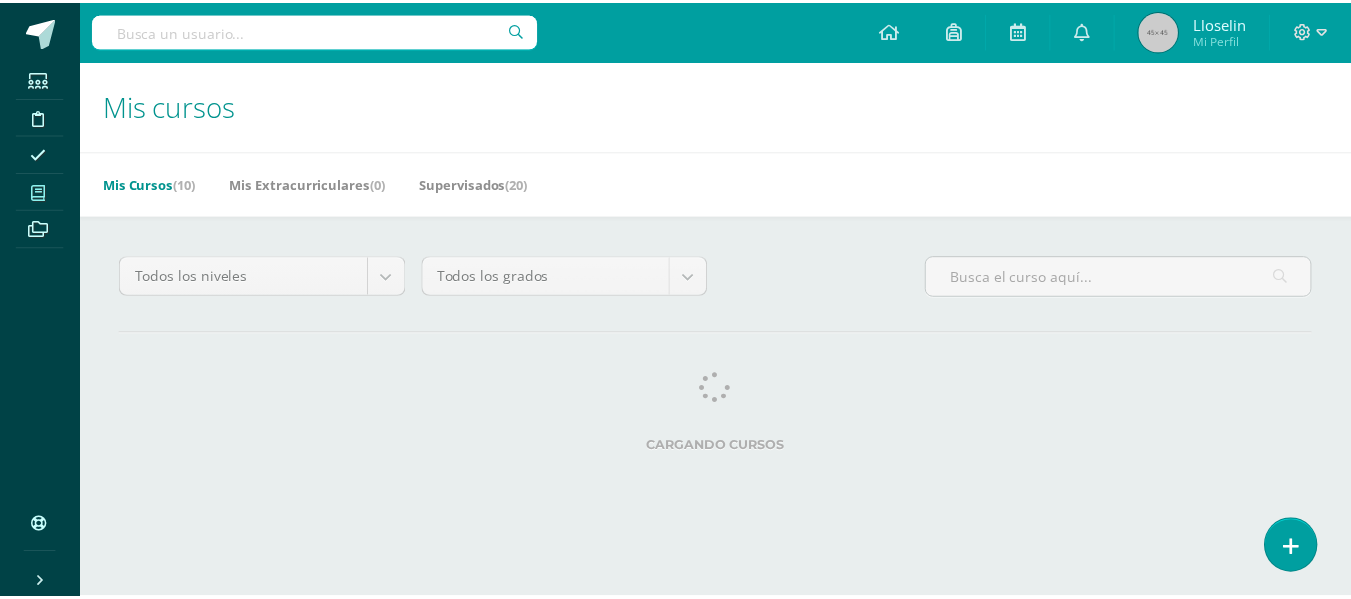 scroll, scrollTop: 0, scrollLeft: 0, axis: both 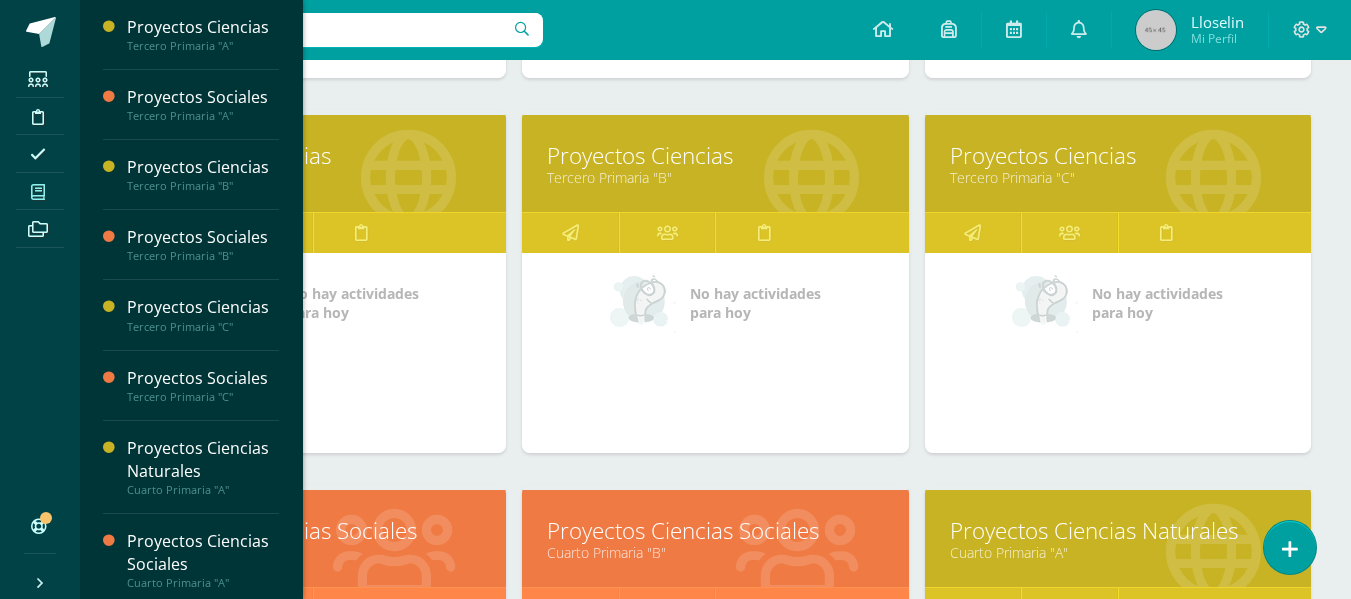 click on "Proyectos Ciencias Sociales" at bounding box center [313, 530] 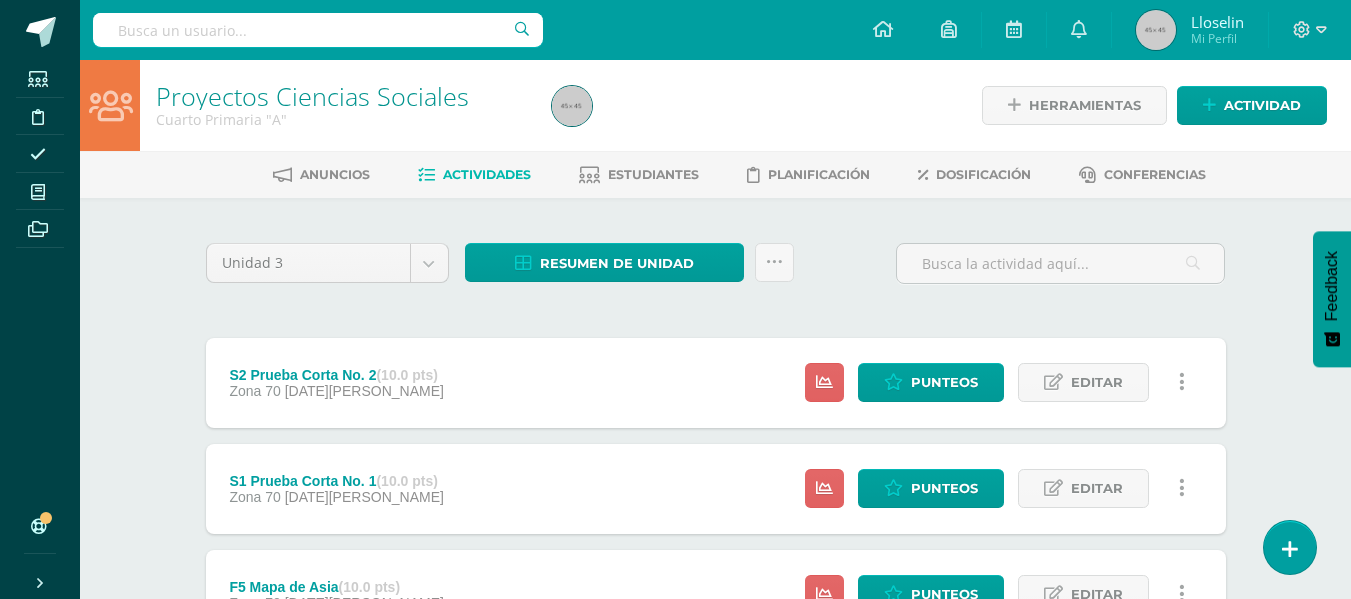 scroll, scrollTop: 0, scrollLeft: 0, axis: both 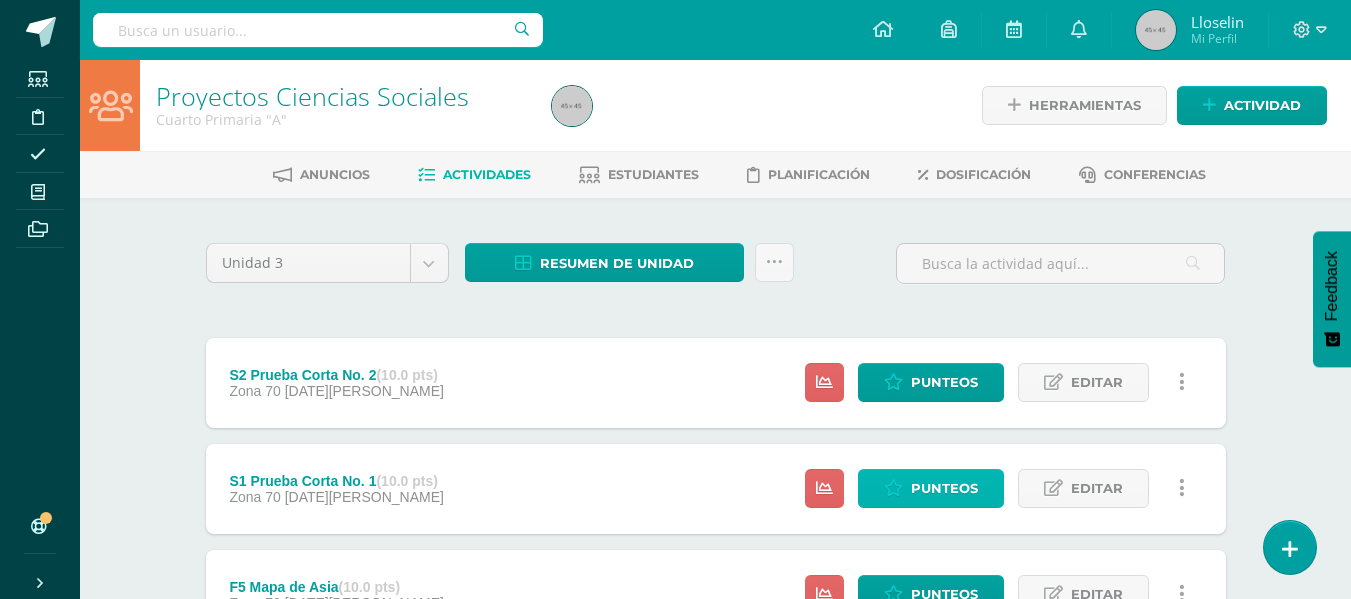 click on "Punteos" at bounding box center [944, 488] 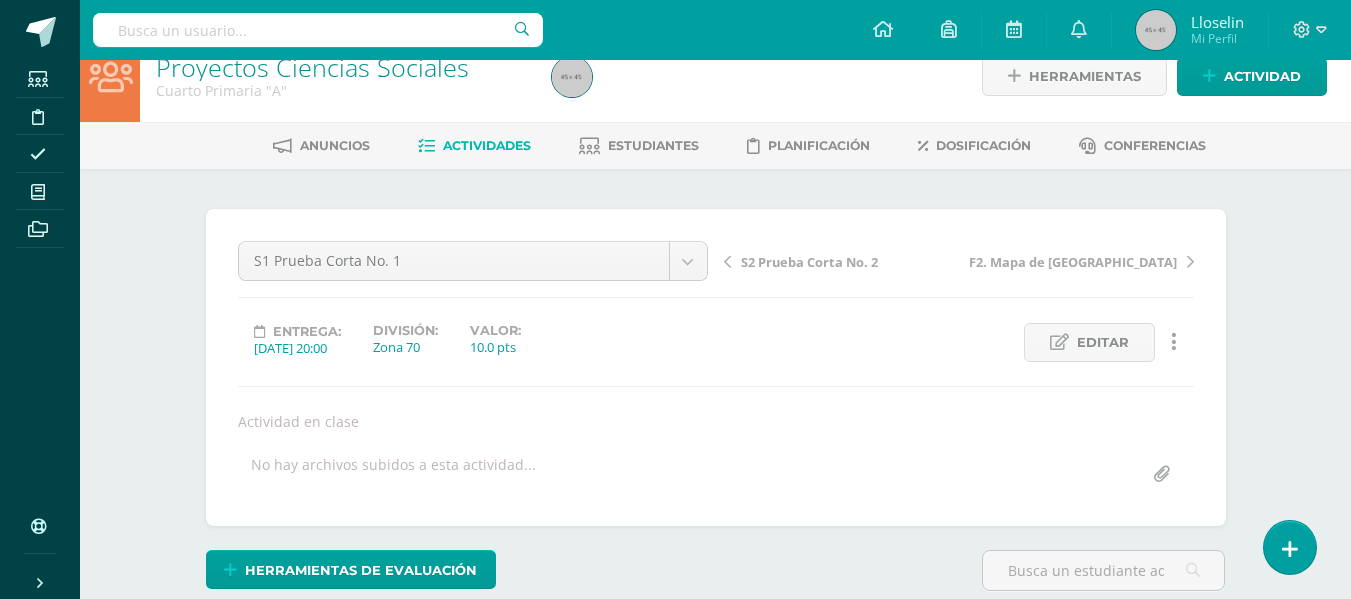 scroll, scrollTop: 29, scrollLeft: 0, axis: vertical 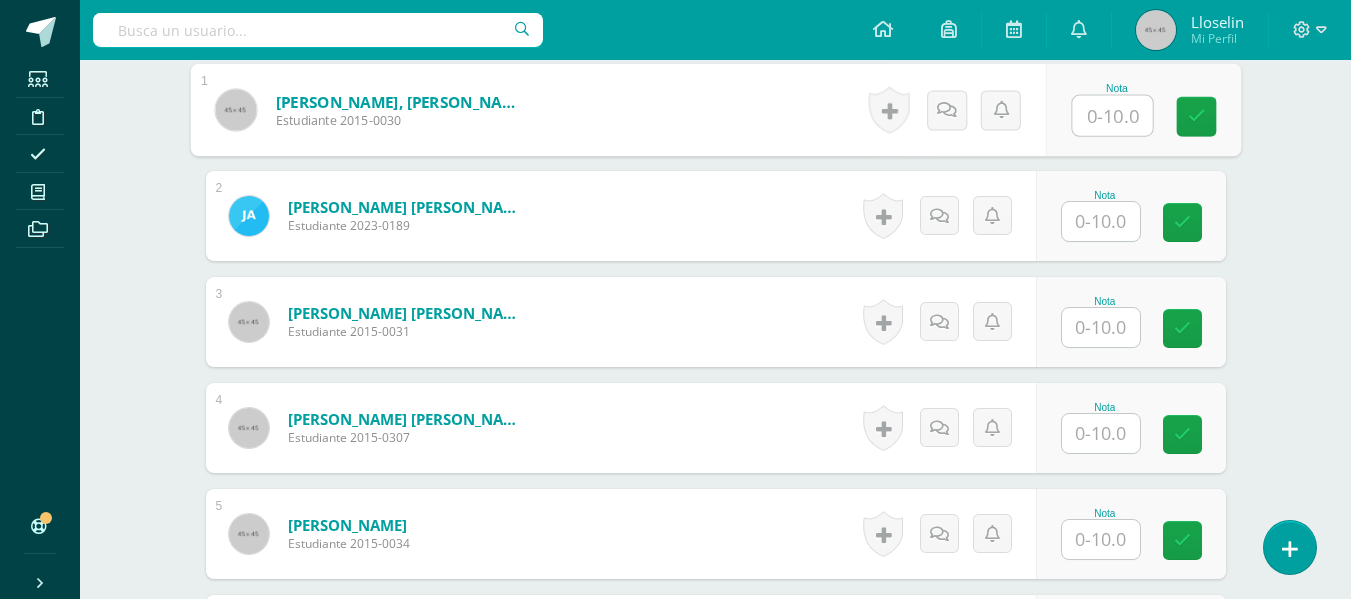 click at bounding box center (1112, 116) 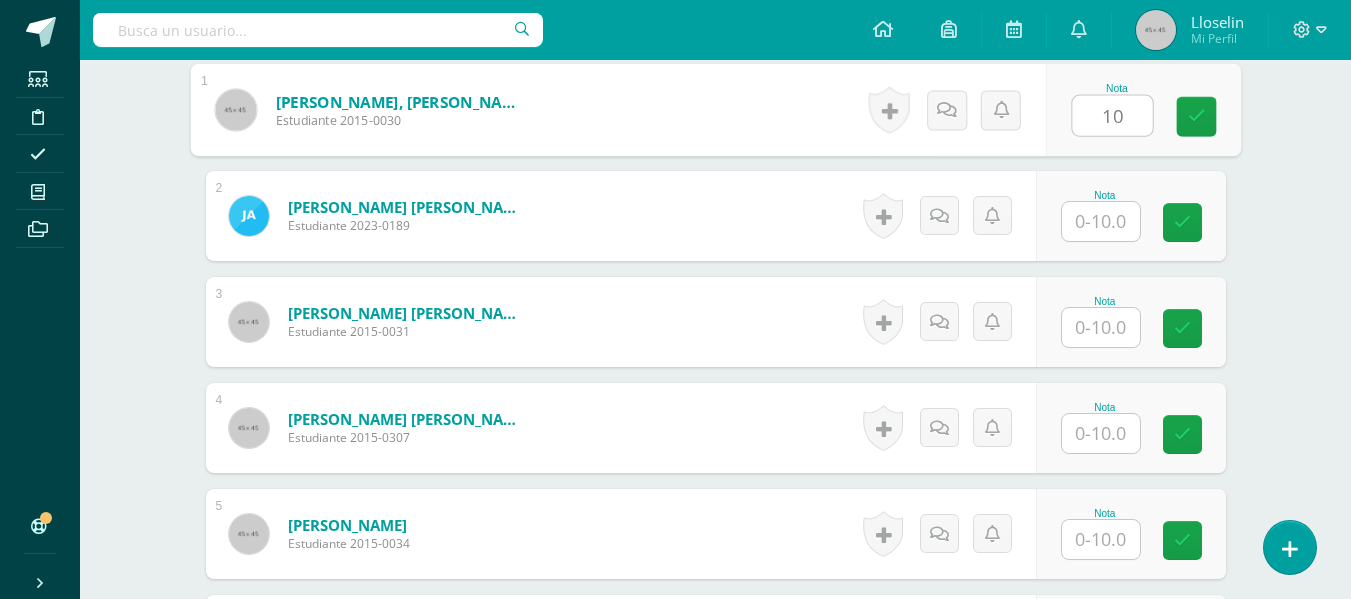 type on "10" 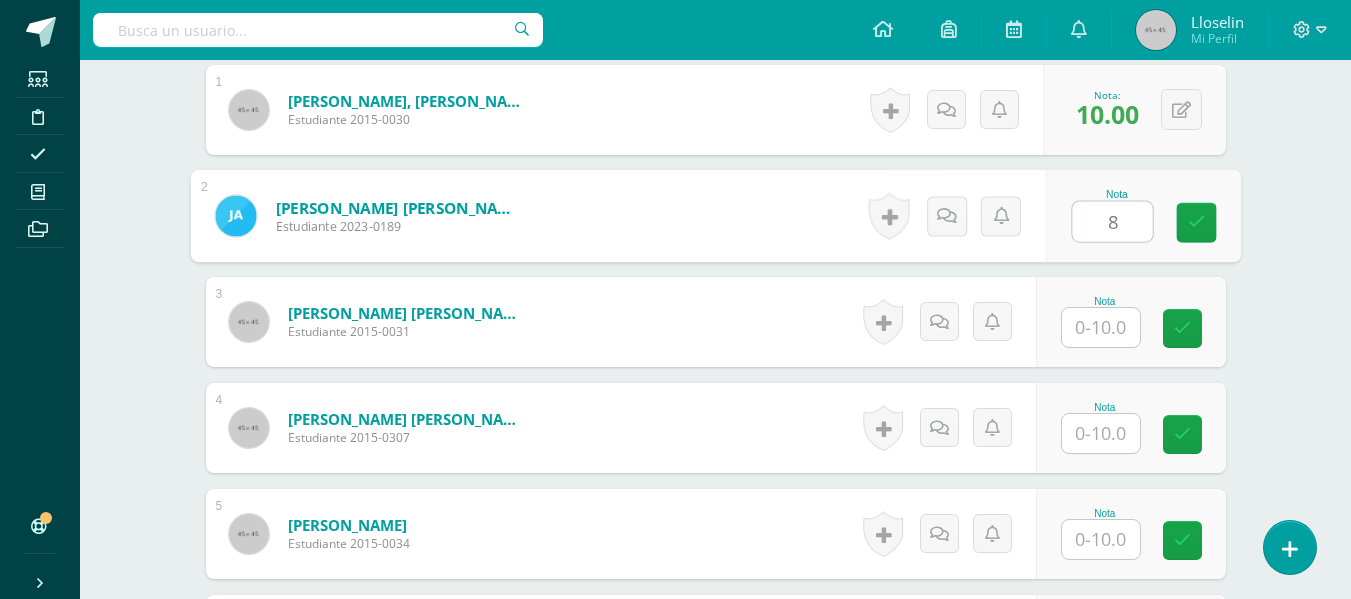 type on "8" 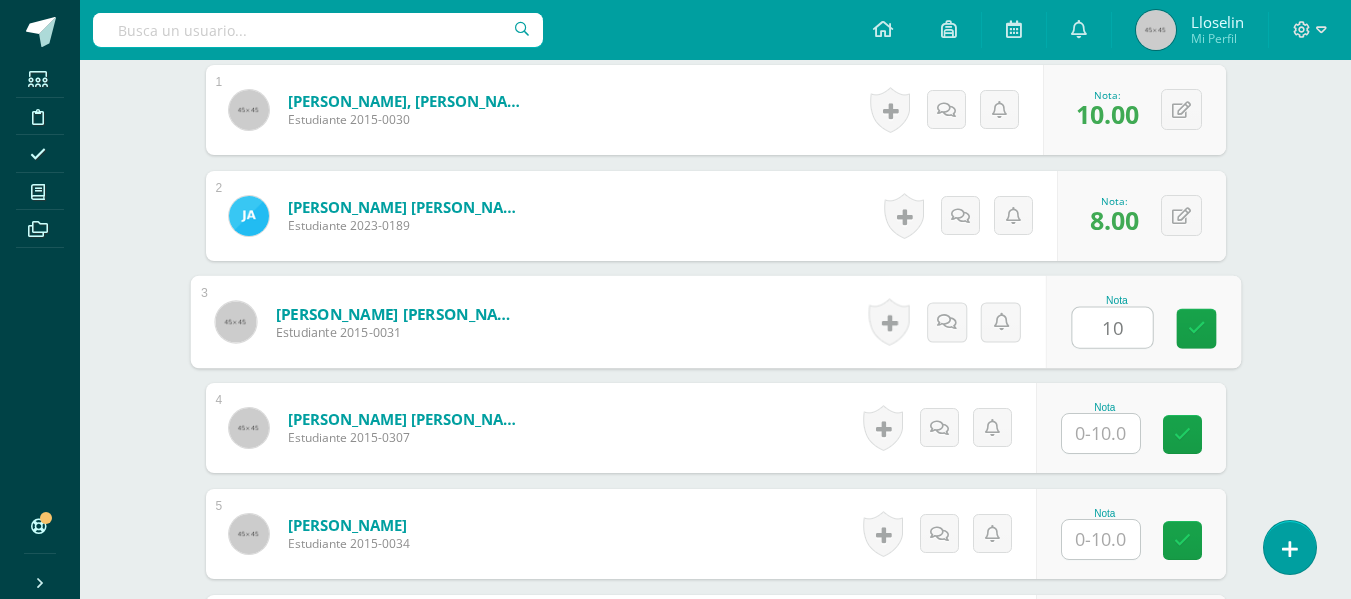 type on "10" 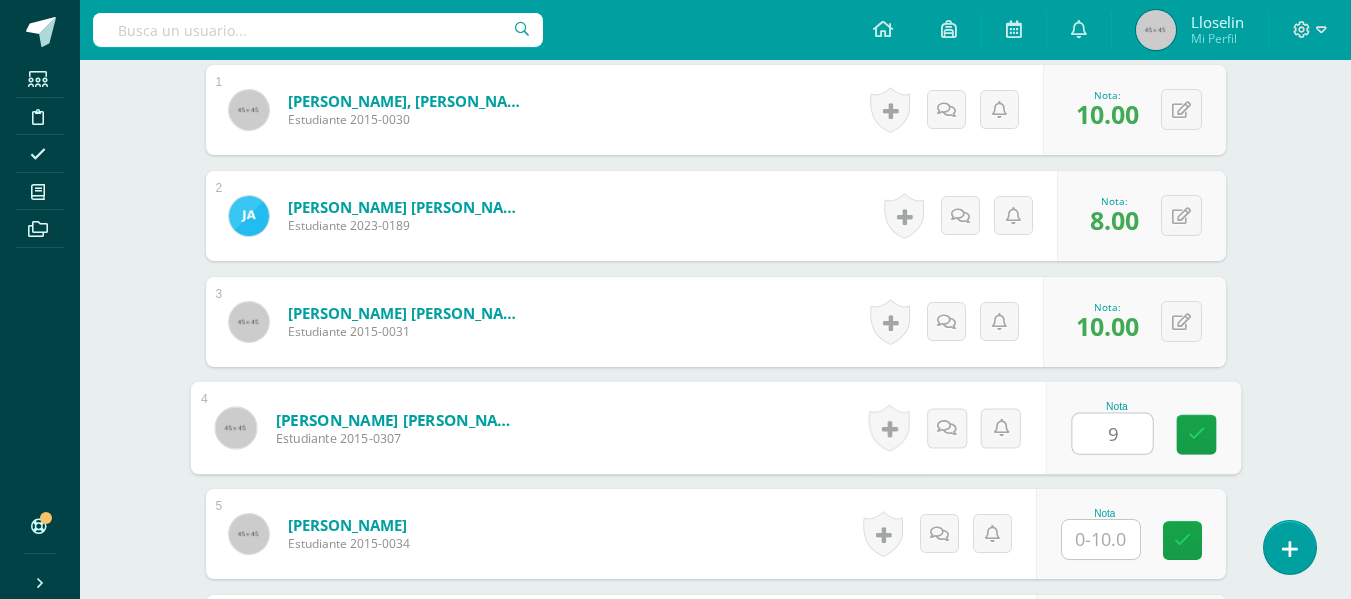 type on "9" 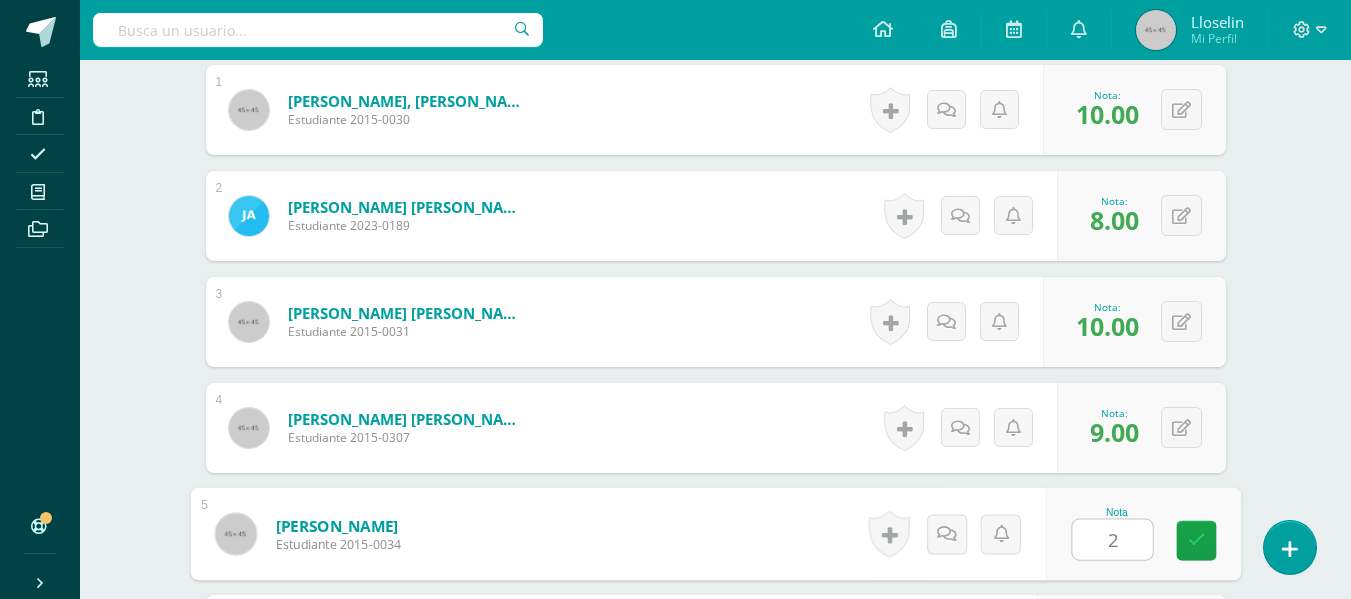 type on "2" 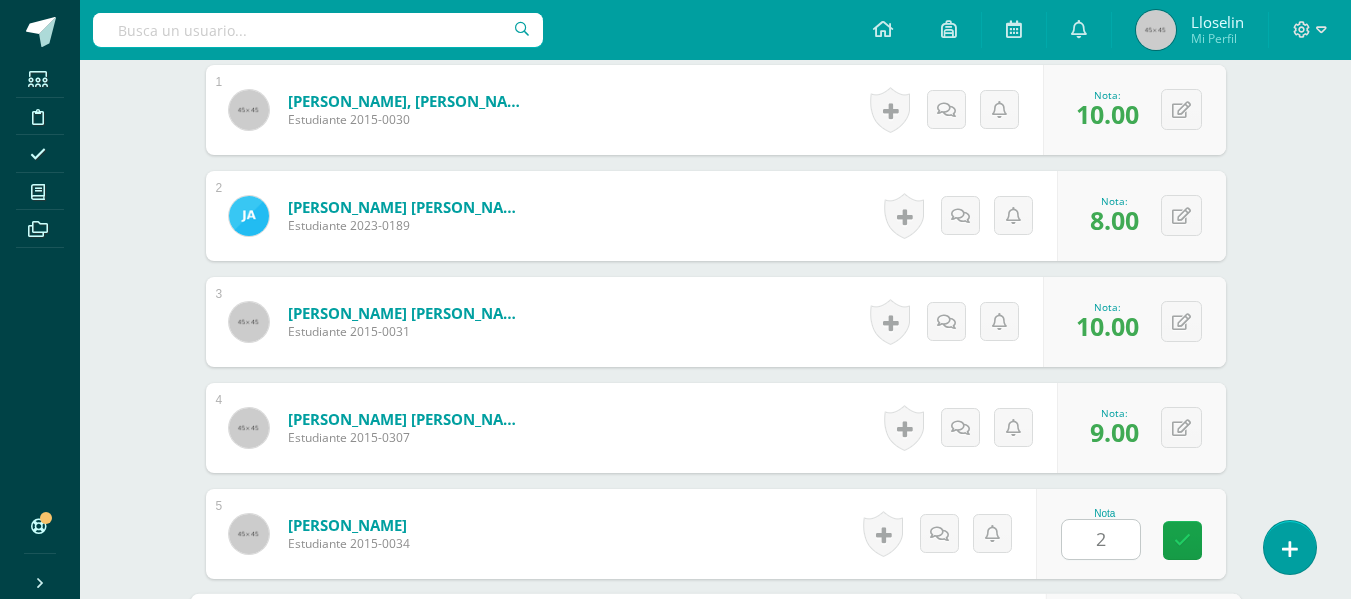 scroll, scrollTop: 995, scrollLeft: 0, axis: vertical 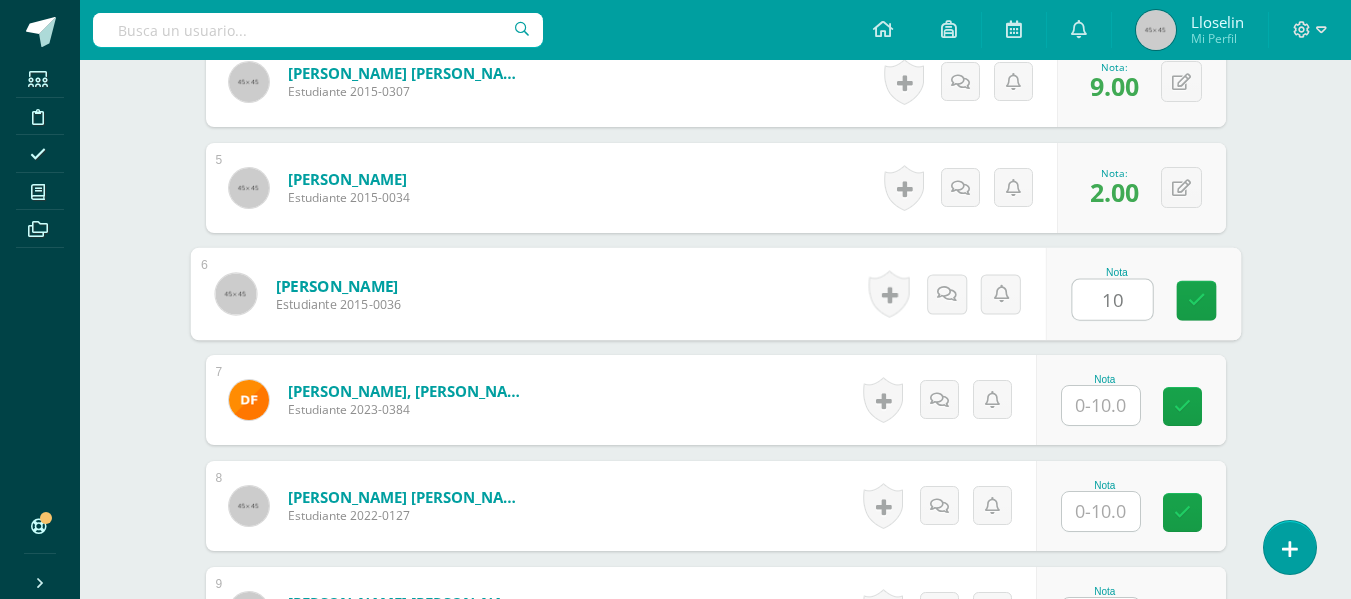 type on "10" 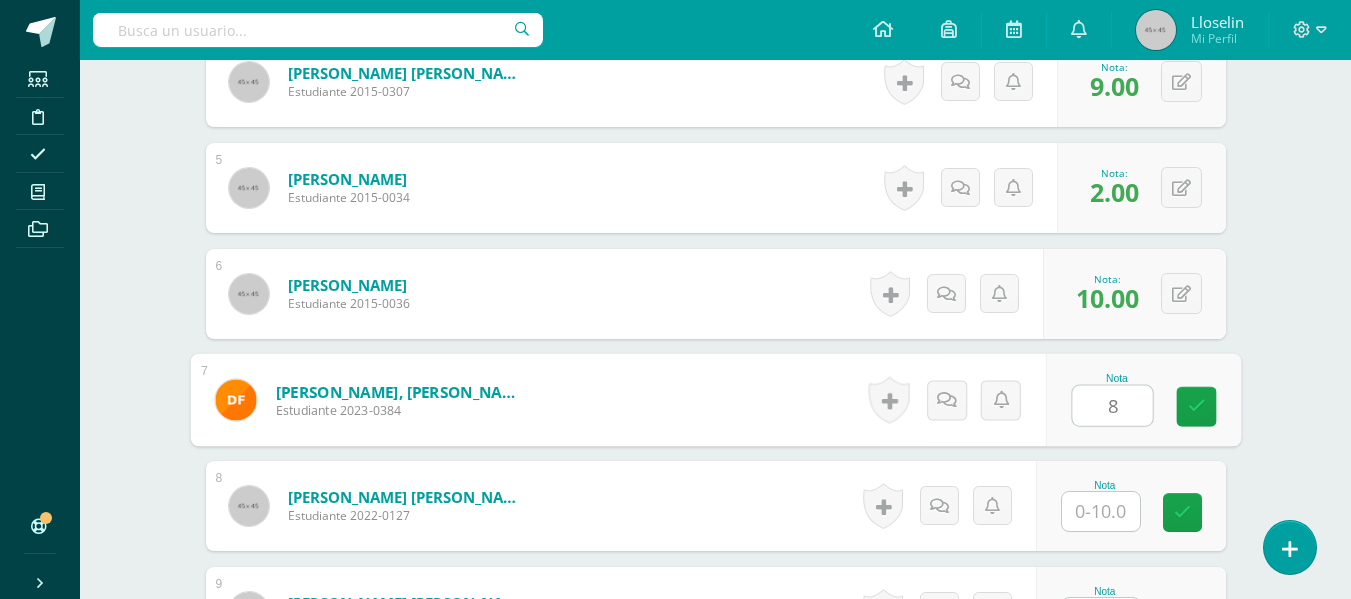 type on "8" 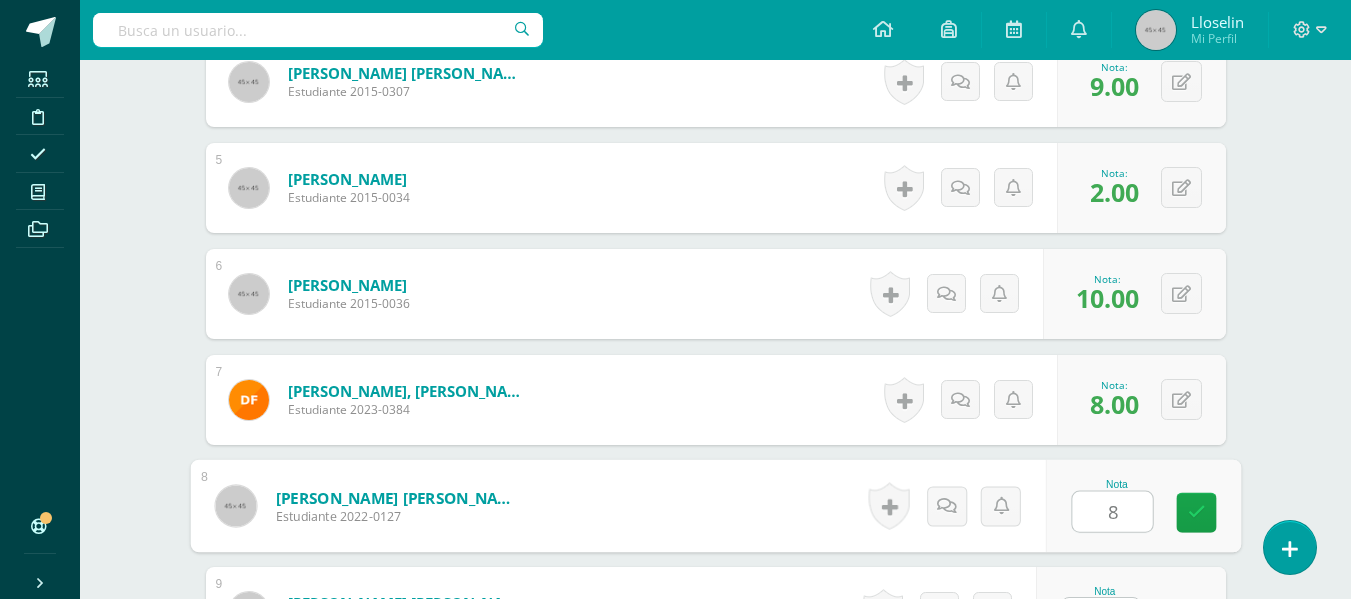 type on "8" 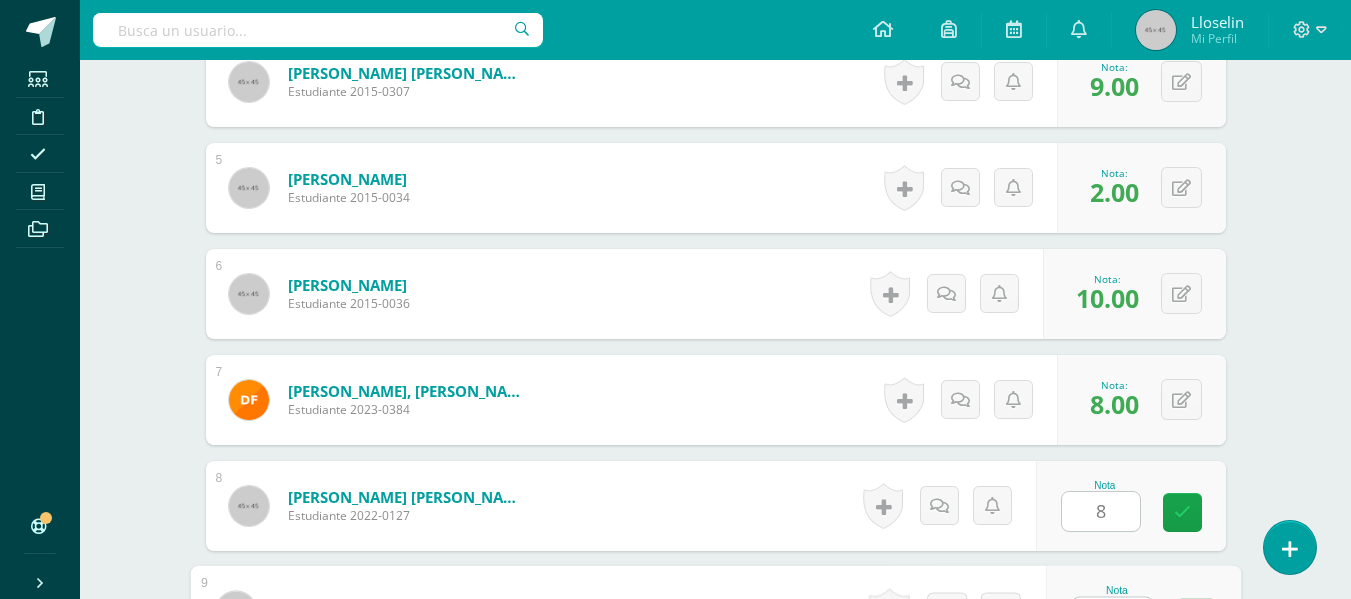 scroll, scrollTop: 1033, scrollLeft: 0, axis: vertical 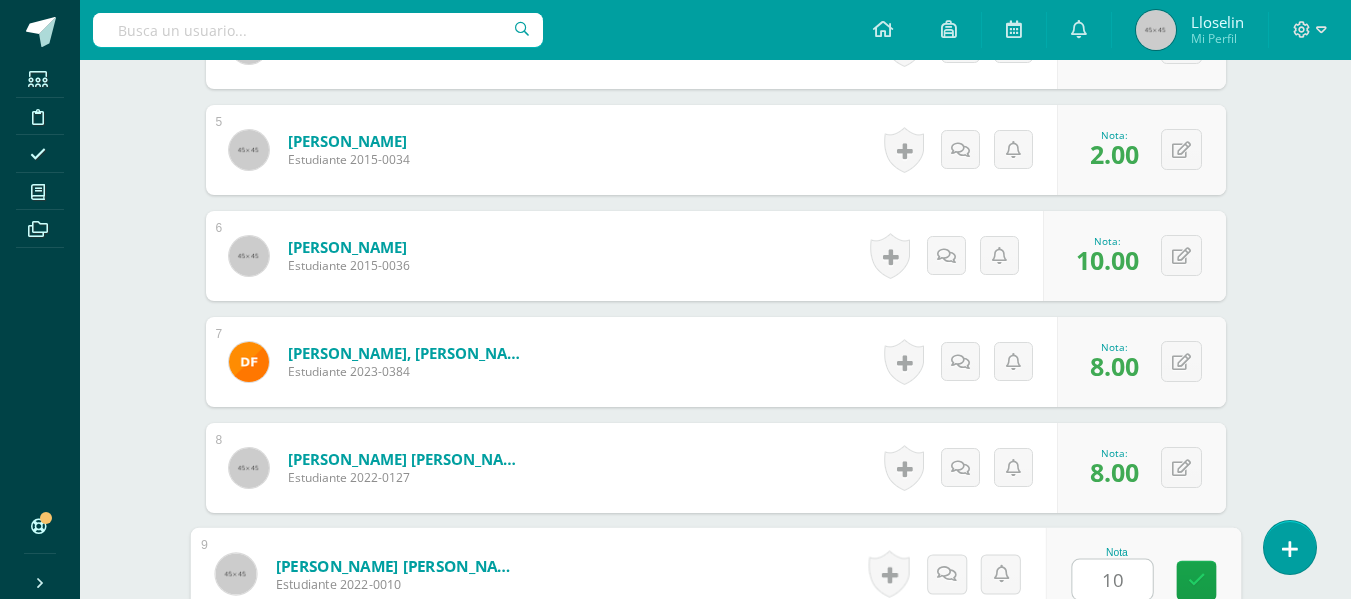type on "10" 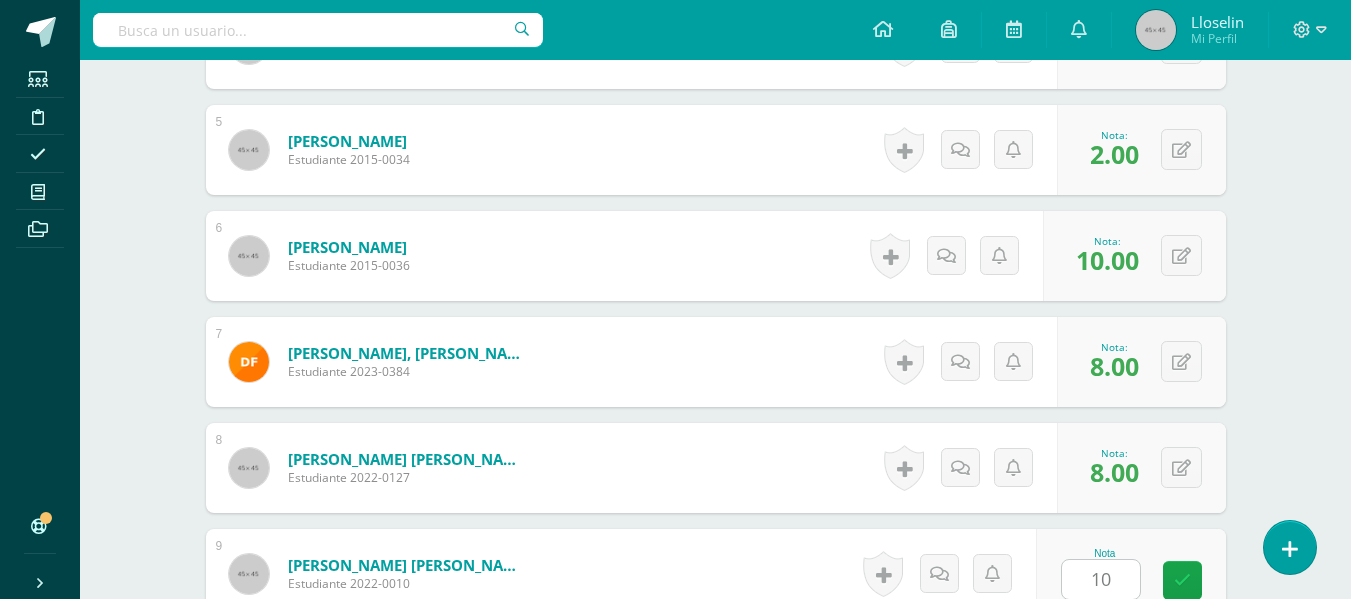 scroll, scrollTop: 1419, scrollLeft: 0, axis: vertical 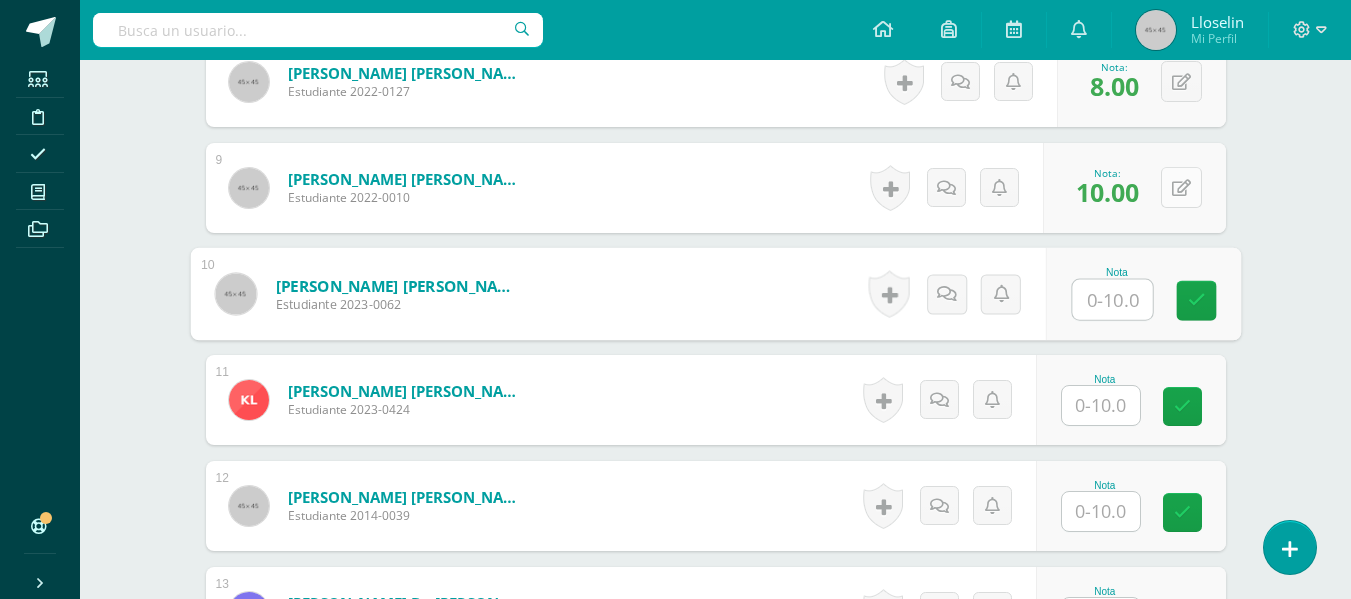 click at bounding box center (1181, 187) 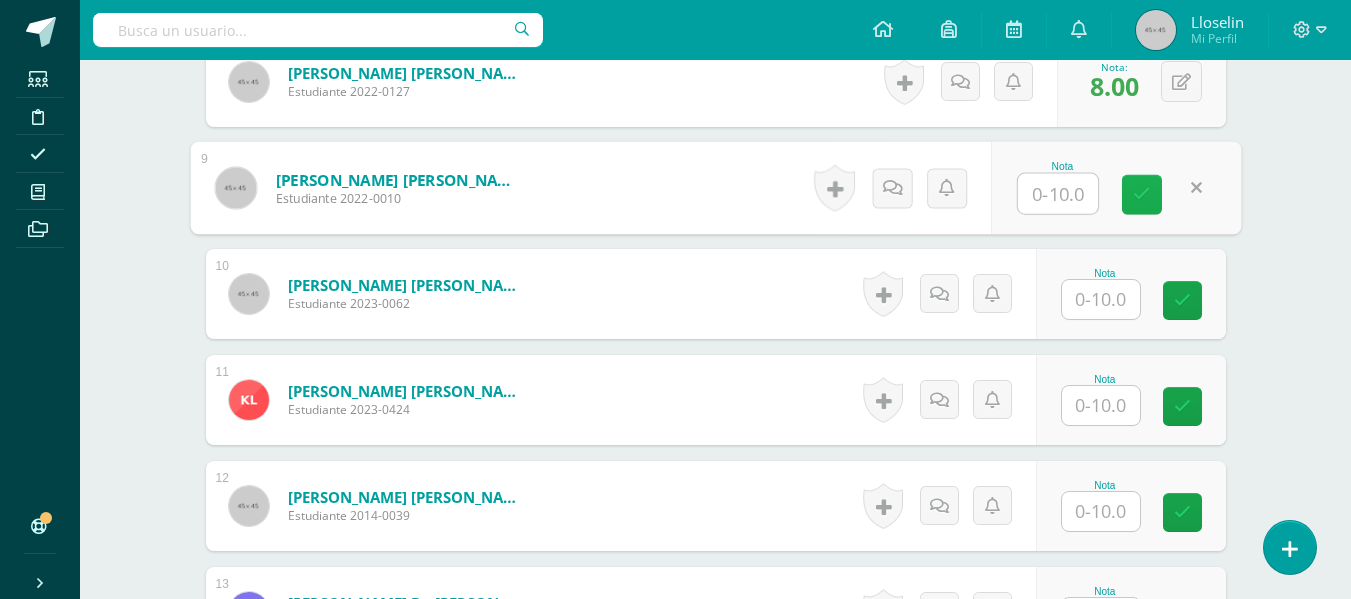 click at bounding box center [1142, 195] 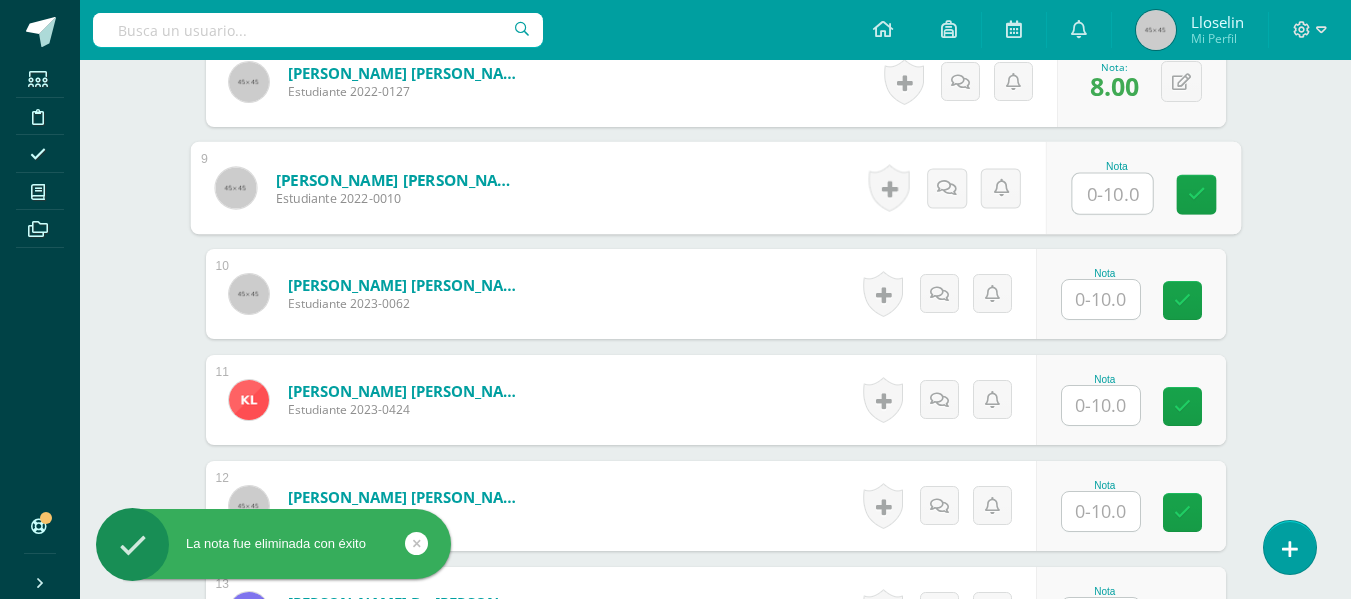 type 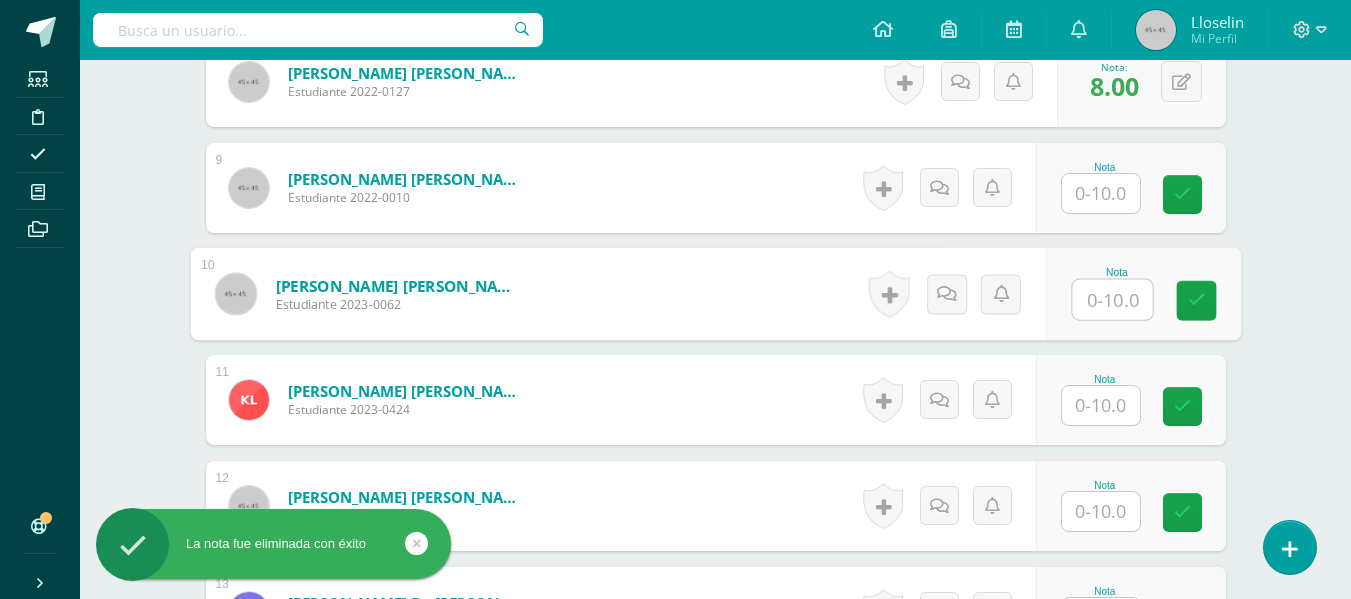 click at bounding box center (1112, 300) 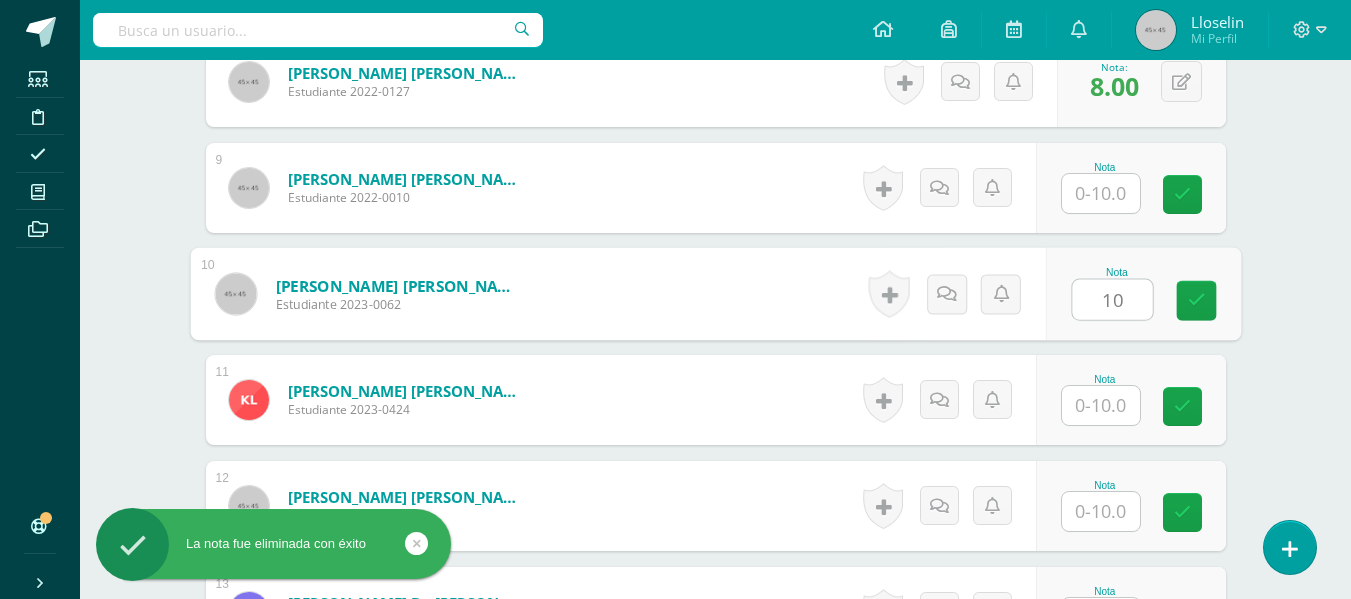 type on "10" 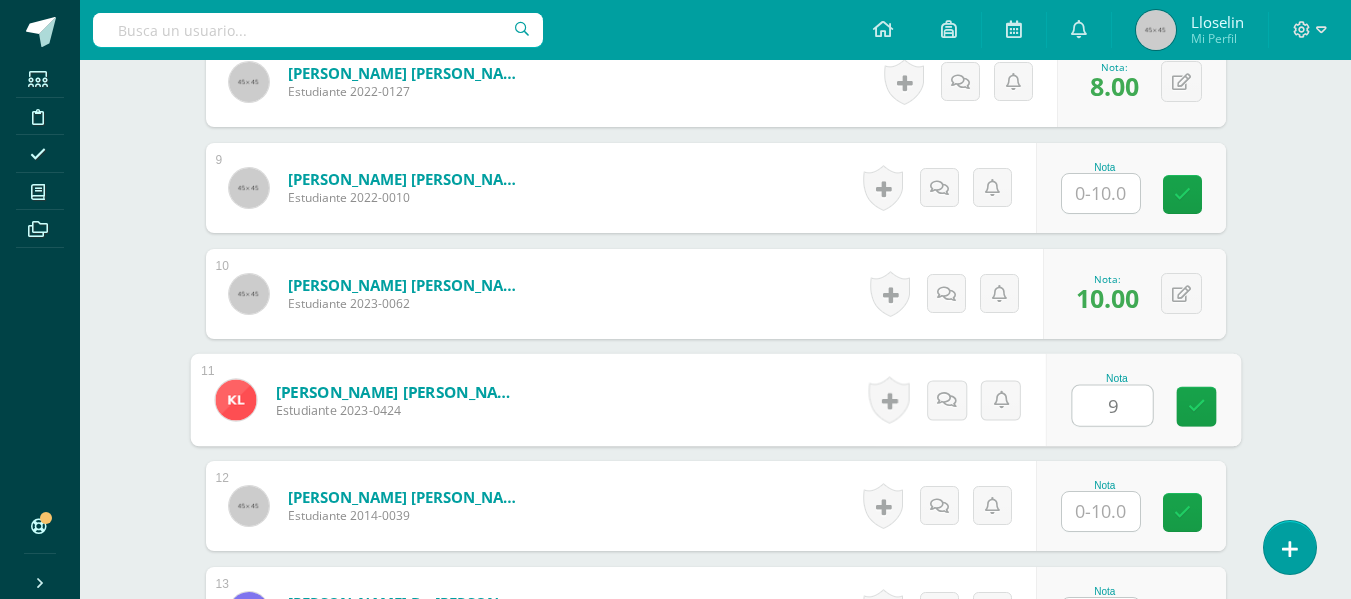 type on "9" 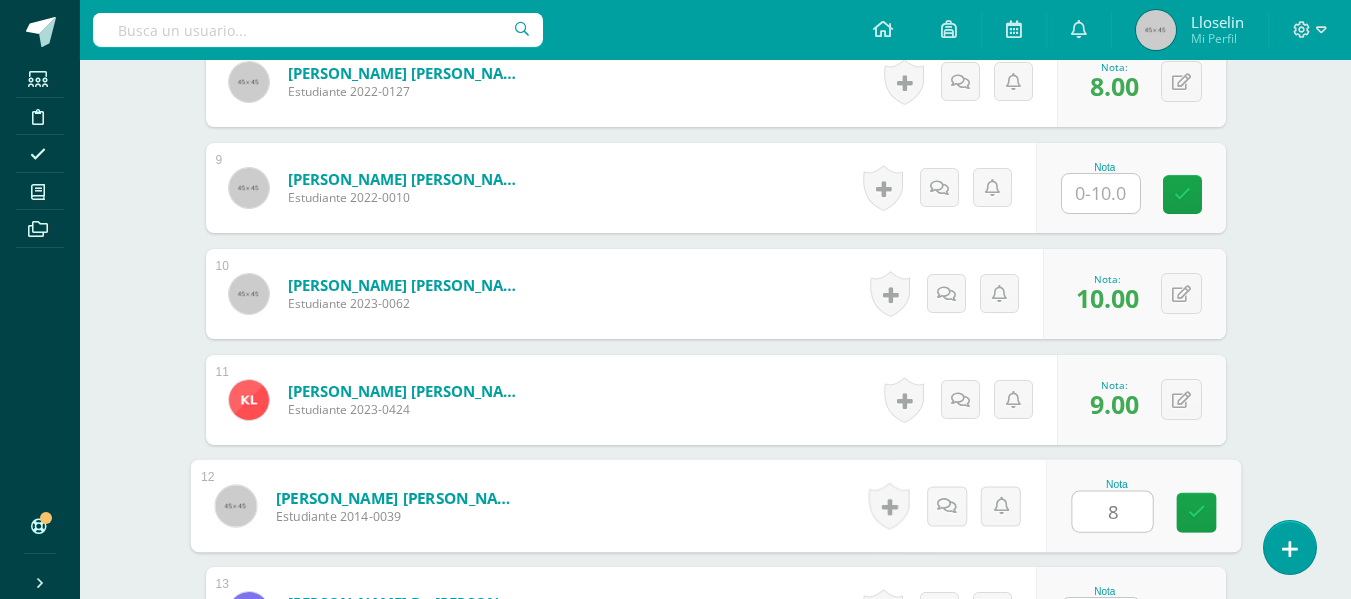 type on "8" 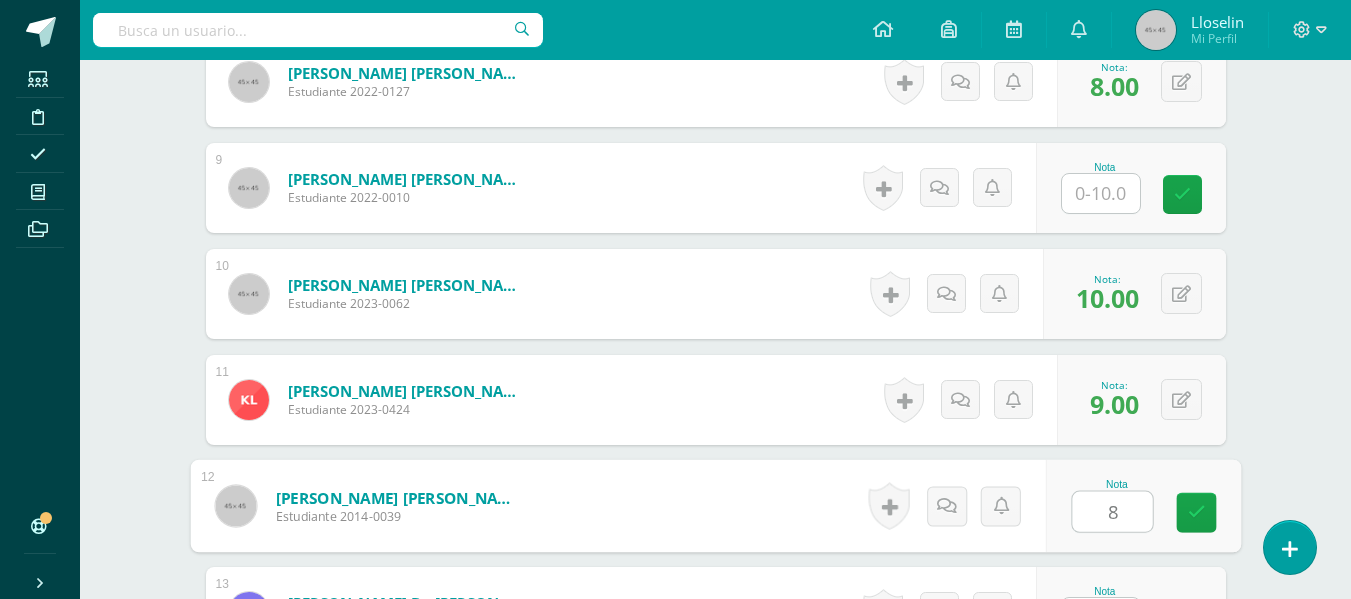 scroll, scrollTop: 1457, scrollLeft: 0, axis: vertical 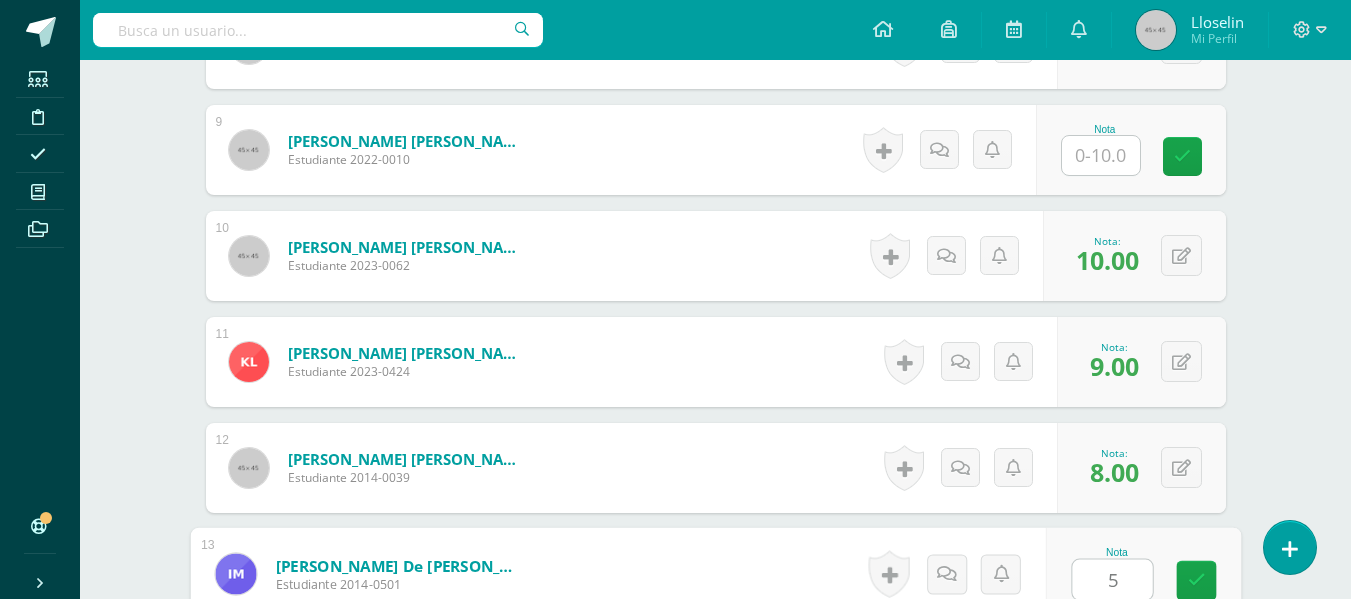 type on "5" 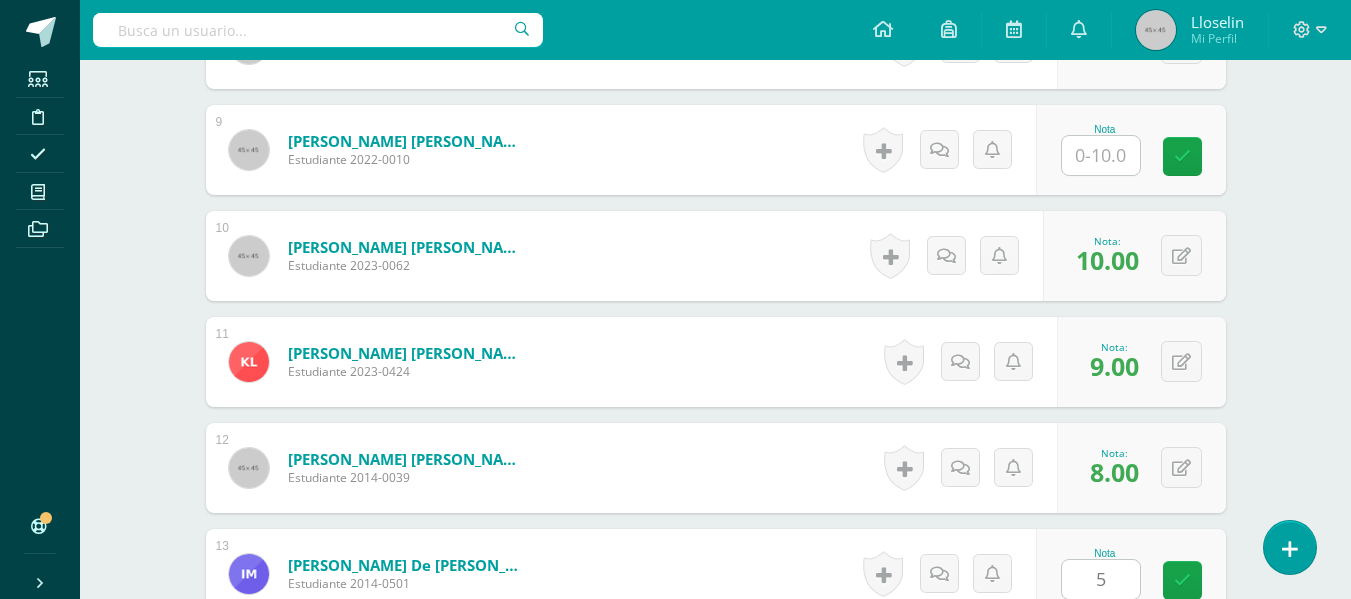 scroll, scrollTop: 1843, scrollLeft: 0, axis: vertical 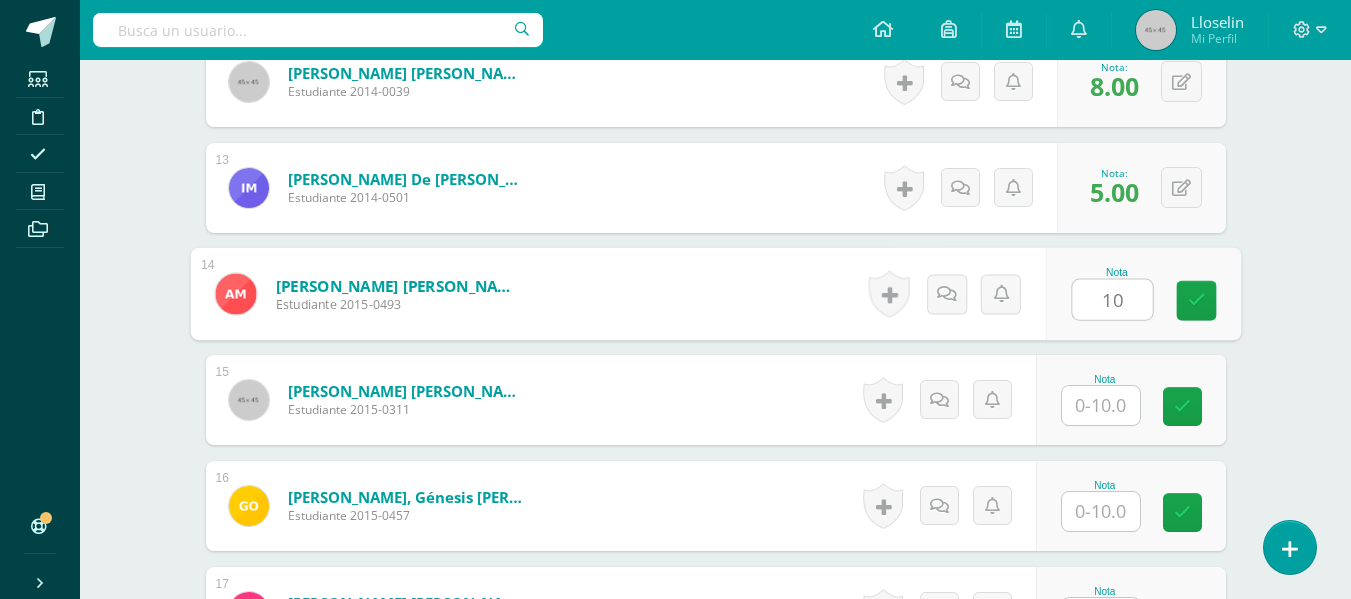 type on "10" 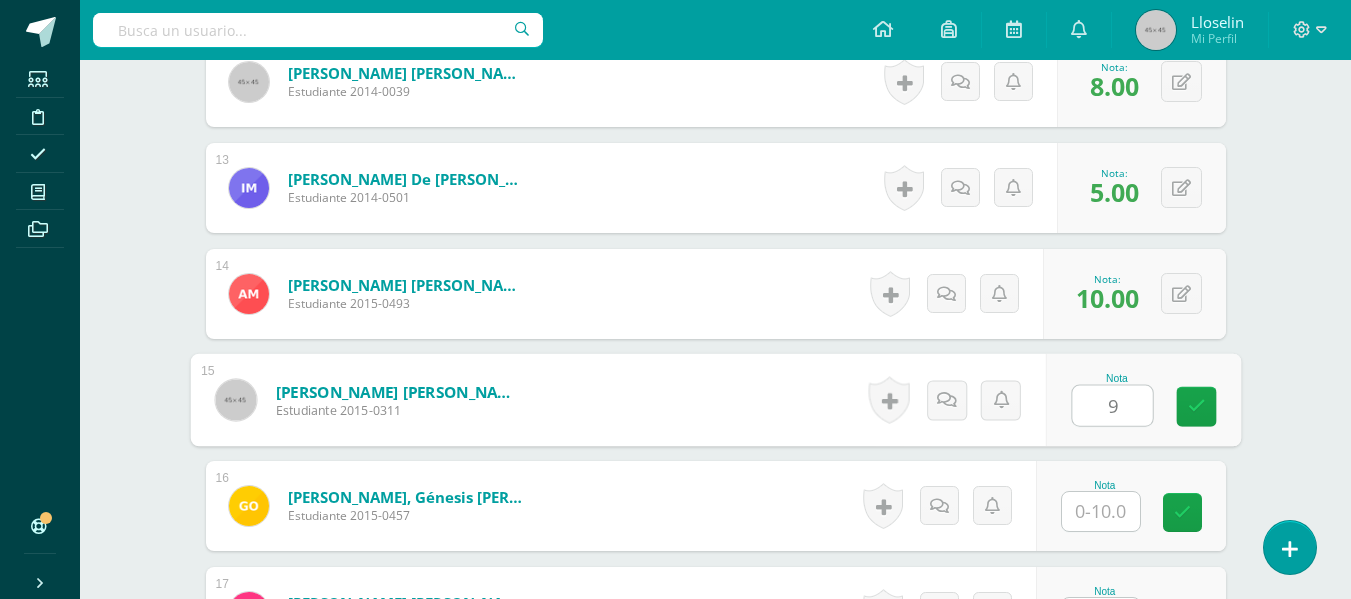 type on "9" 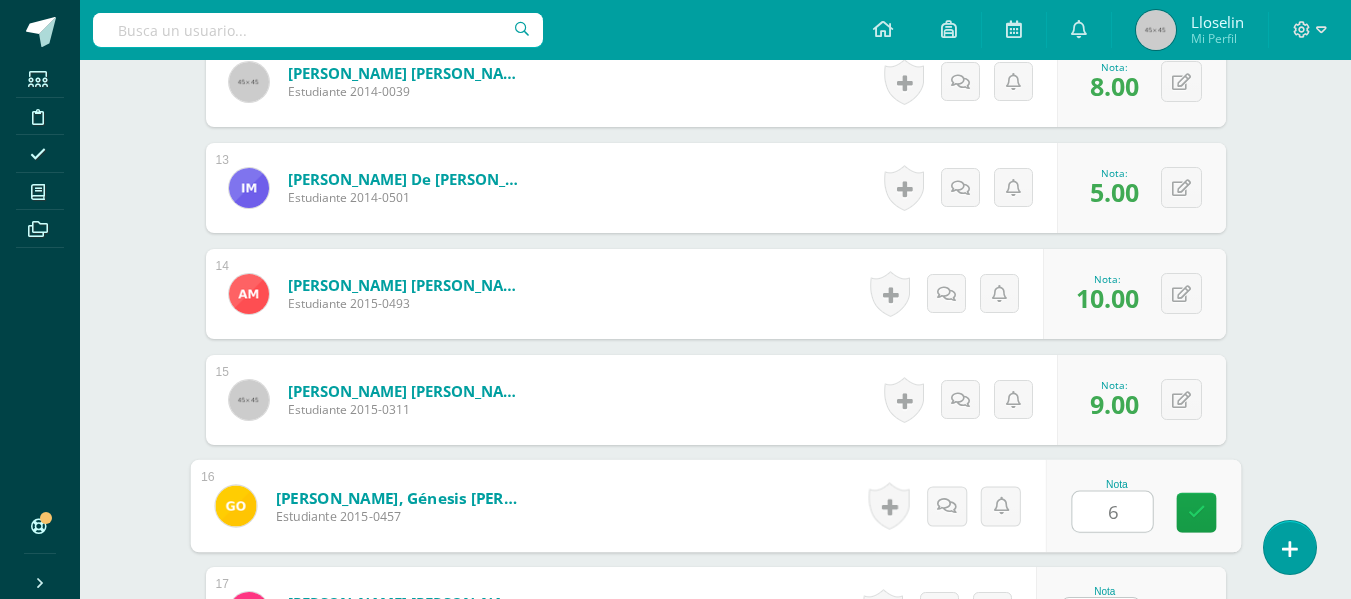 type on "6" 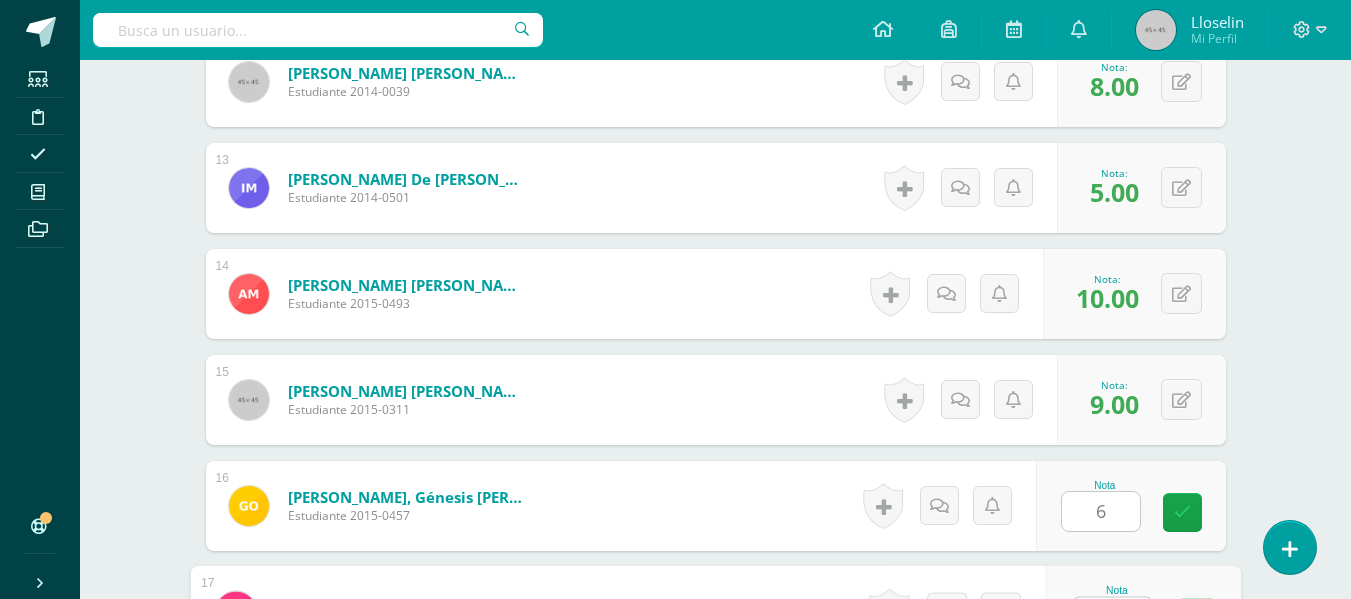 scroll, scrollTop: 1881, scrollLeft: 0, axis: vertical 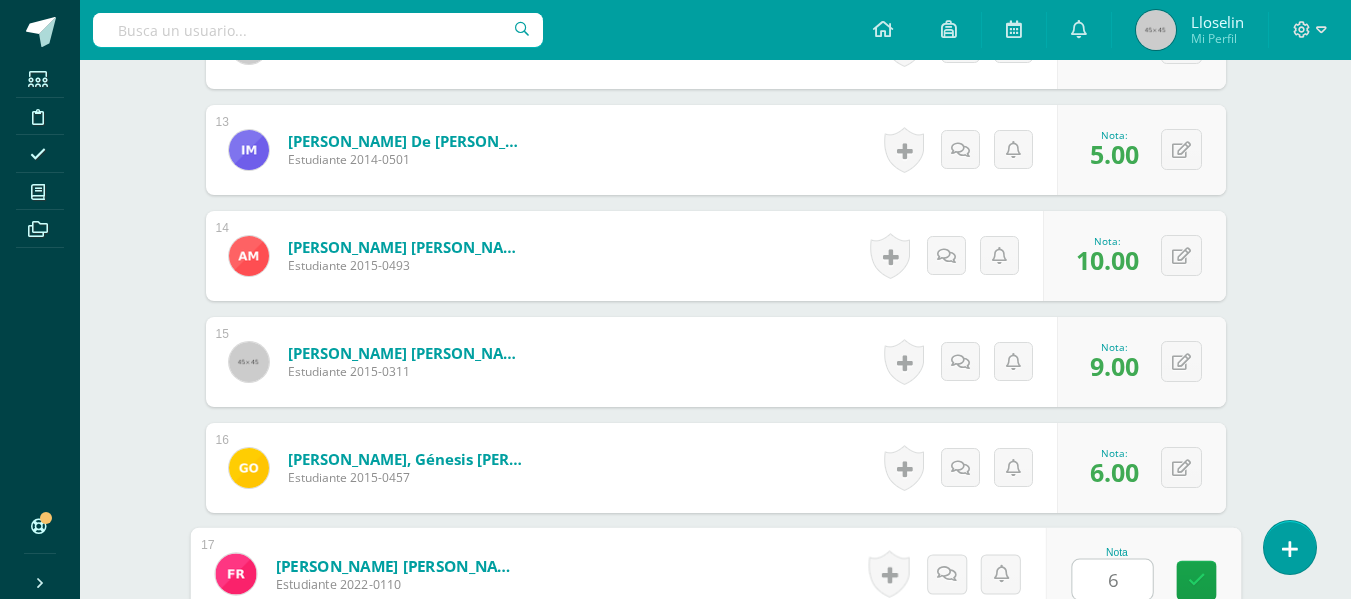 type on "6" 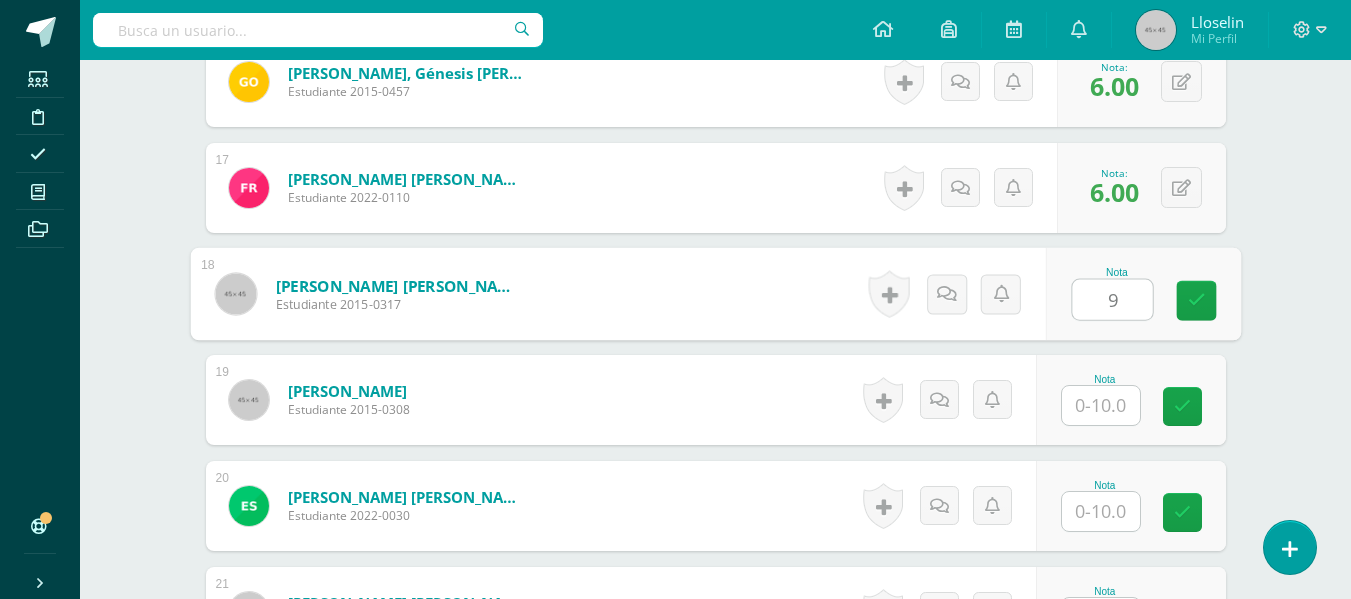 type on "9" 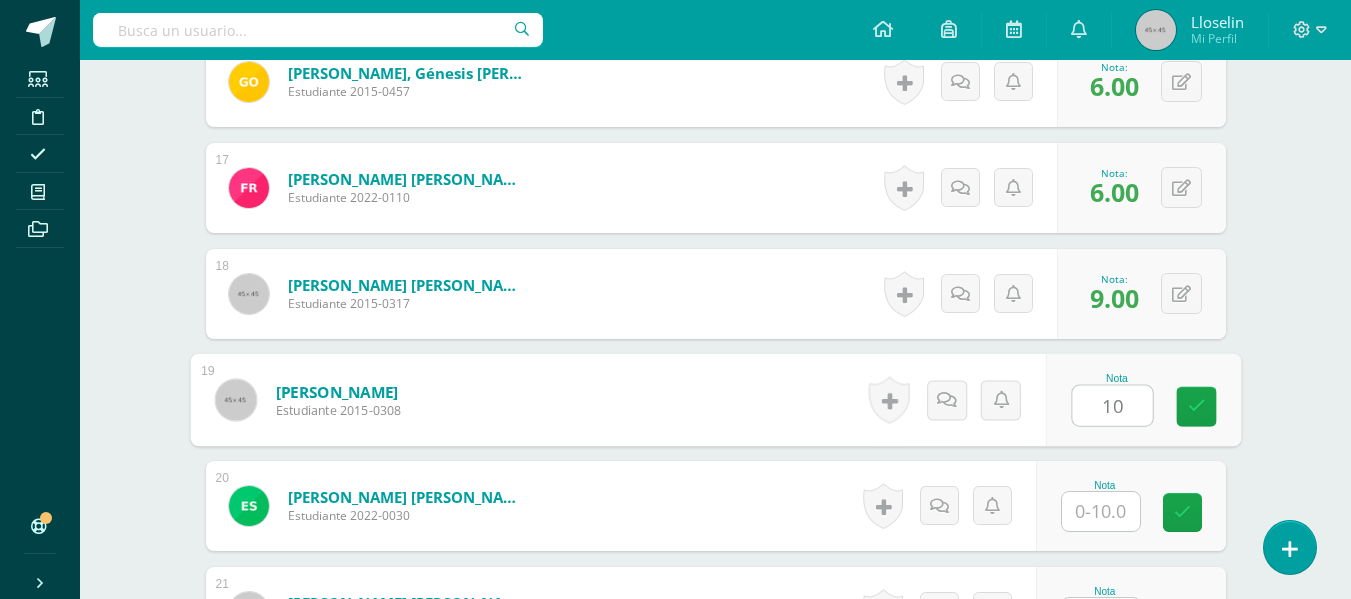 type on "10" 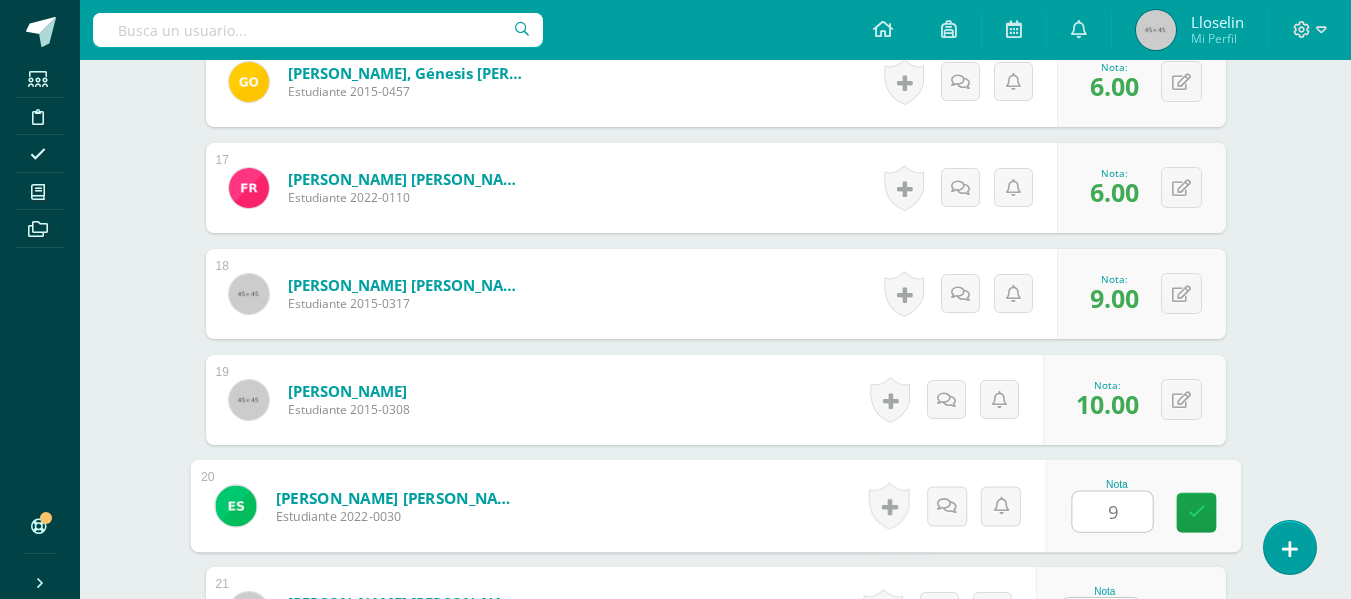 type on "9" 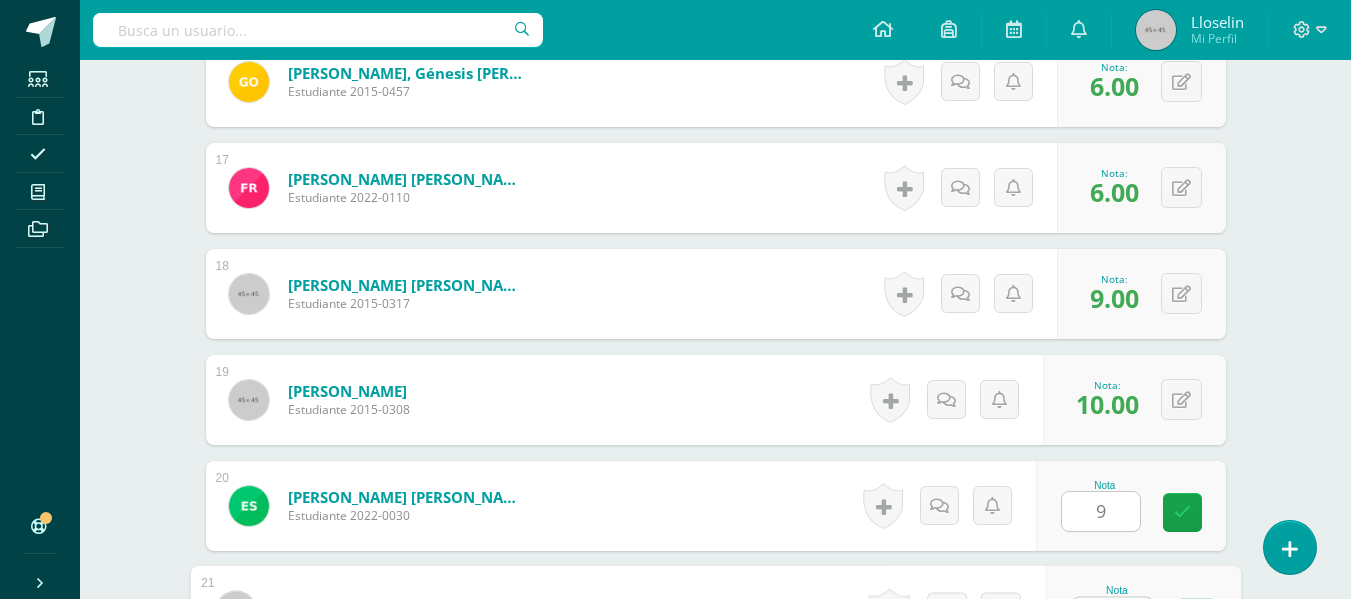 scroll, scrollTop: 2305, scrollLeft: 0, axis: vertical 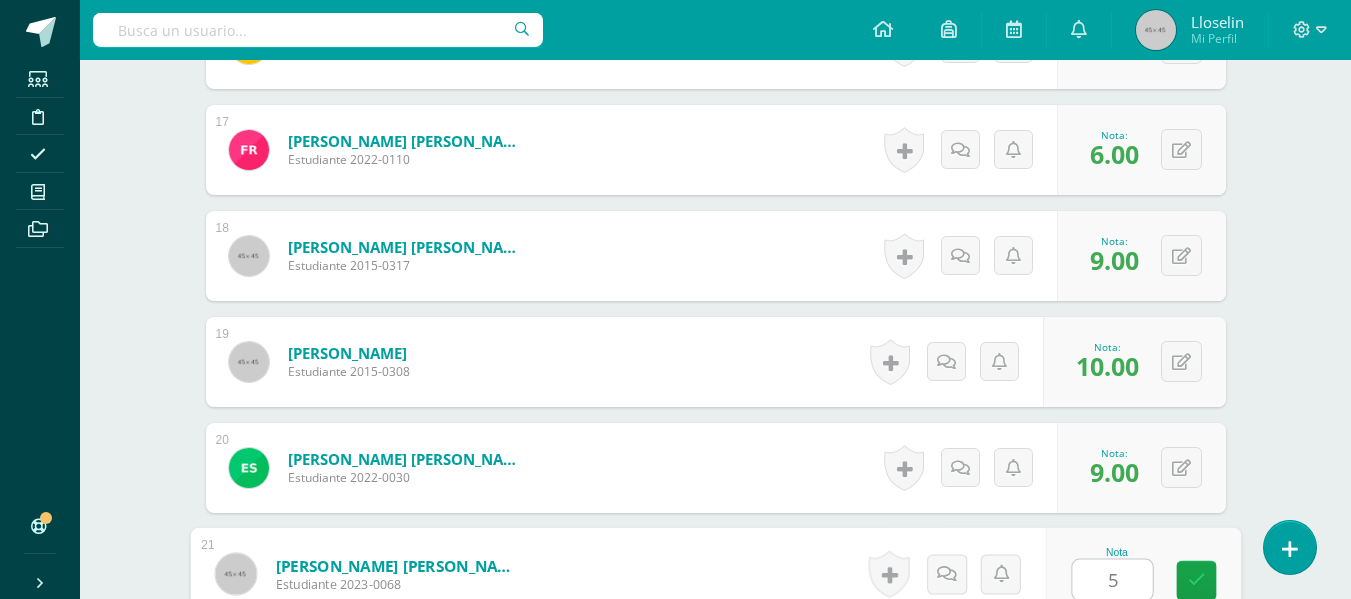 type on "5" 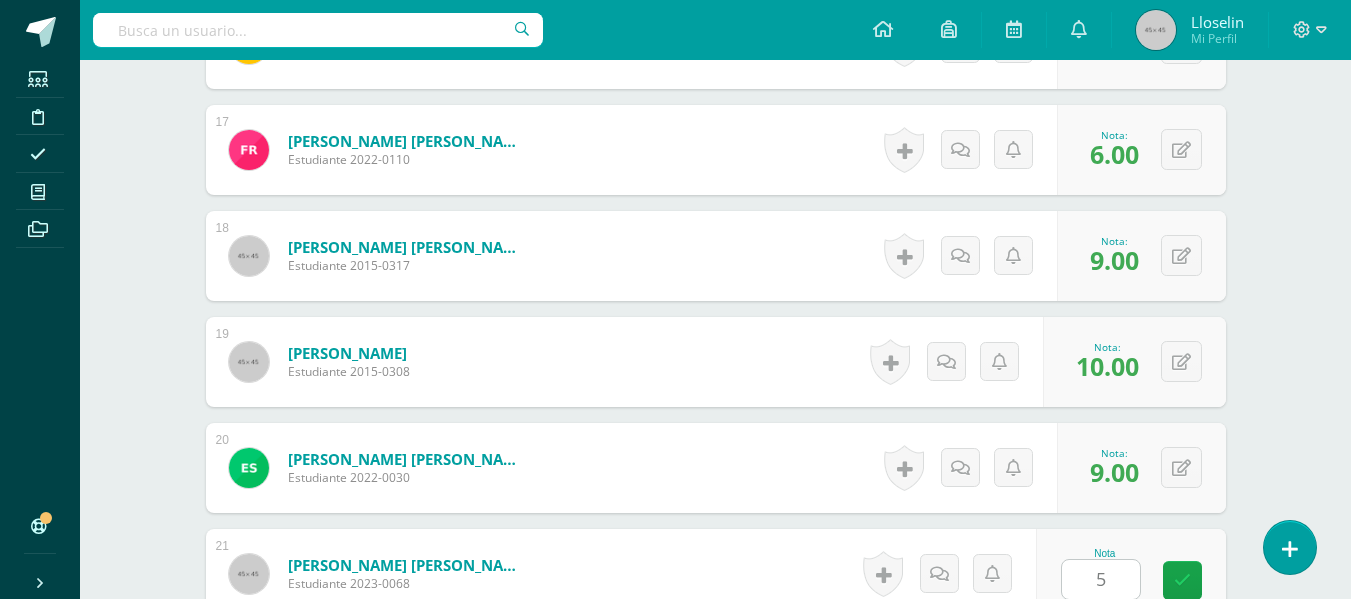 scroll, scrollTop: 2660, scrollLeft: 0, axis: vertical 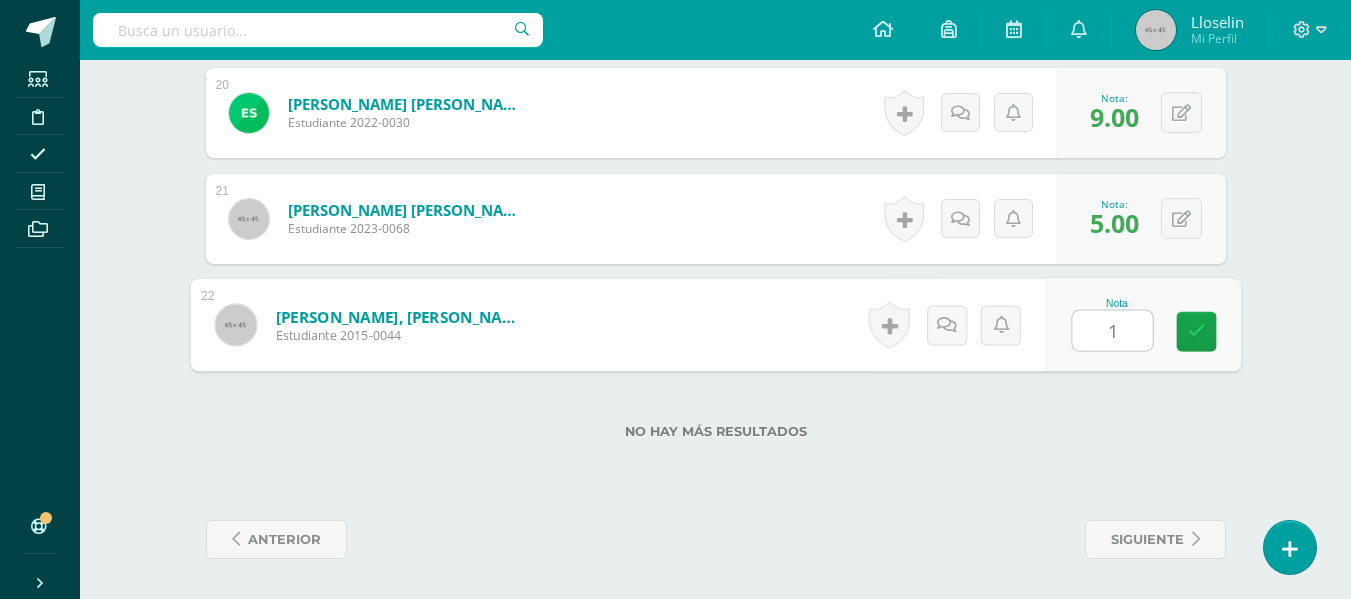type on "10" 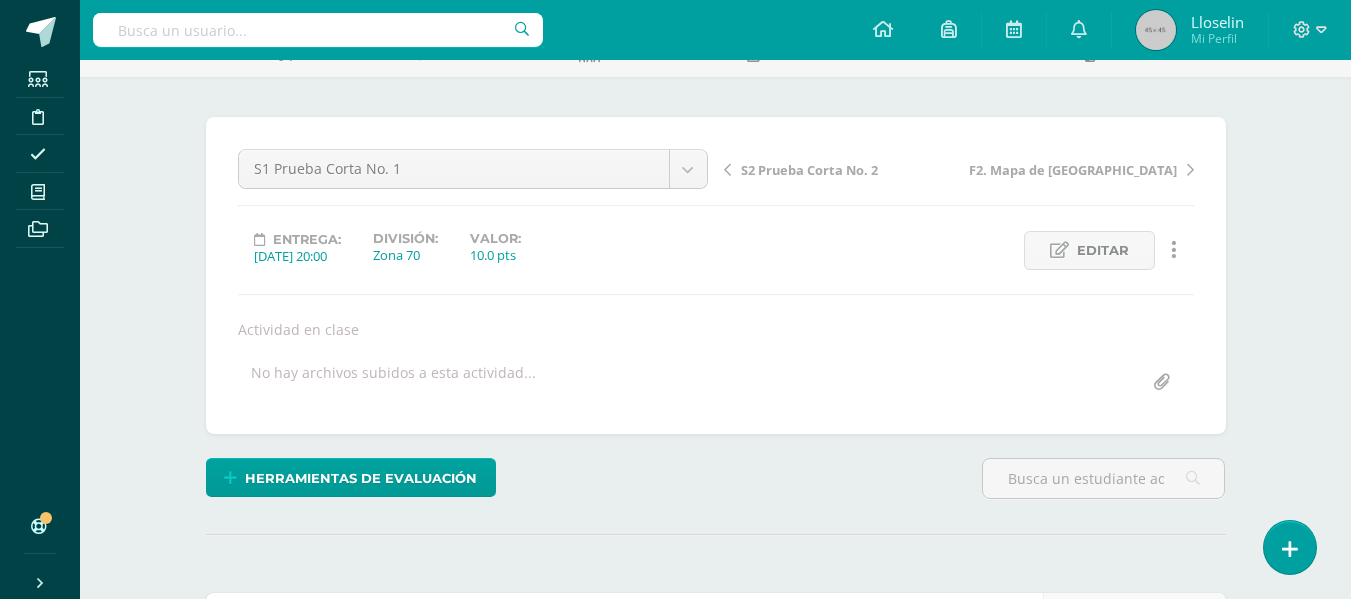 scroll, scrollTop: 0, scrollLeft: 0, axis: both 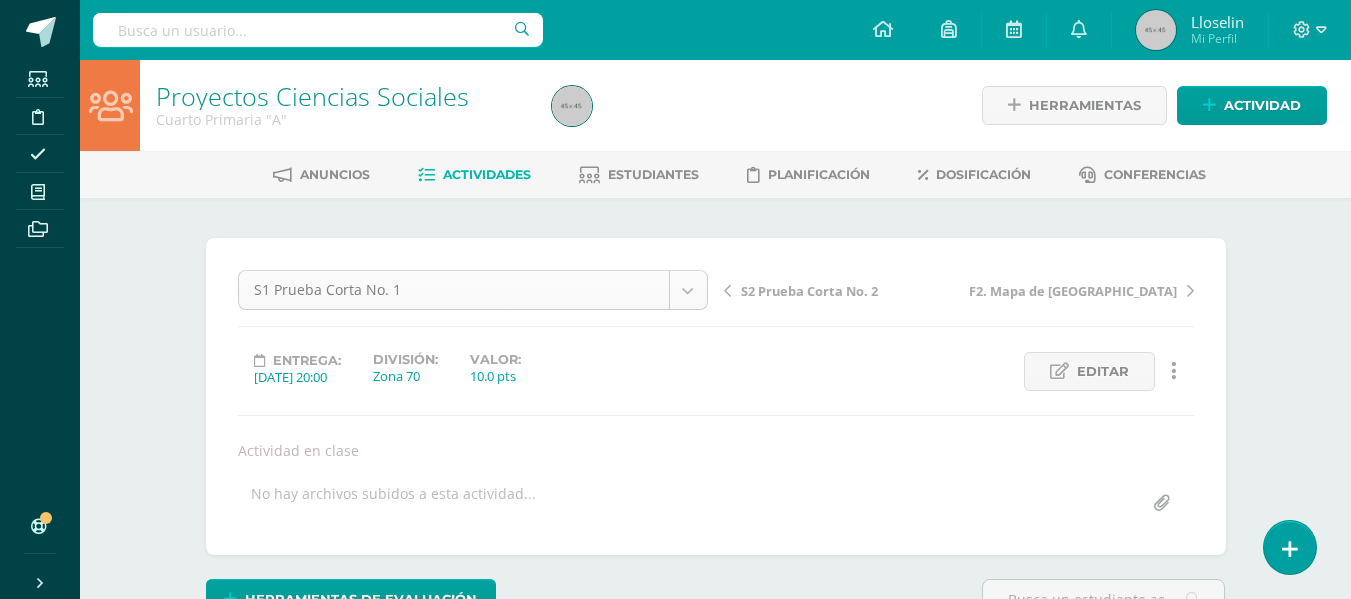 click on "La nota fue eliminada con éxito         Estudiantes Disciplina Asistencia Mis cursos Archivos Soporte
Centro de ayuda
Últimas actualizaciones
10+ Cerrar panel
Proyectos Ciencias
Tercero
Primaria
"A"
Actividades Estudiantes Planificación Dosificación
Proyectos Sociales
Tercero
Primaria
"A"
Actividades Estudiantes Planificación Dosificación
Proyectos Ciencias
Tercero
Primaria
"B"
Actividades Estudiantes Planificación Dosificación
Proyectos Sociales" at bounding box center (675, 1629) 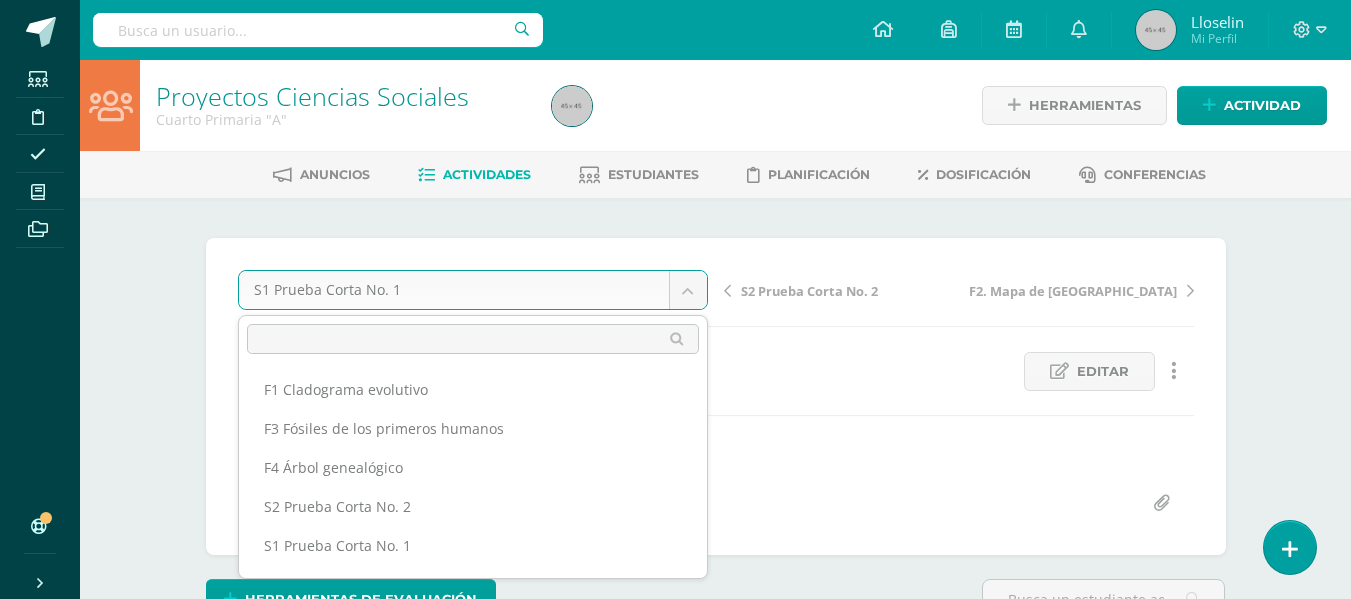 scroll, scrollTop: 73, scrollLeft: 0, axis: vertical 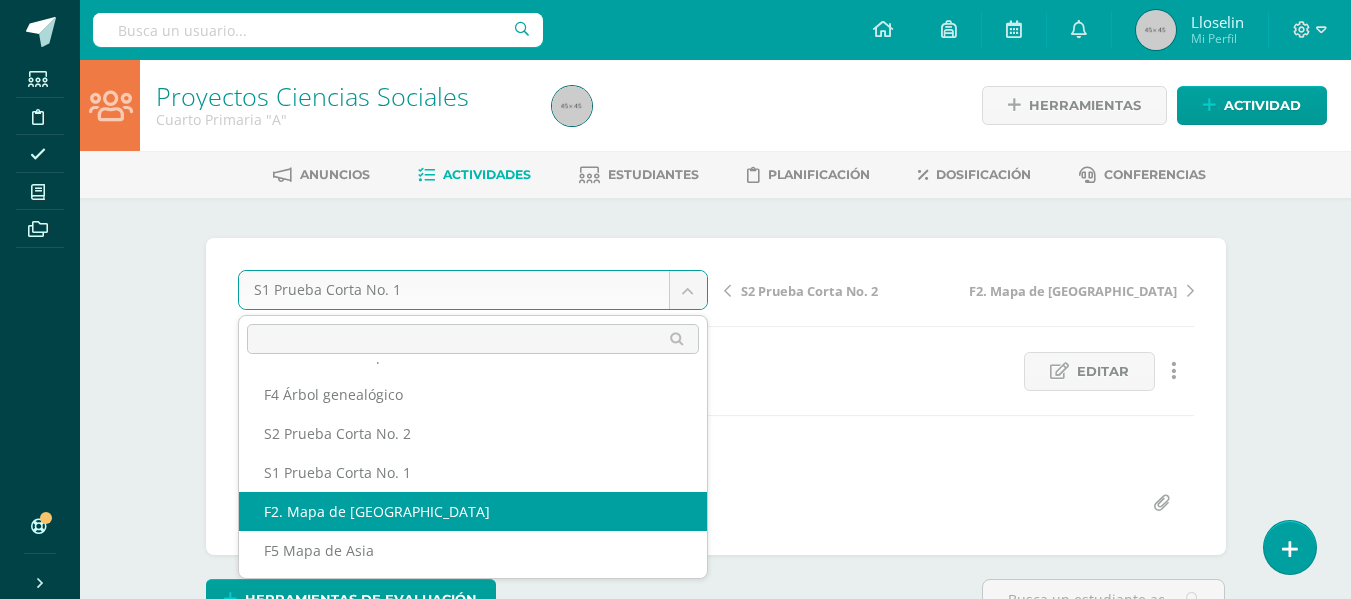 select on "/dashboard/teacher/grade-activity/44038/" 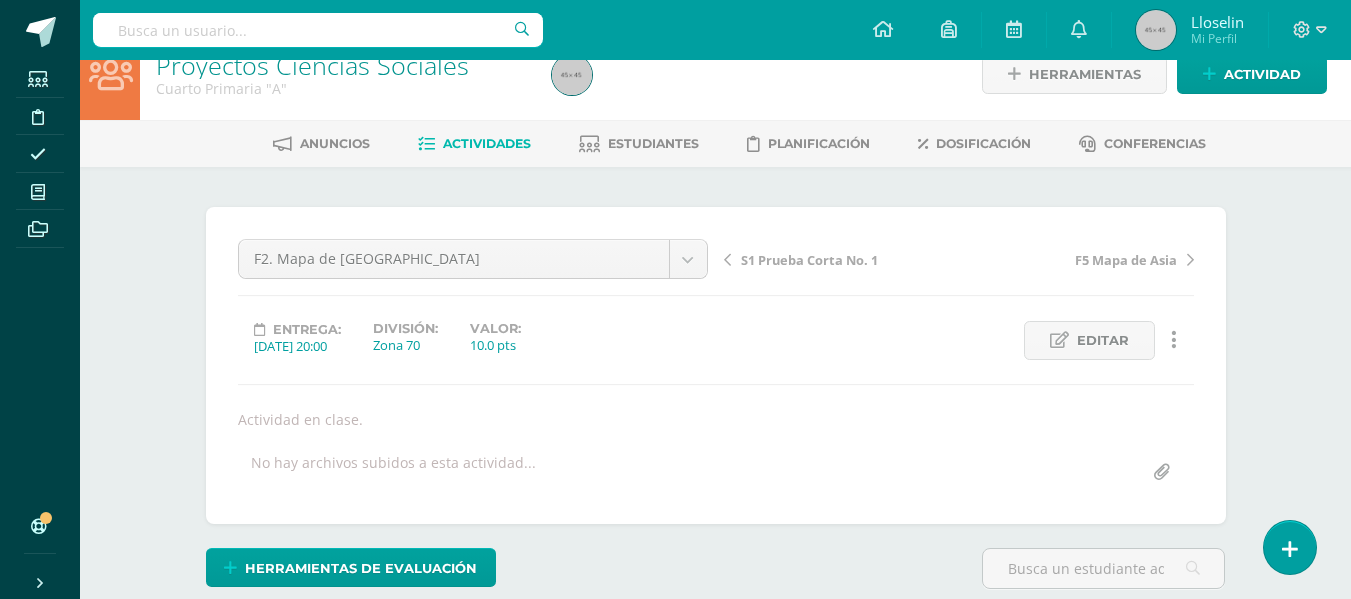 scroll, scrollTop: 32, scrollLeft: 0, axis: vertical 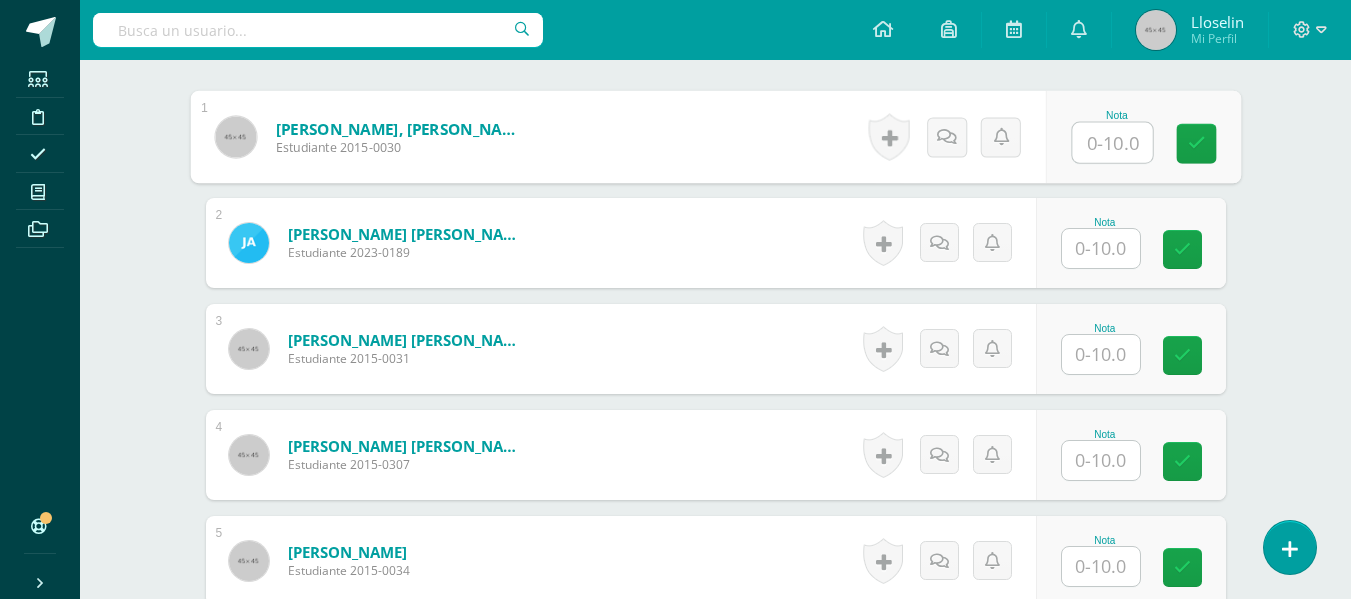 click at bounding box center [1112, 143] 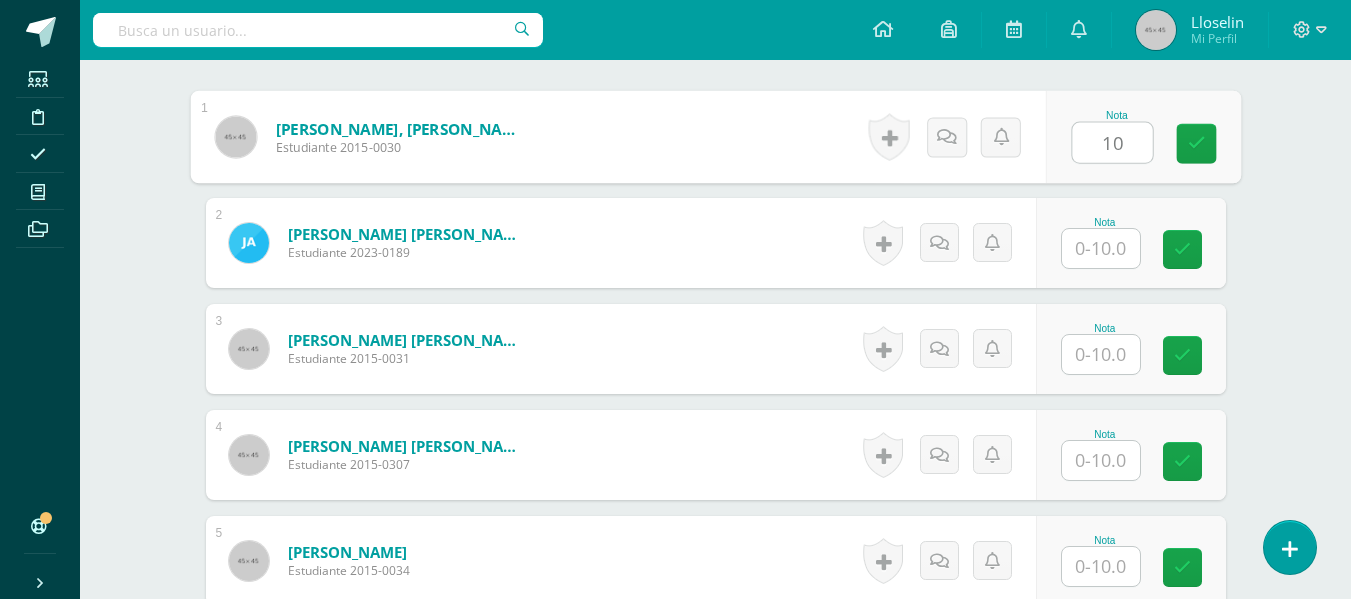 type on "10" 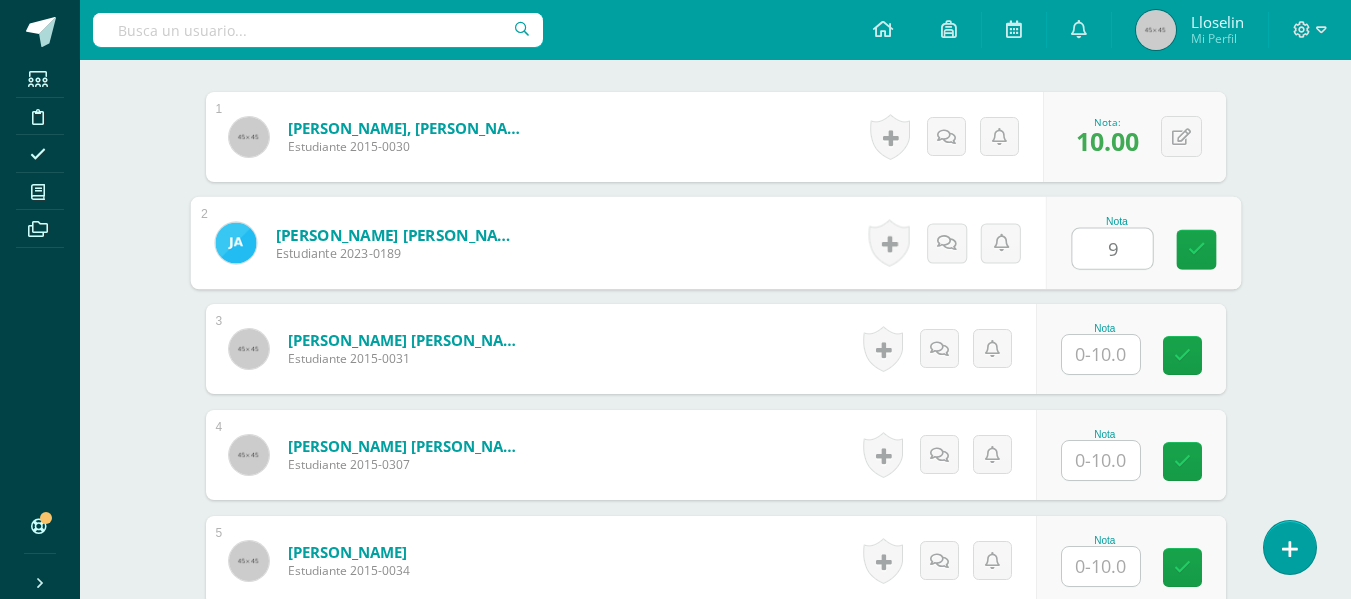 type on "9" 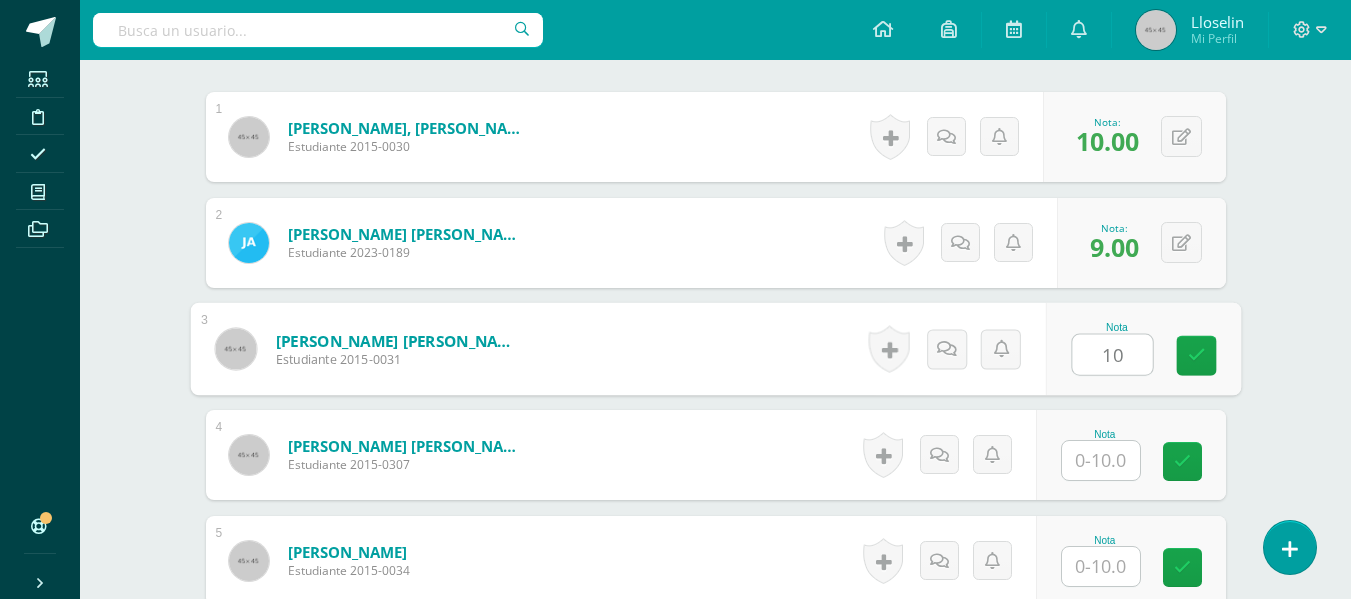 type on "10" 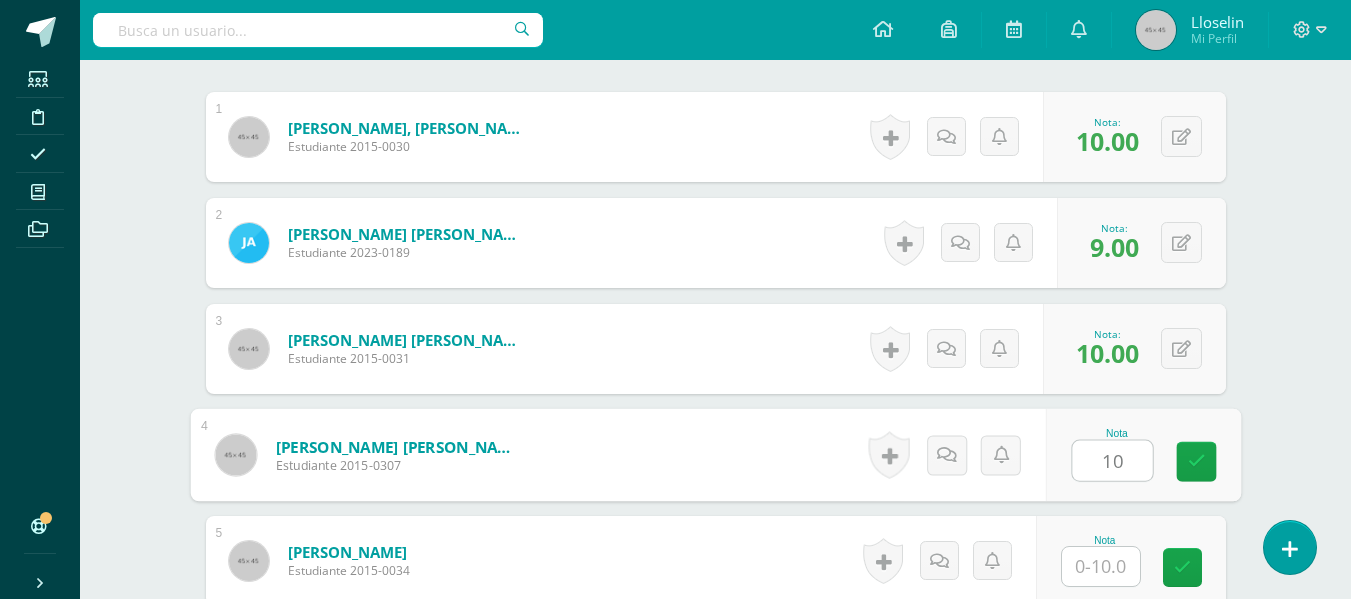 type on "10" 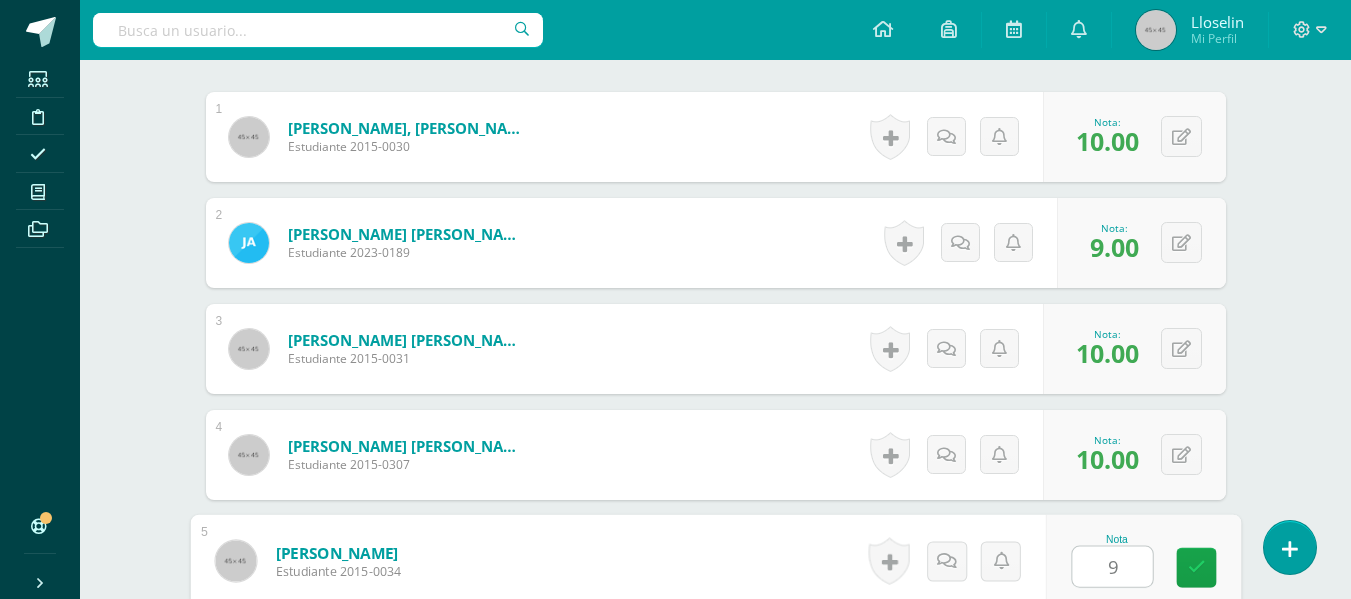 type on "9" 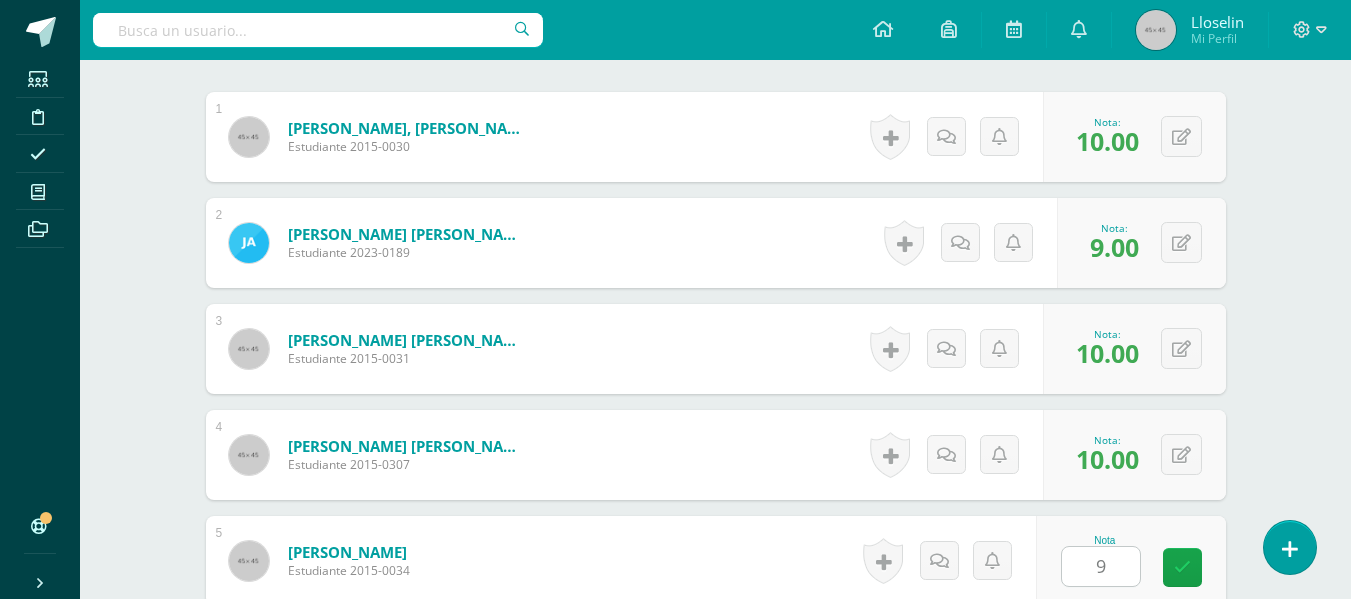 scroll, scrollTop: 995, scrollLeft: 0, axis: vertical 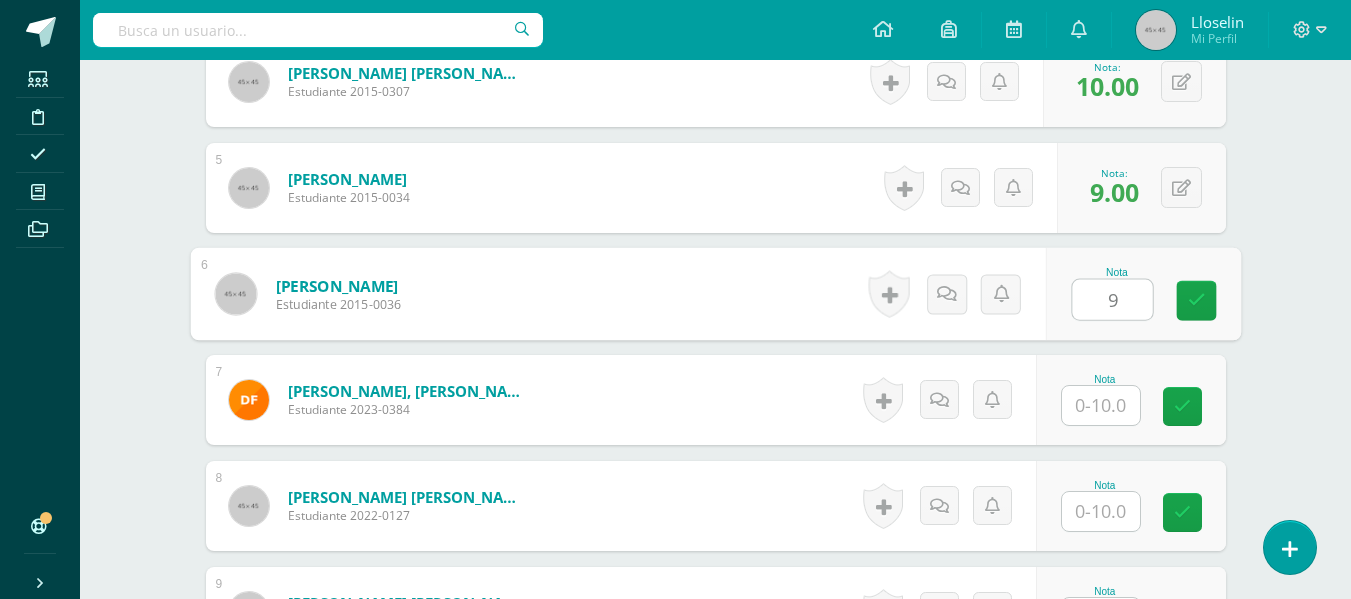 type on "9" 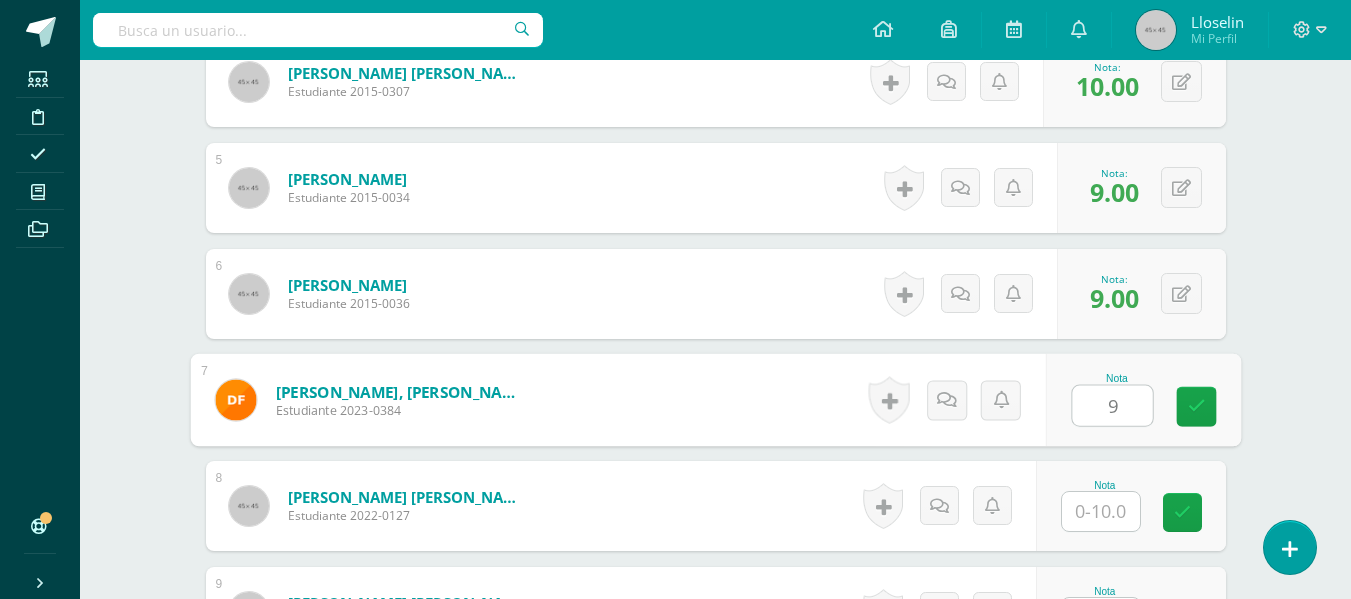 type on "9" 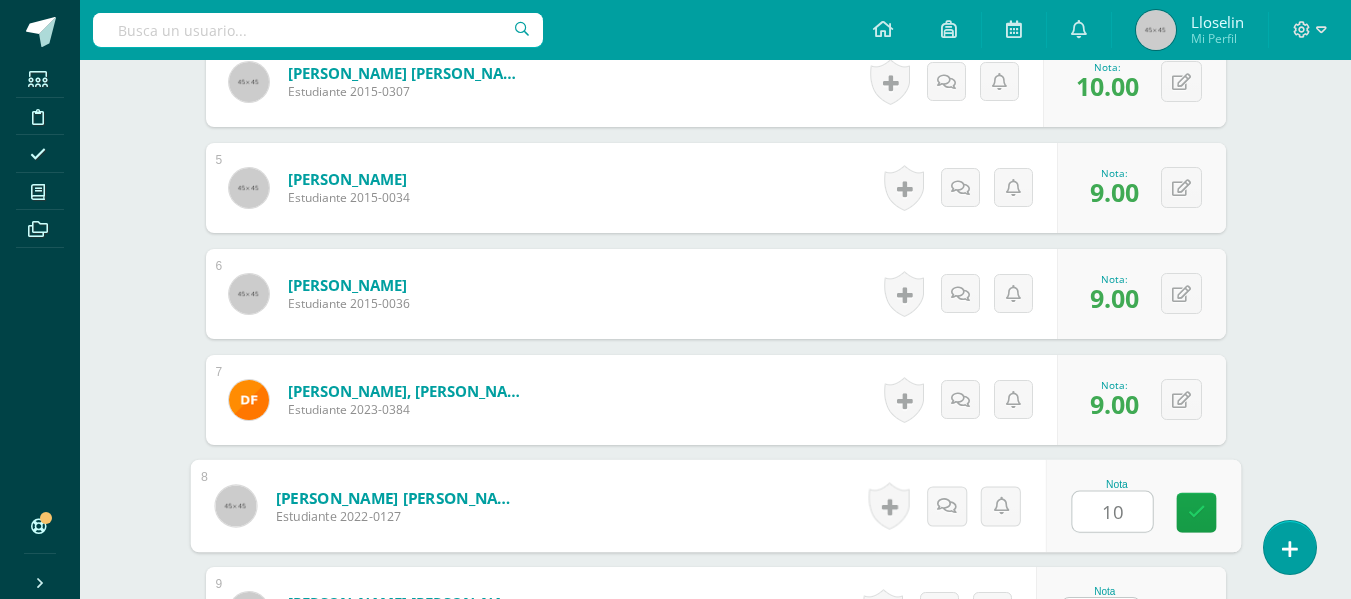type on "10" 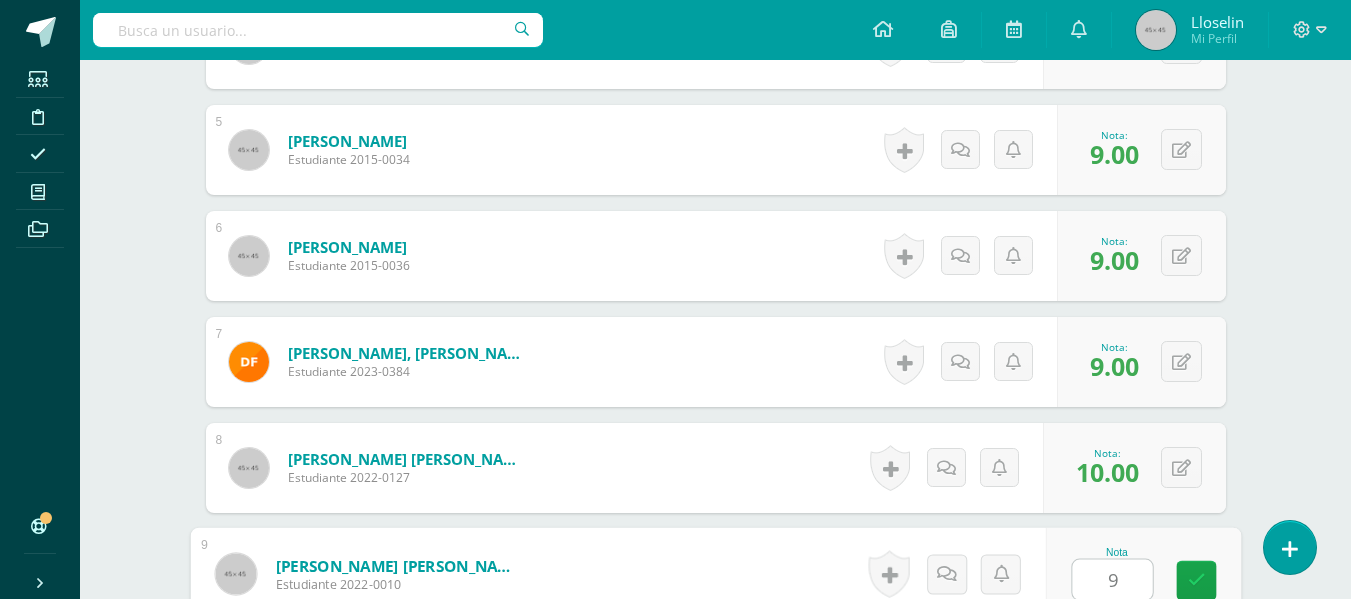 type on "9" 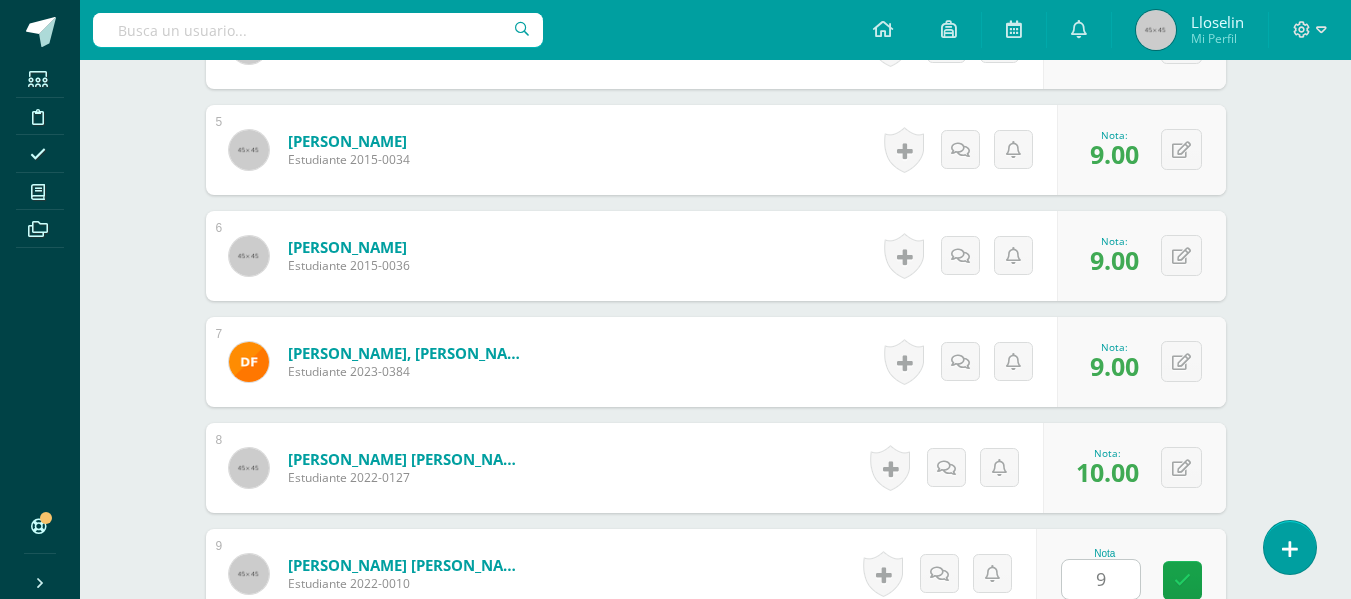 scroll, scrollTop: 1419, scrollLeft: 0, axis: vertical 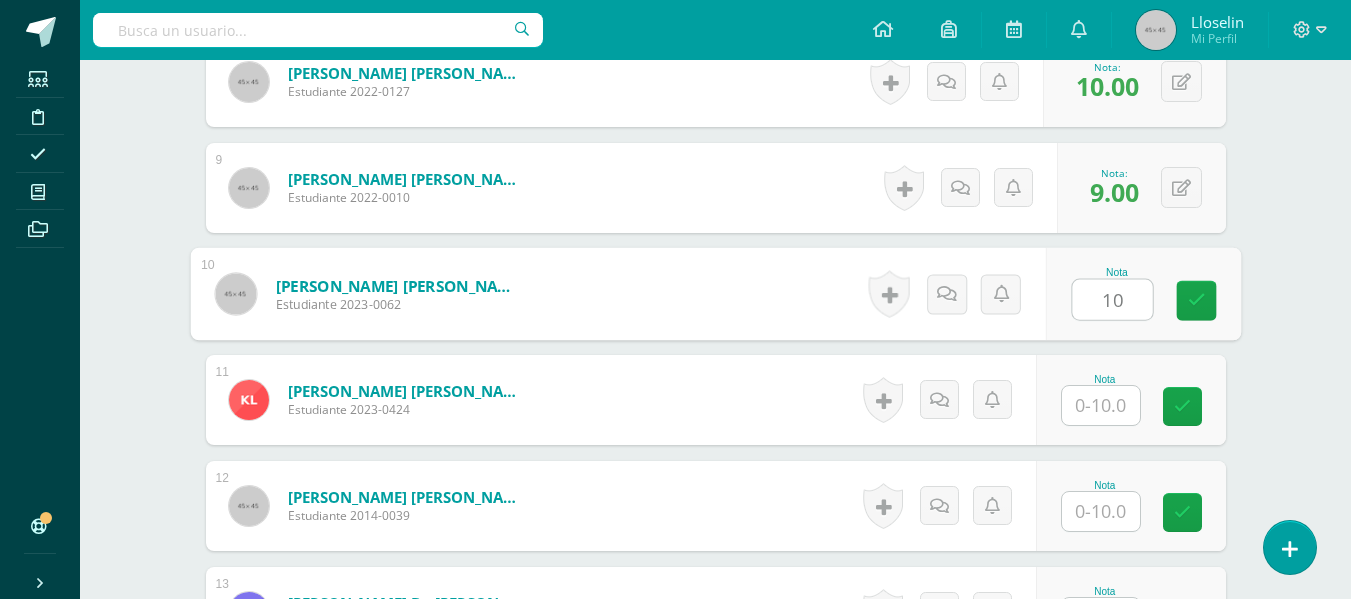 type on "10" 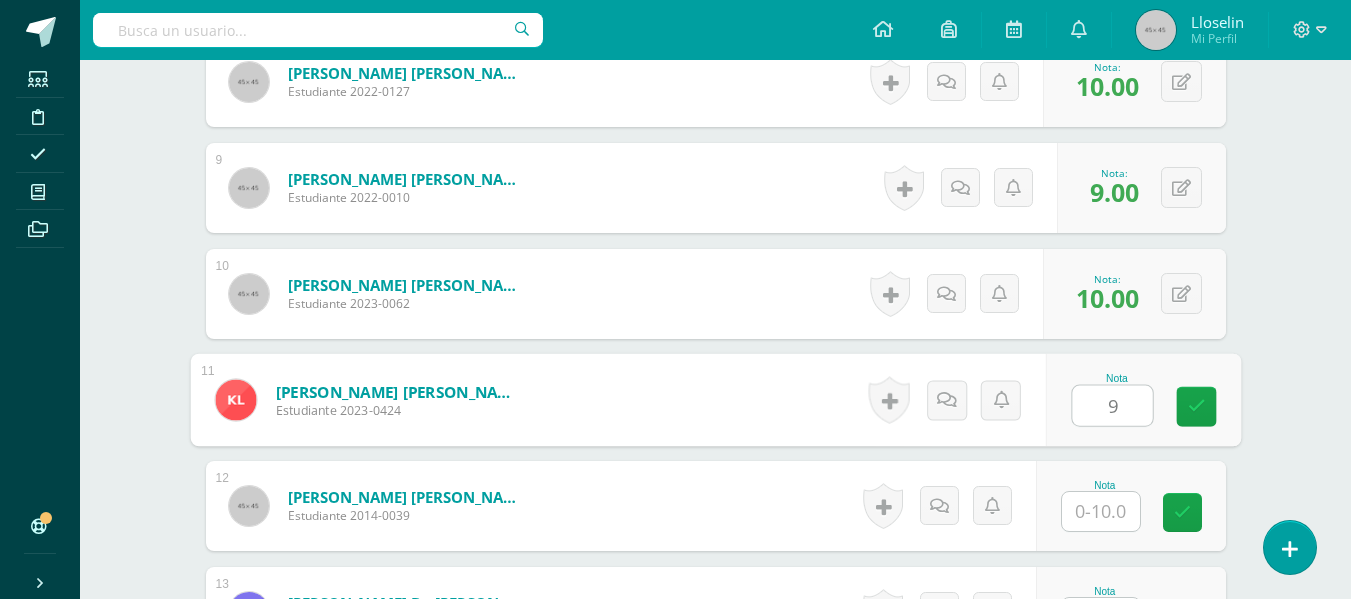 type on "9" 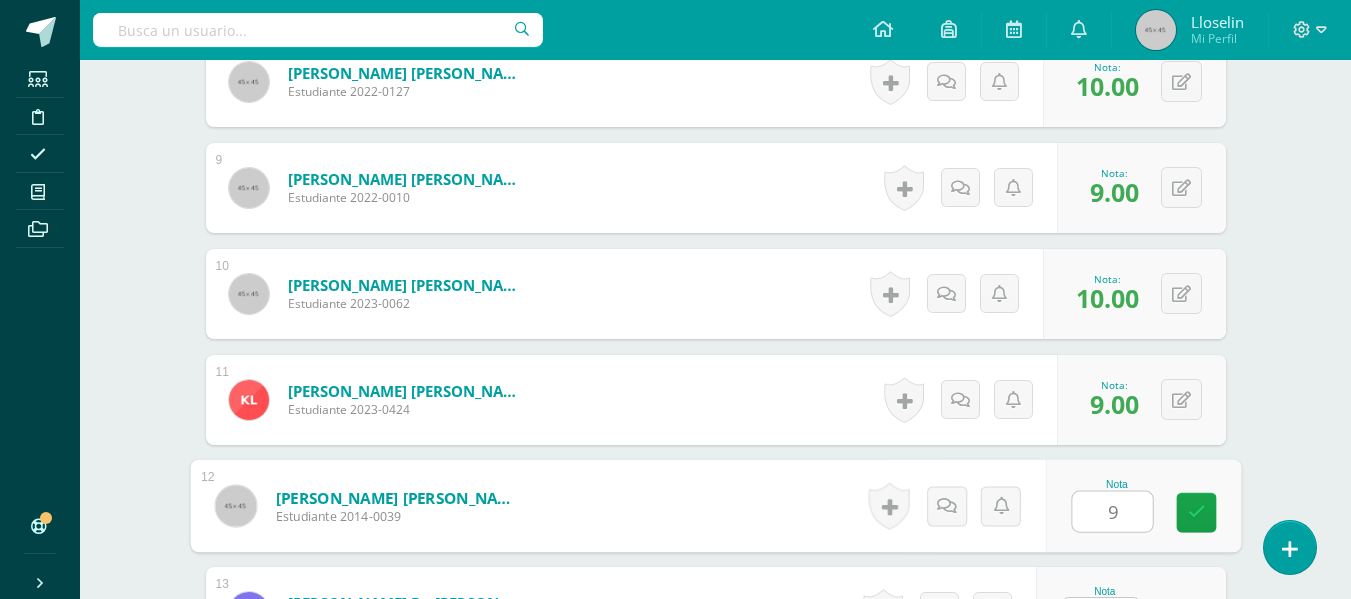 type on "9" 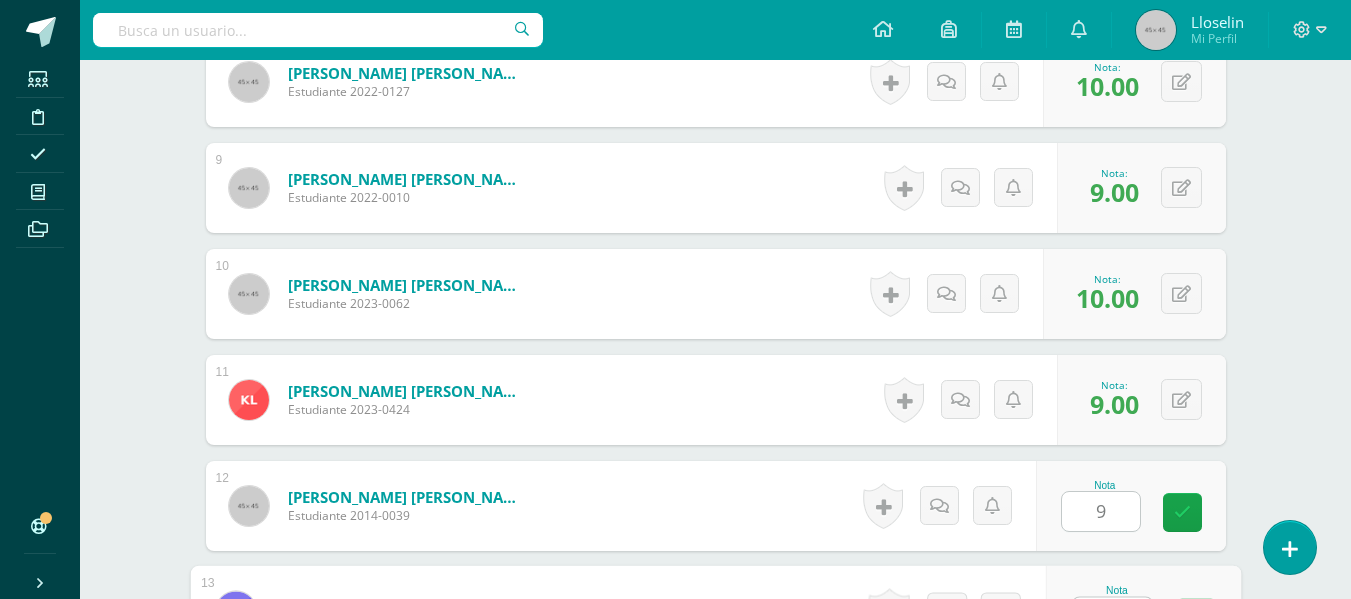 scroll, scrollTop: 1457, scrollLeft: 0, axis: vertical 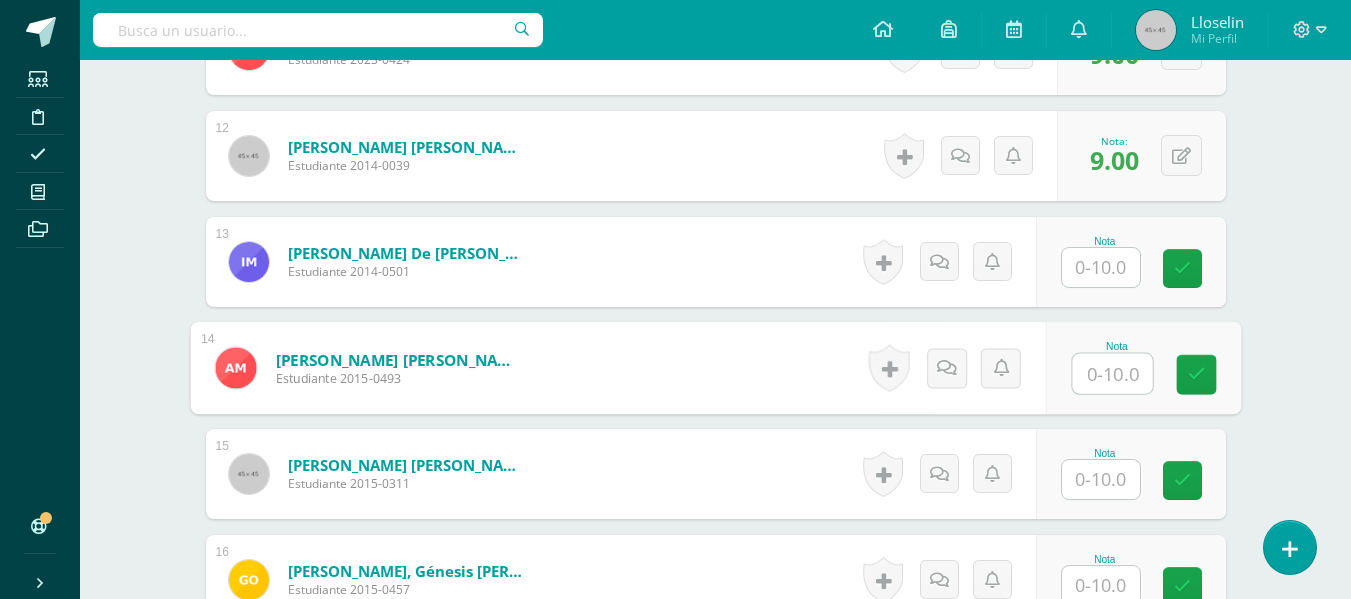 click at bounding box center [1112, 374] 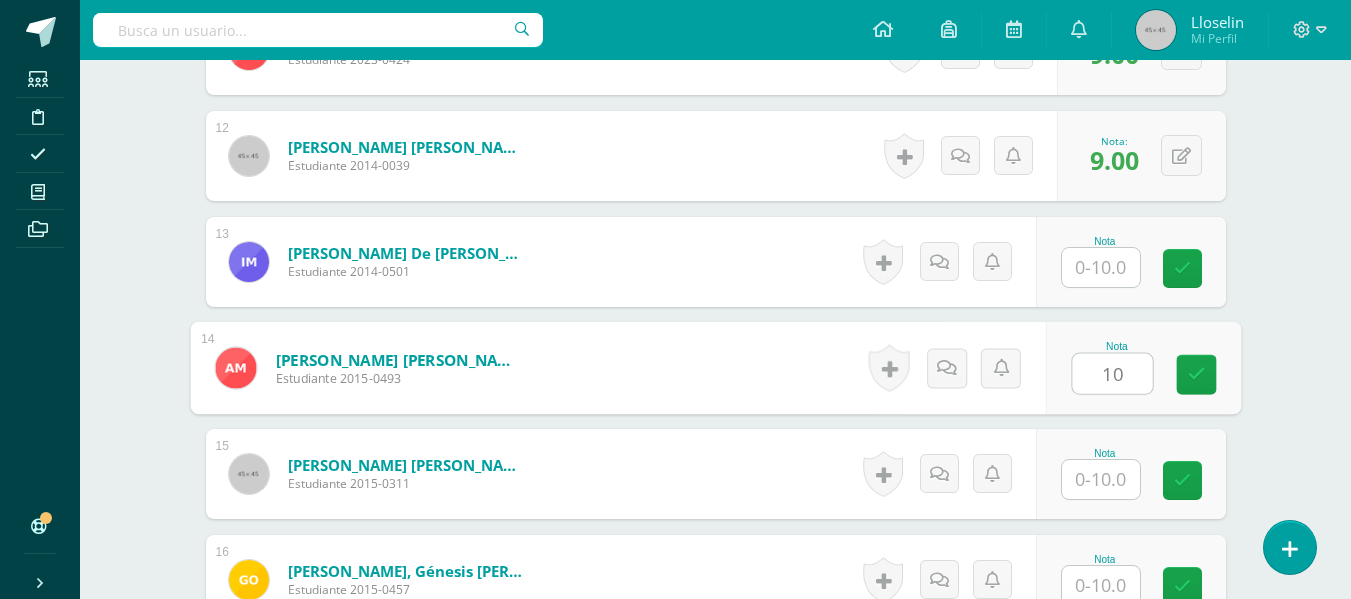 type on "10" 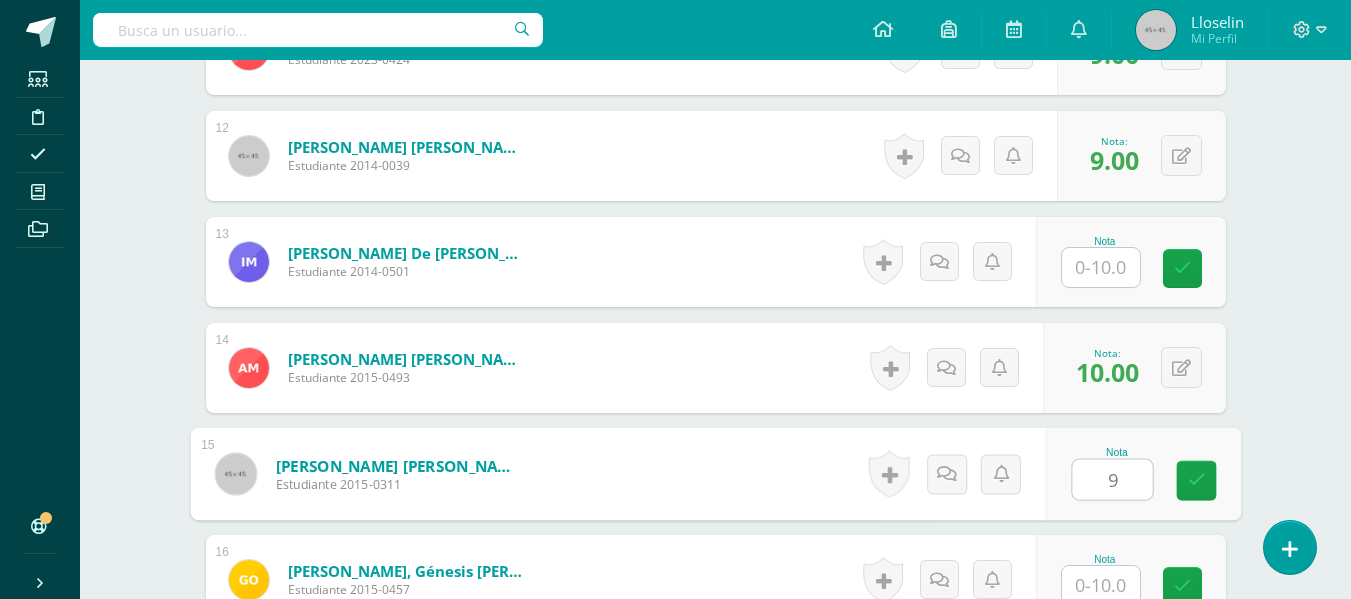 type on "9" 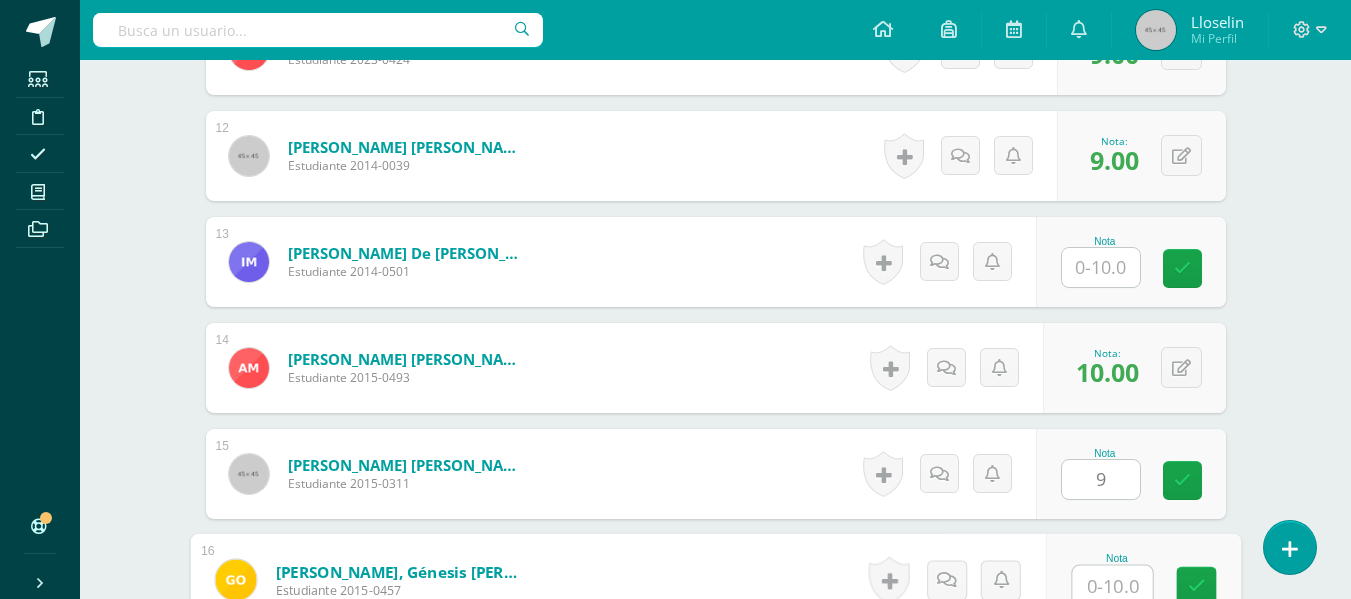 scroll, scrollTop: 1775, scrollLeft: 0, axis: vertical 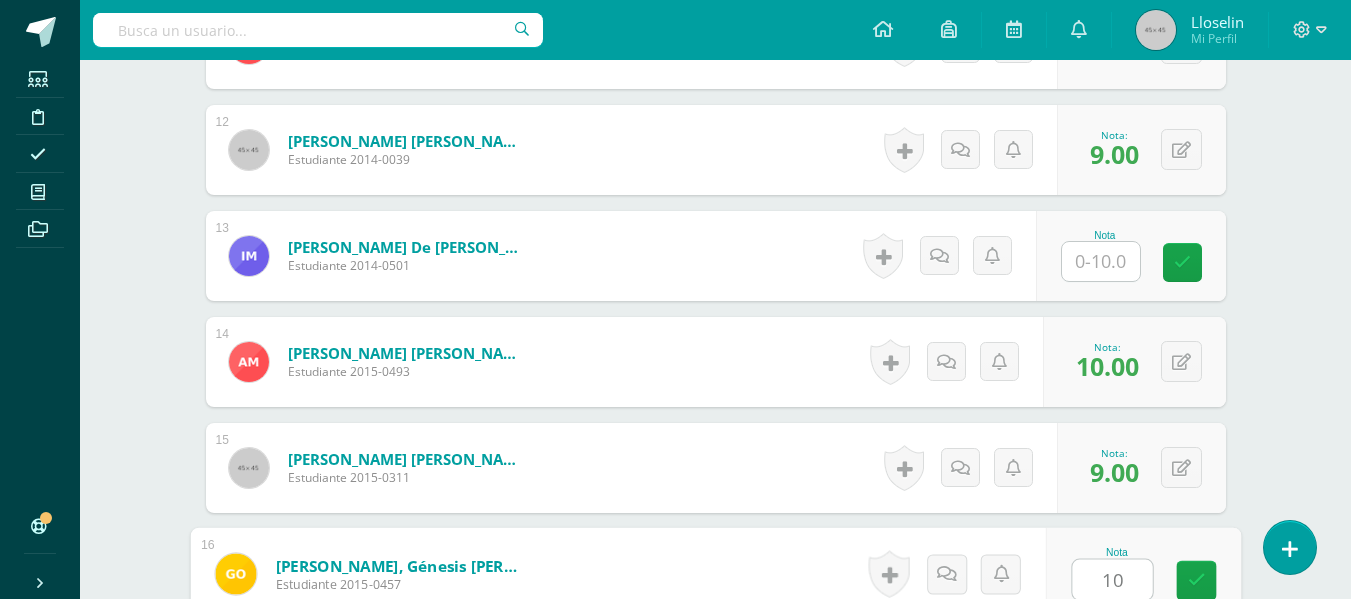 type on "10" 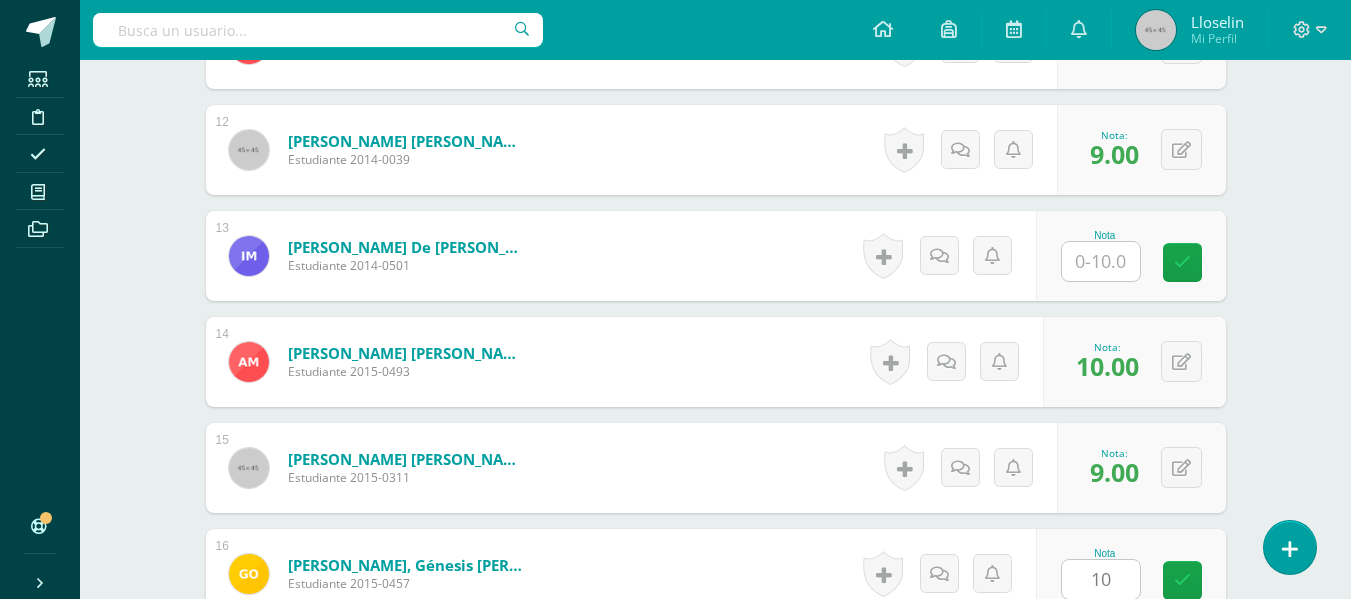 scroll, scrollTop: 2161, scrollLeft: 0, axis: vertical 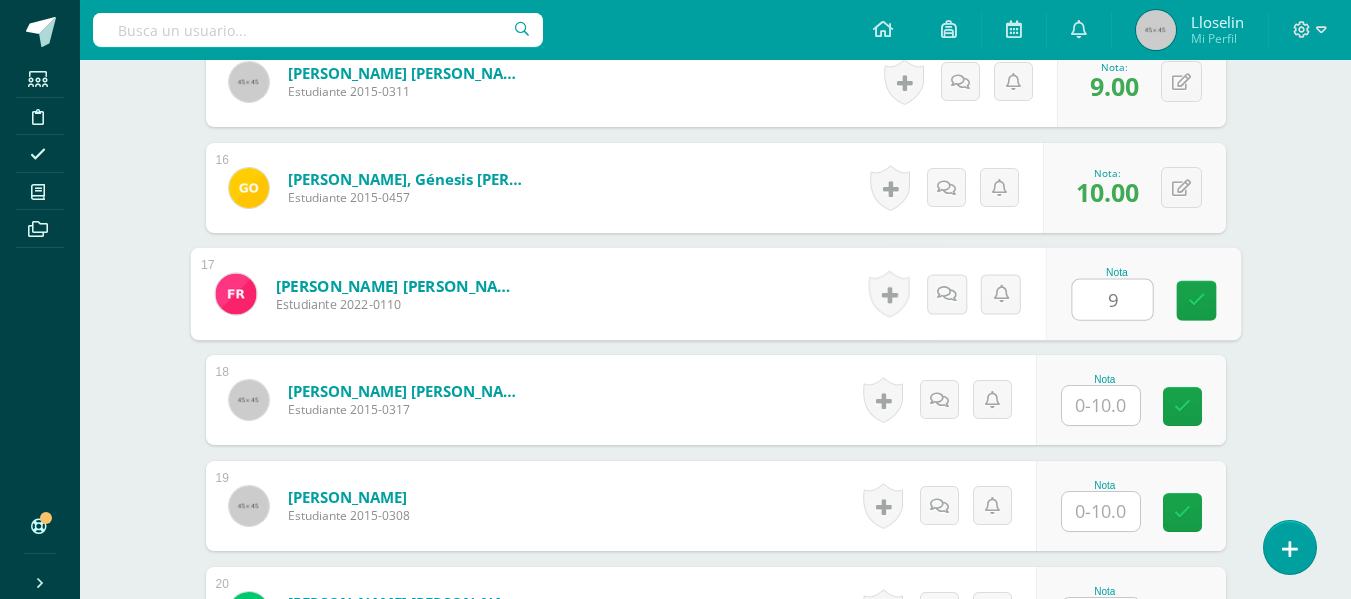 type on "9" 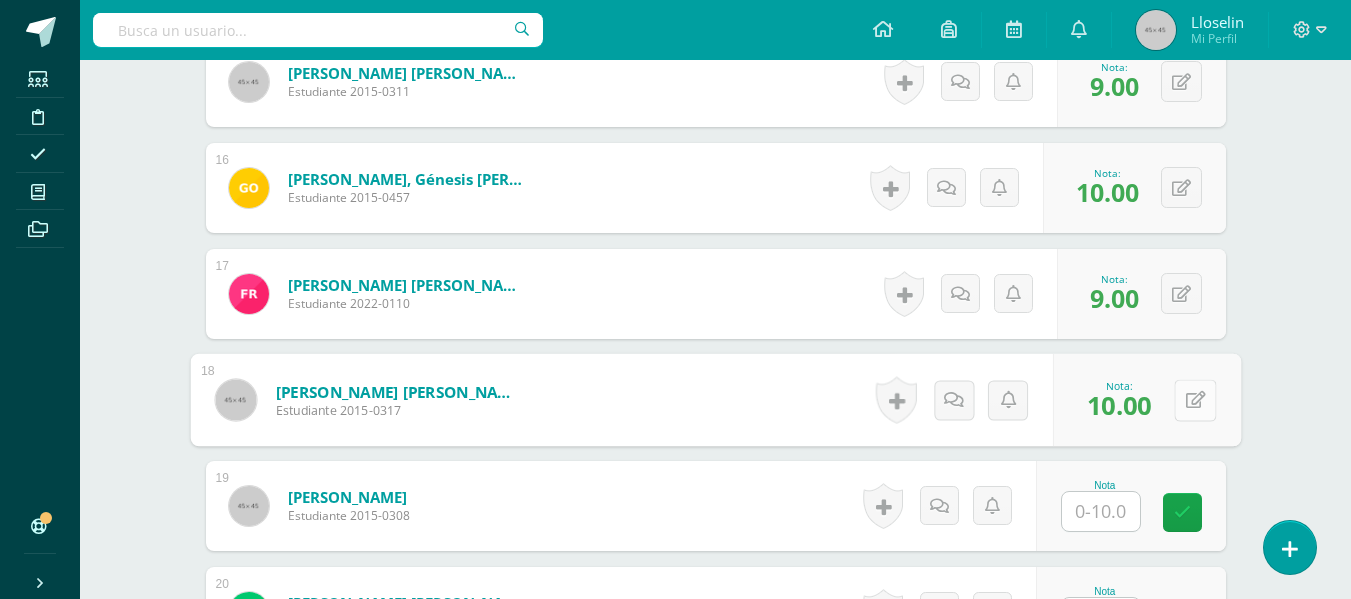 click at bounding box center [1195, 400] 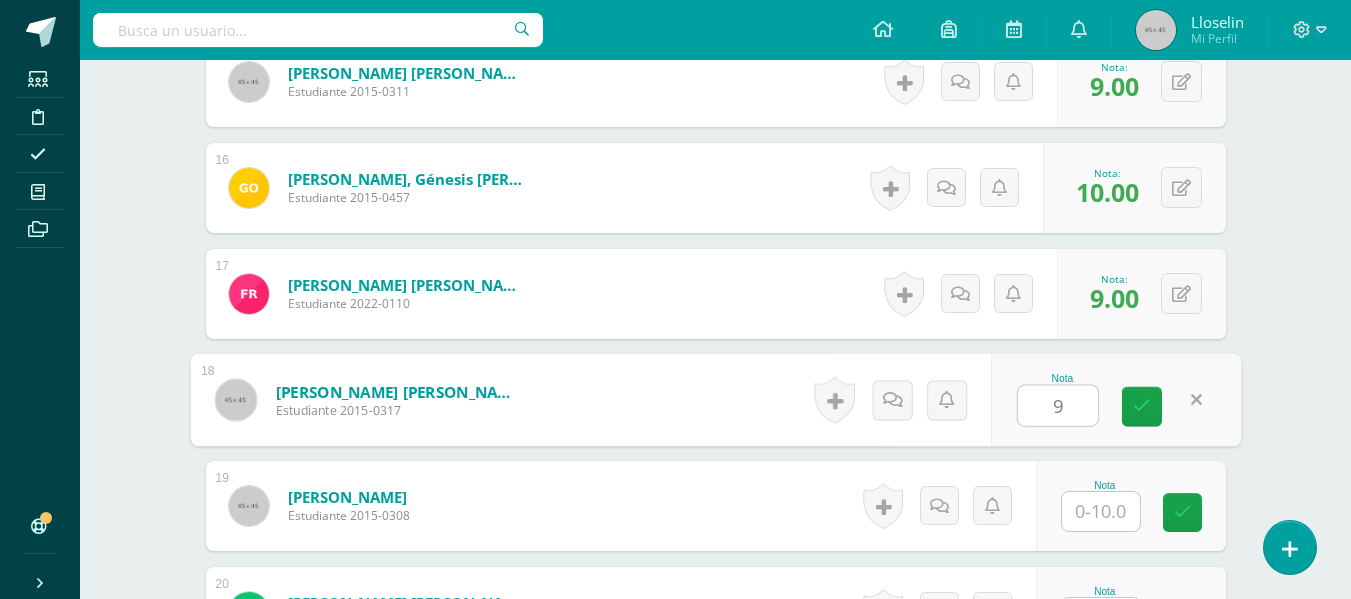 type on "9" 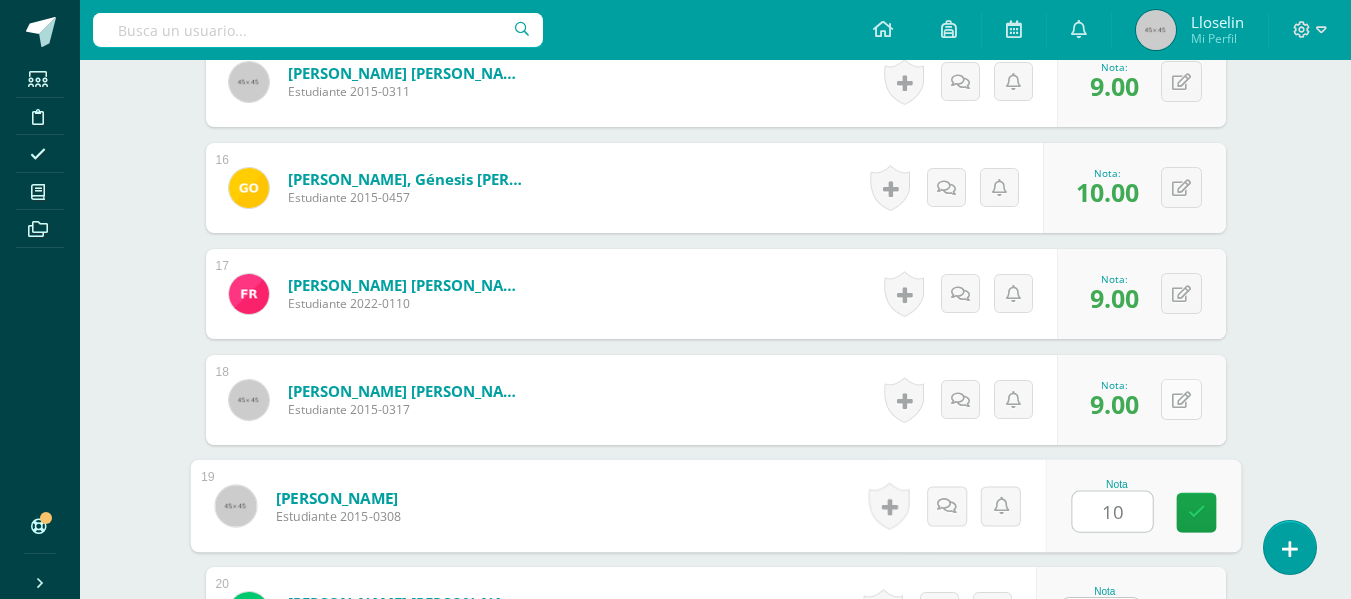 type on "10" 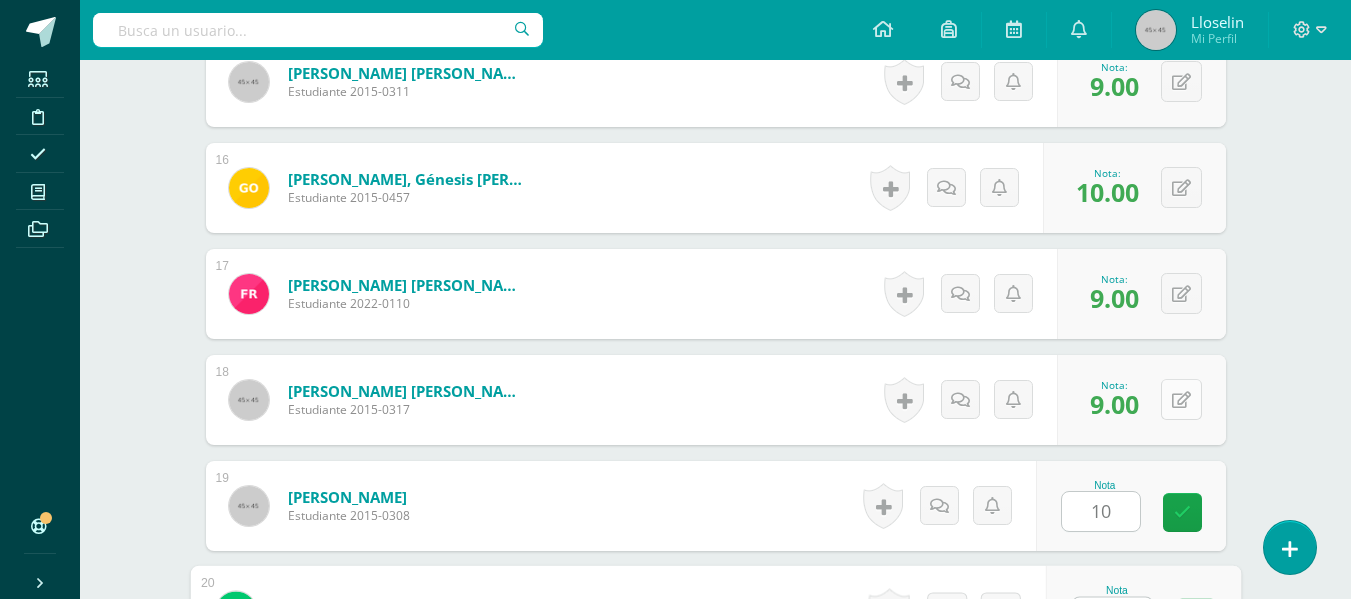 scroll, scrollTop: 2199, scrollLeft: 0, axis: vertical 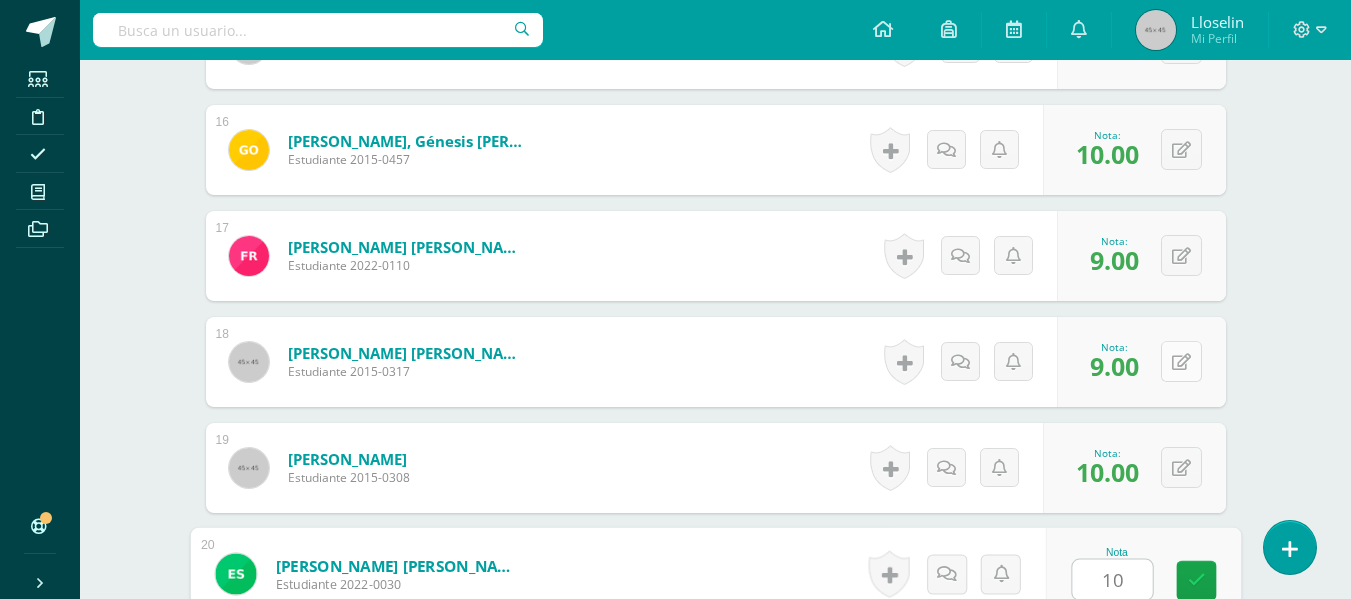type on "10" 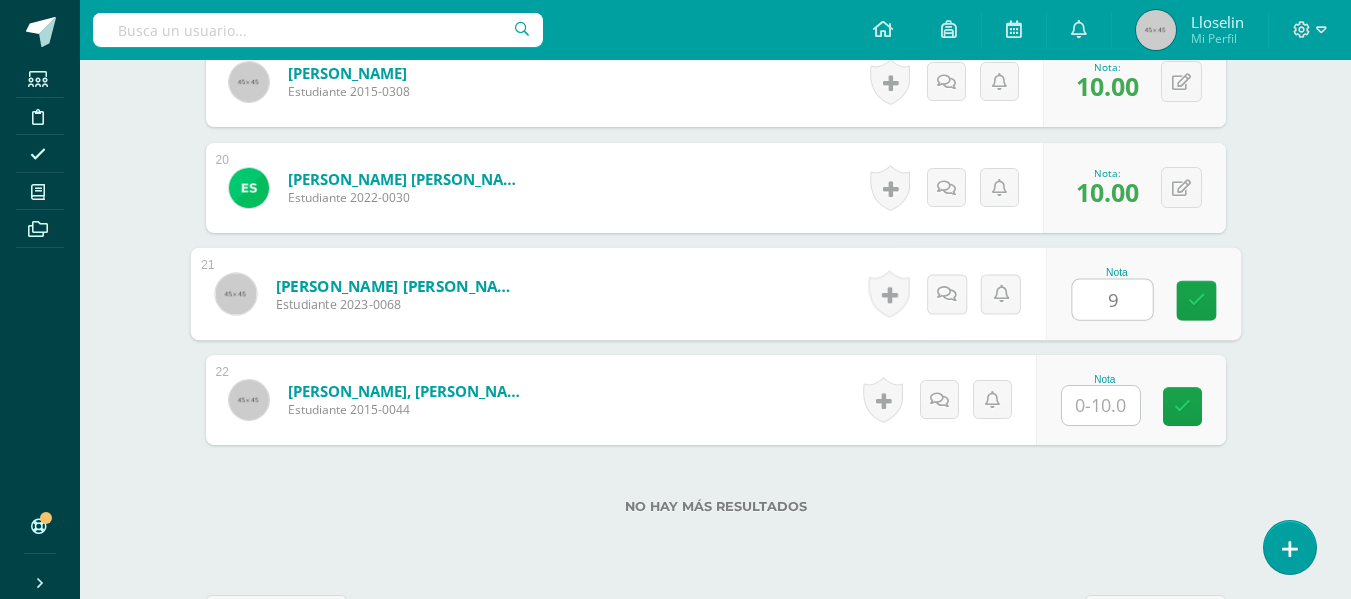 type on "9" 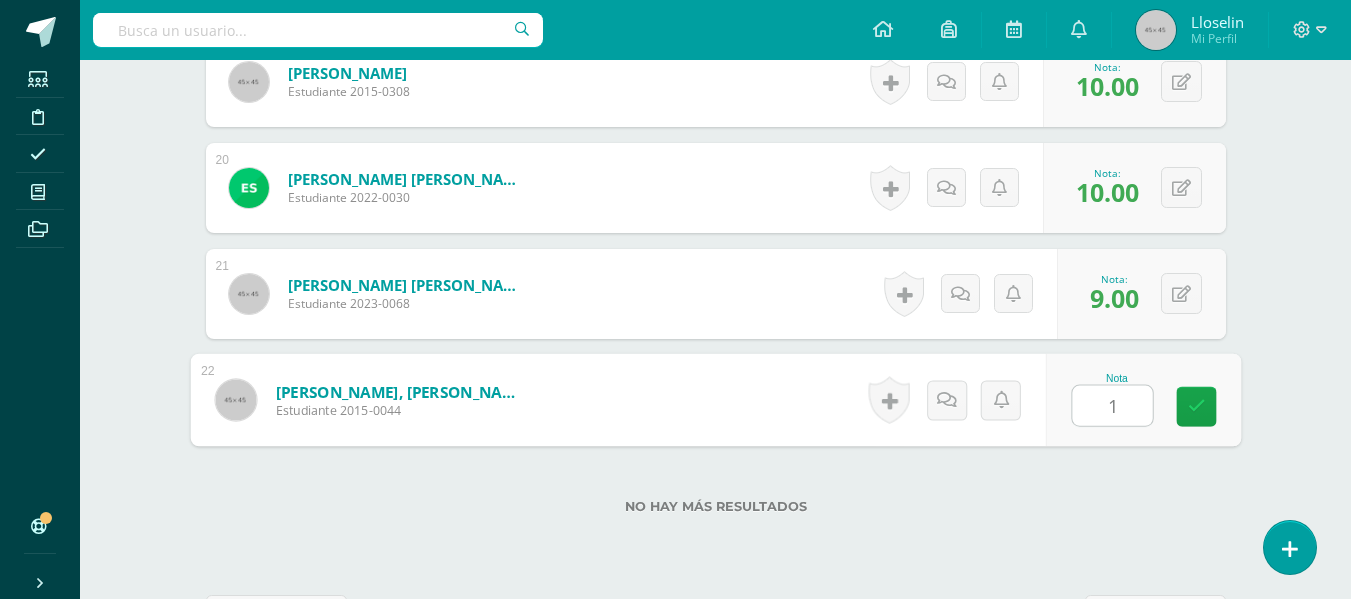 type on "10" 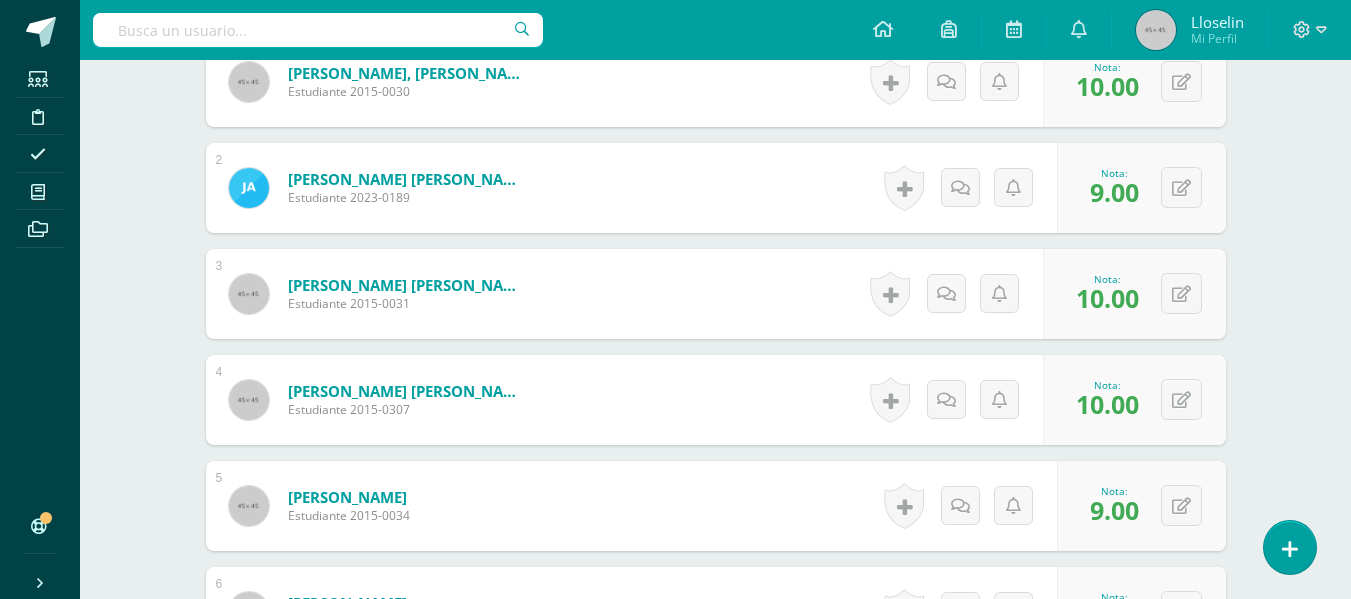 scroll, scrollTop: 0, scrollLeft: 0, axis: both 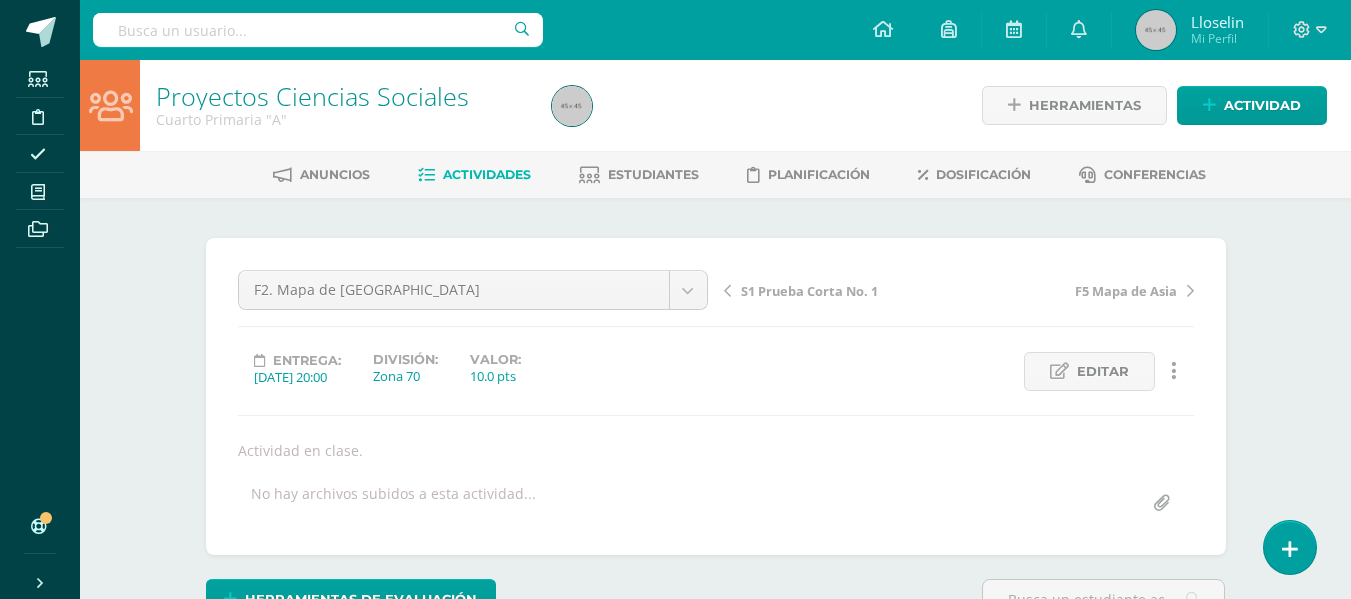 click on "Actividades" at bounding box center [474, 175] 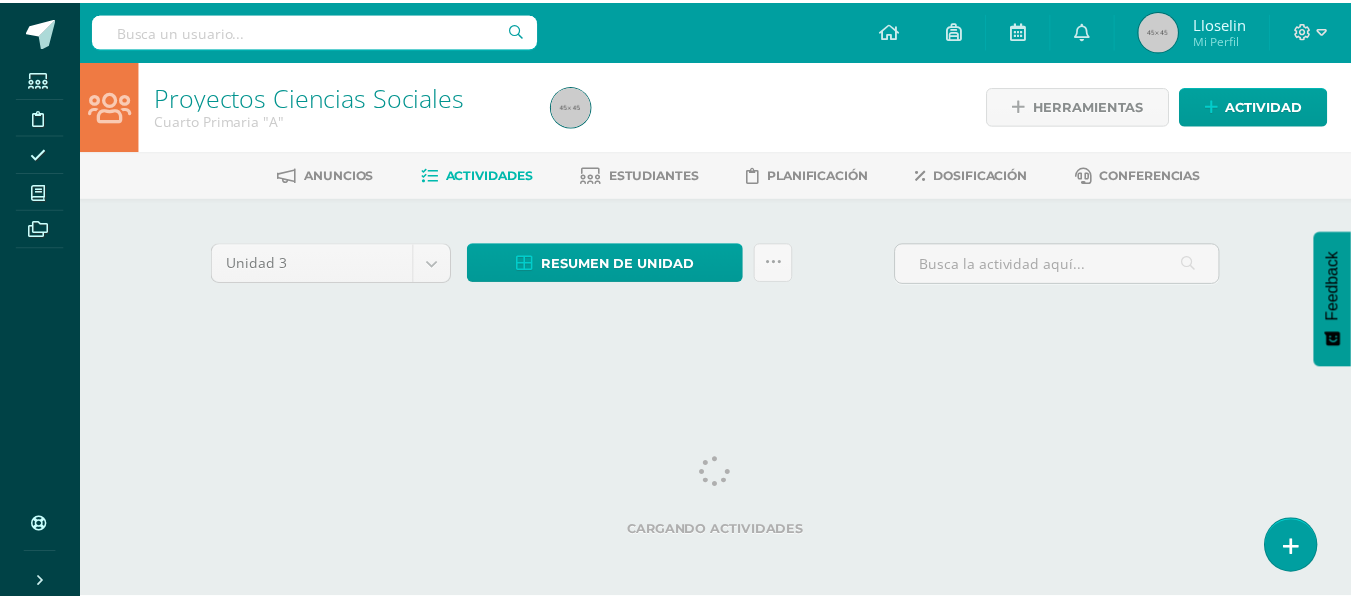 scroll, scrollTop: 0, scrollLeft: 0, axis: both 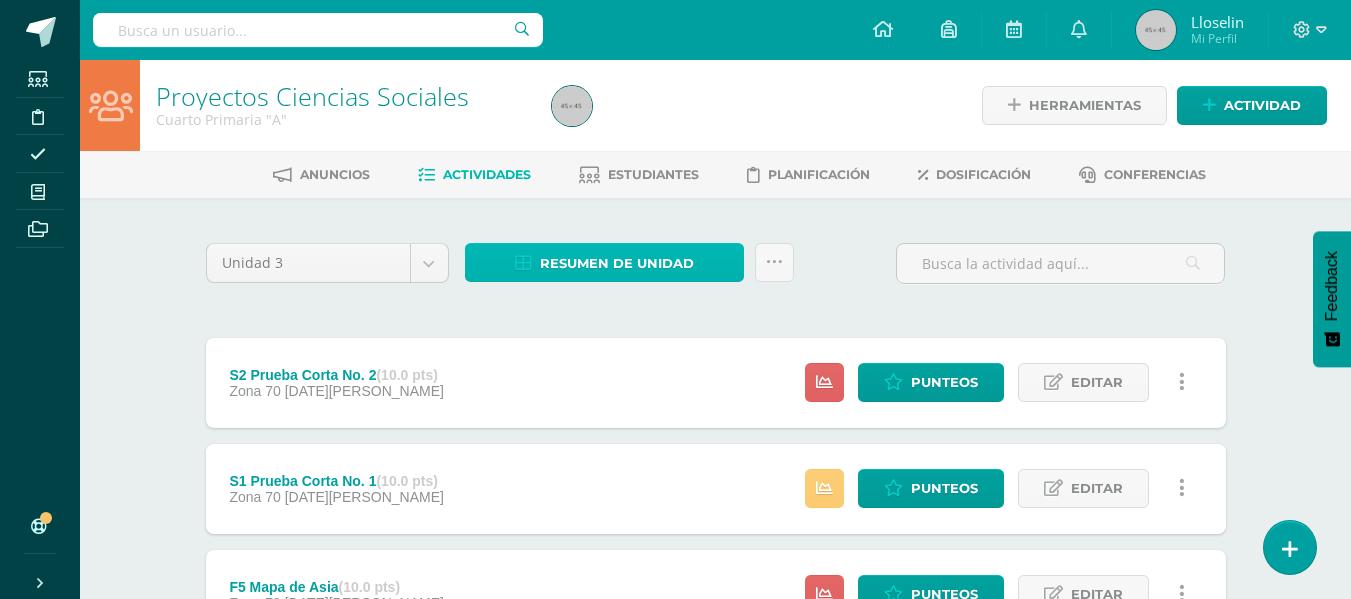 click on "Resumen de unidad" at bounding box center [604, 262] 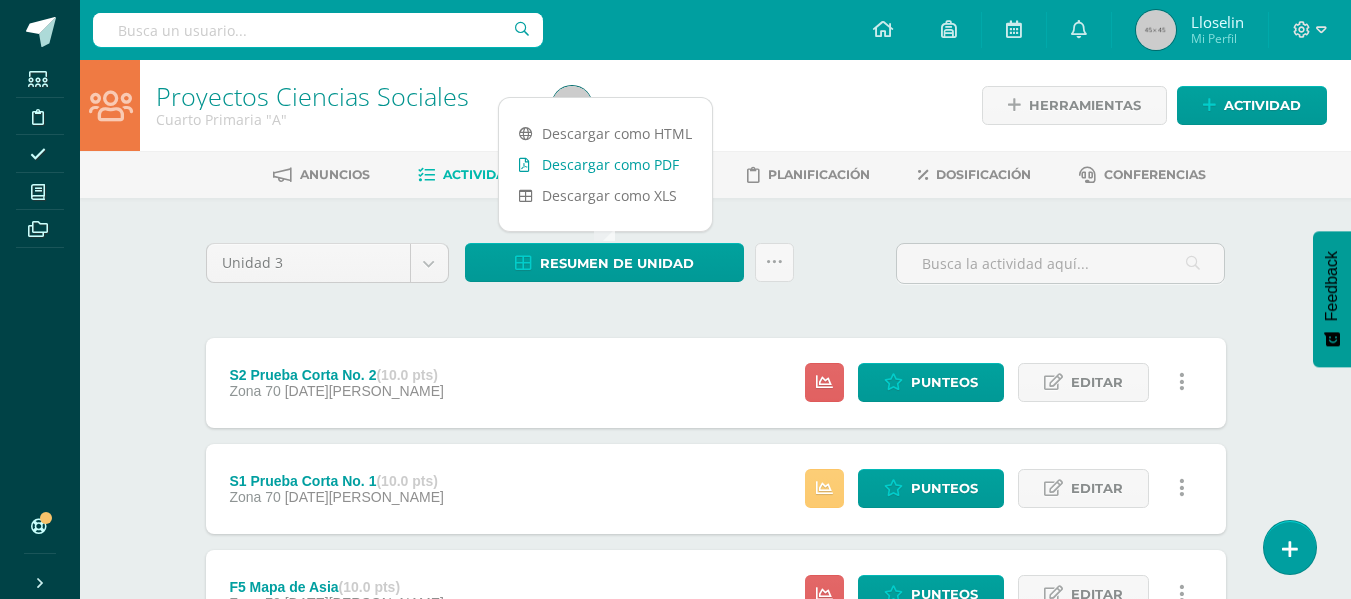click on "Descargar como PDF" at bounding box center [605, 164] 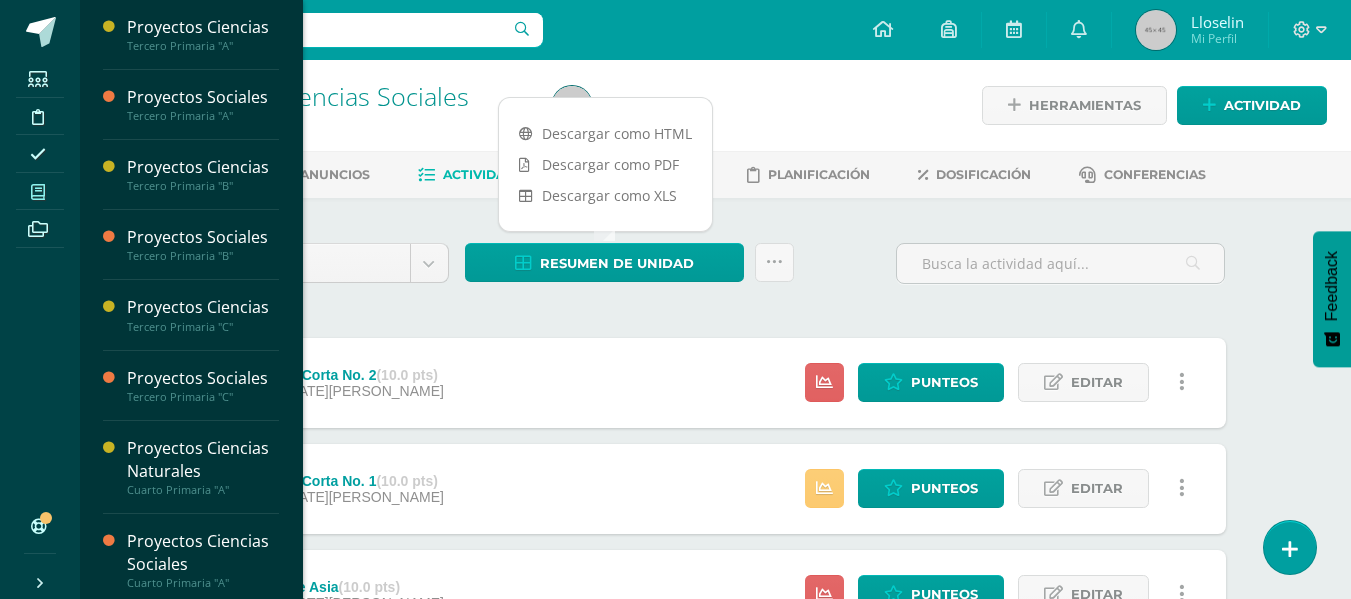 click at bounding box center [38, 191] 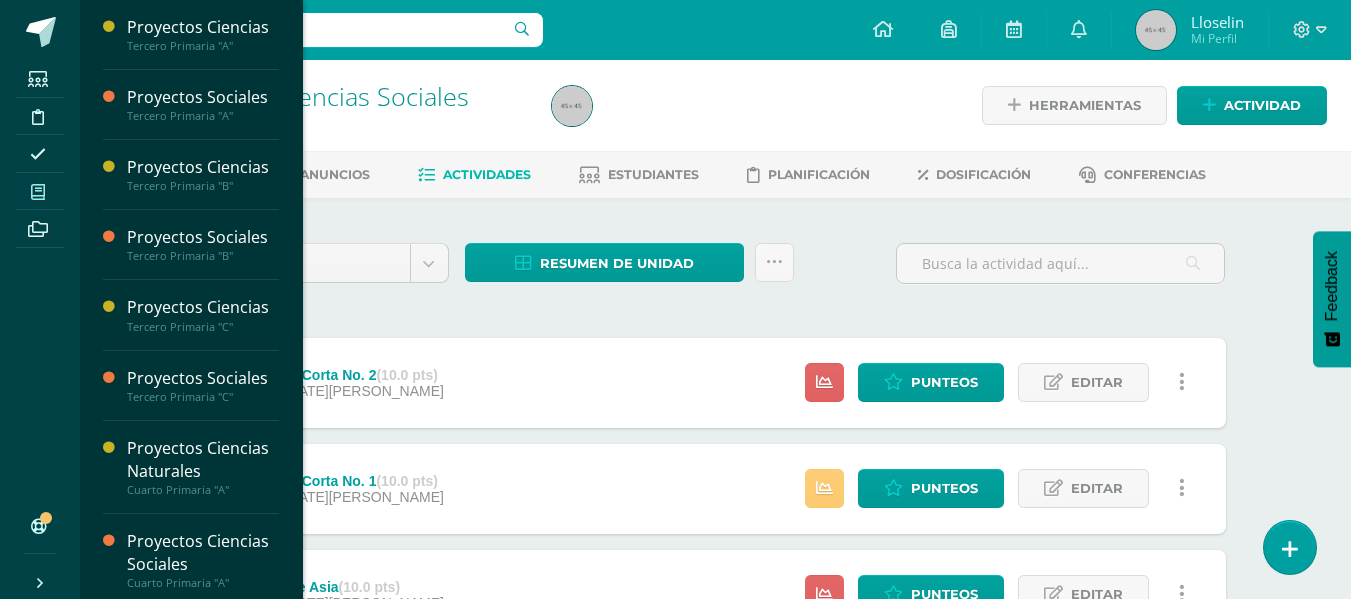 click at bounding box center (38, 191) 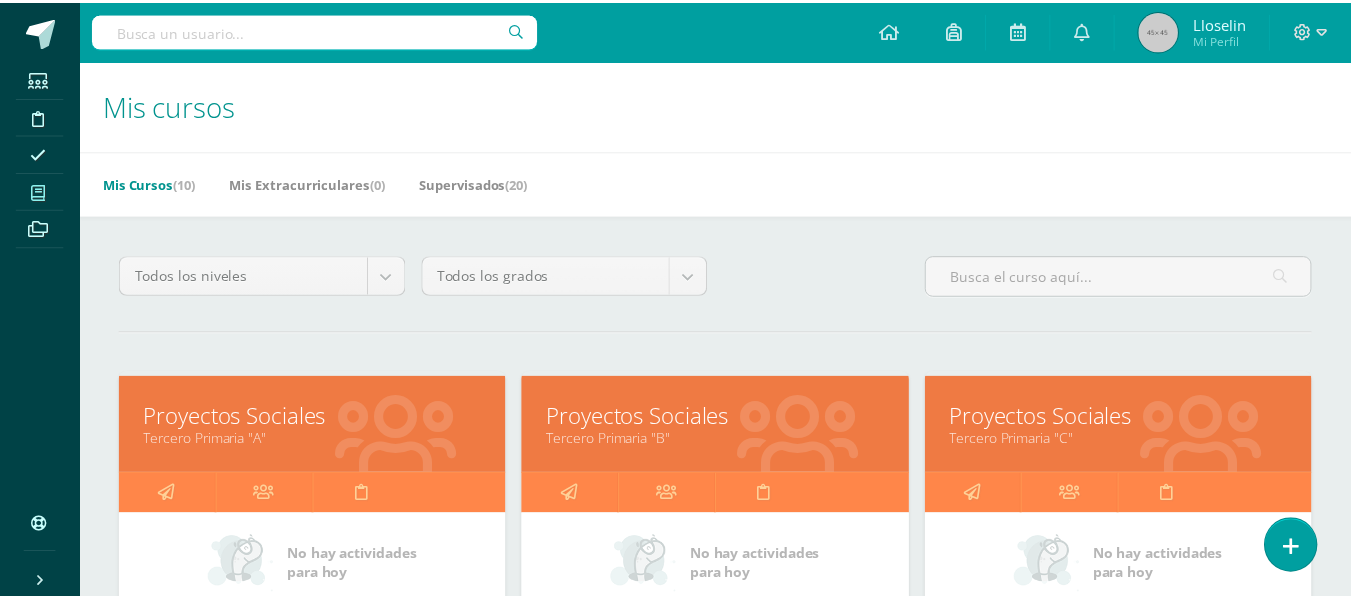 scroll, scrollTop: 0, scrollLeft: 0, axis: both 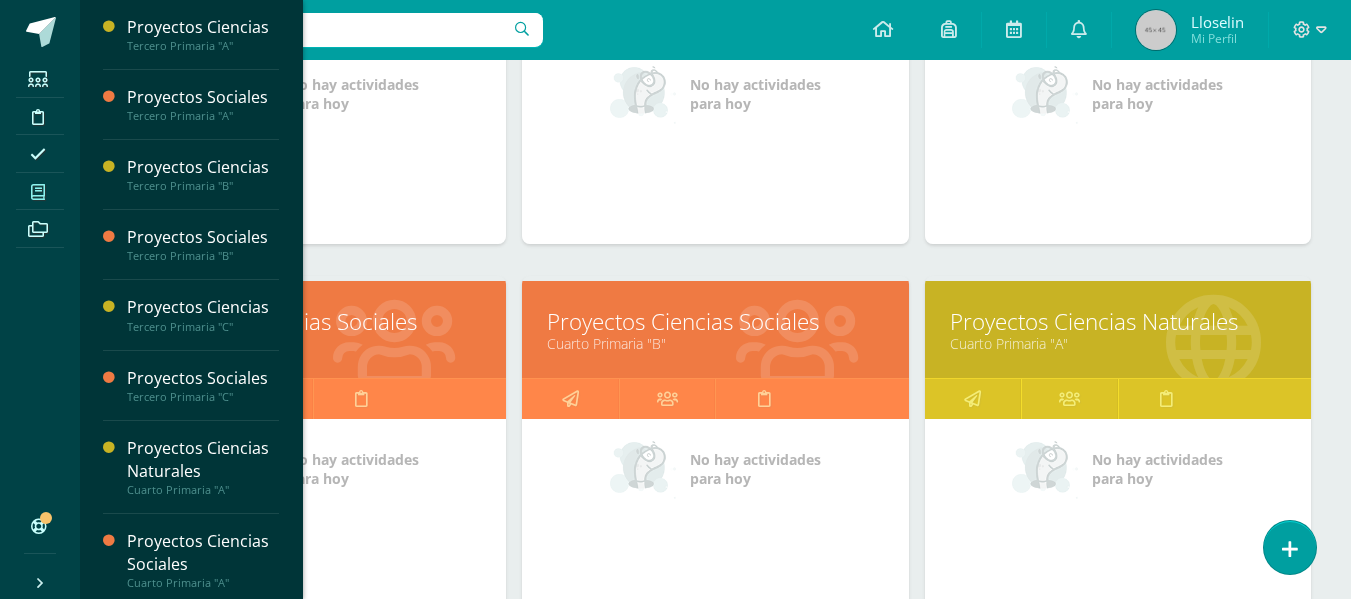 click on "Proyectos Ciencias Naturales" at bounding box center [1118, 321] 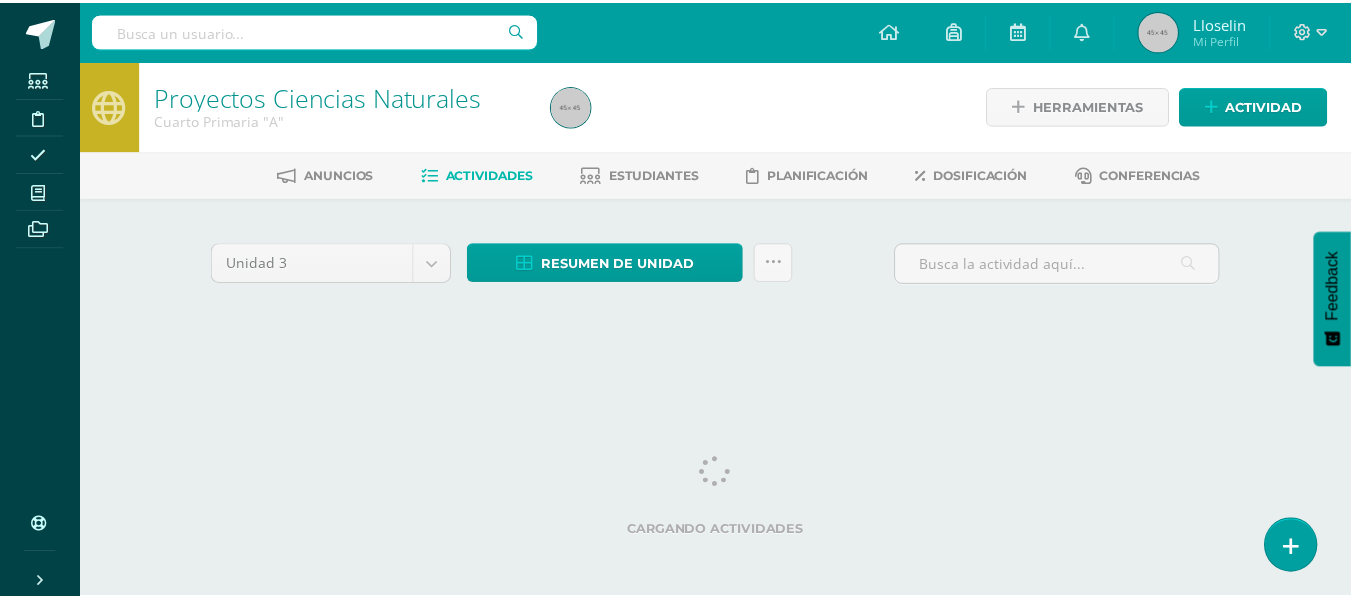 scroll, scrollTop: 0, scrollLeft: 0, axis: both 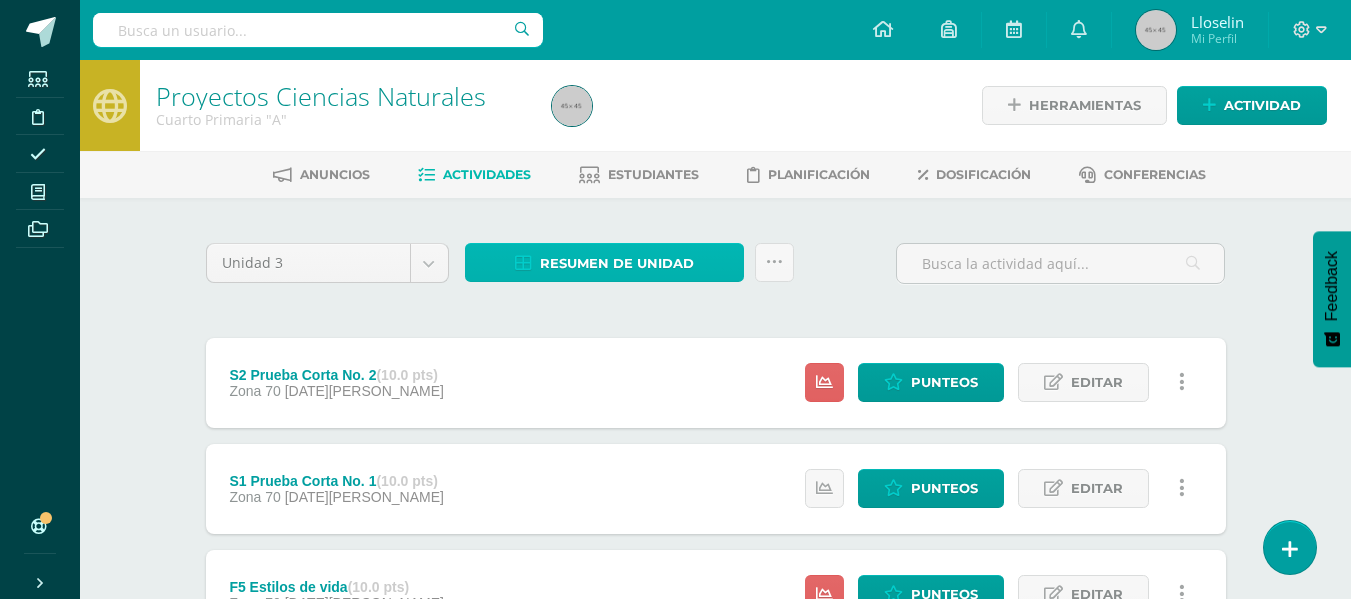 click on "Resumen de unidad" at bounding box center (617, 263) 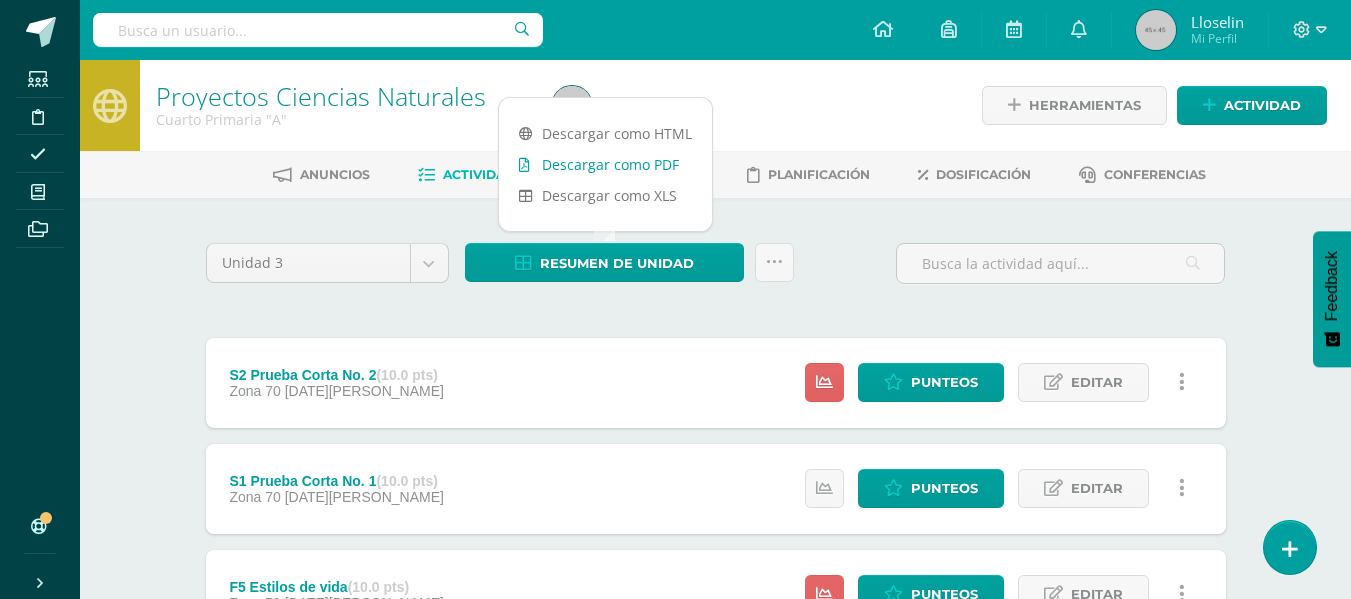 click on "Descargar como PDF" at bounding box center (605, 164) 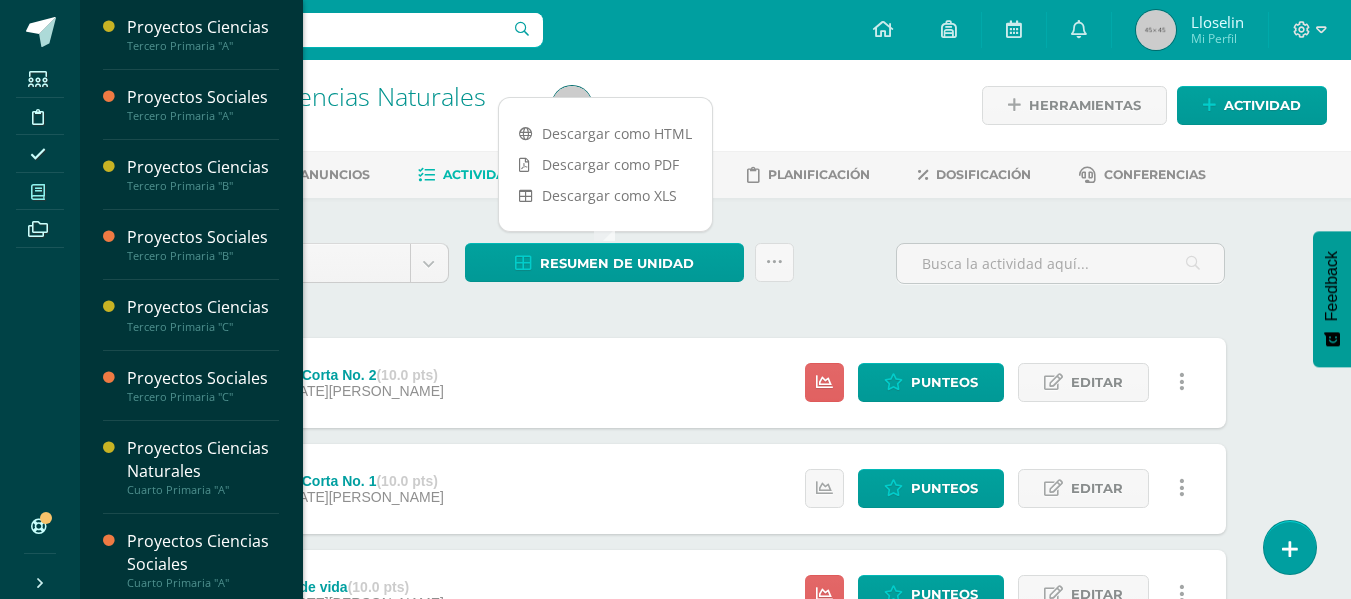 click at bounding box center [38, 192] 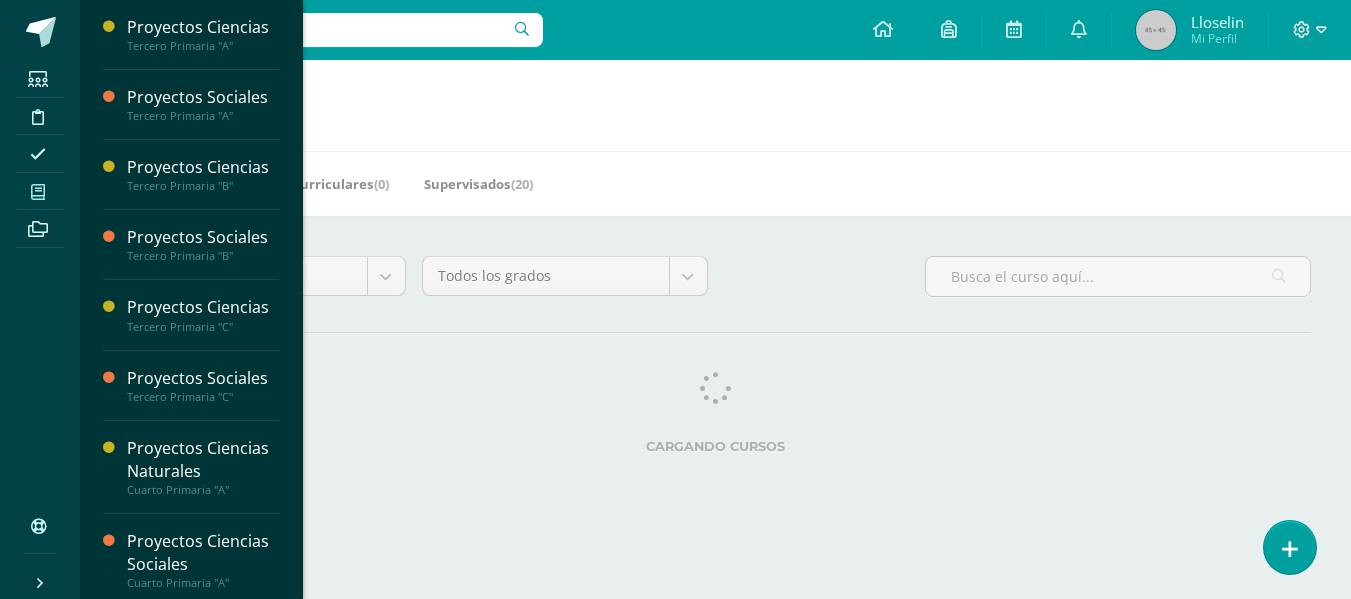 scroll, scrollTop: 0, scrollLeft: 0, axis: both 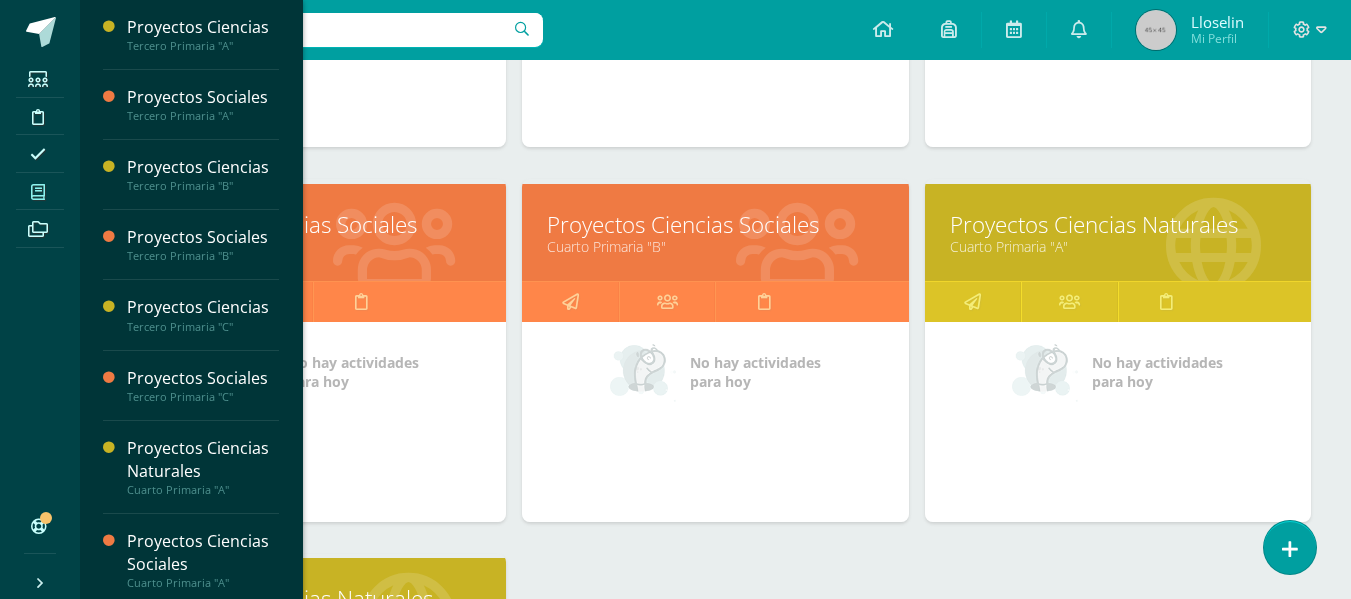 click on "Cuarto Primaria "A"" at bounding box center [1118, 246] 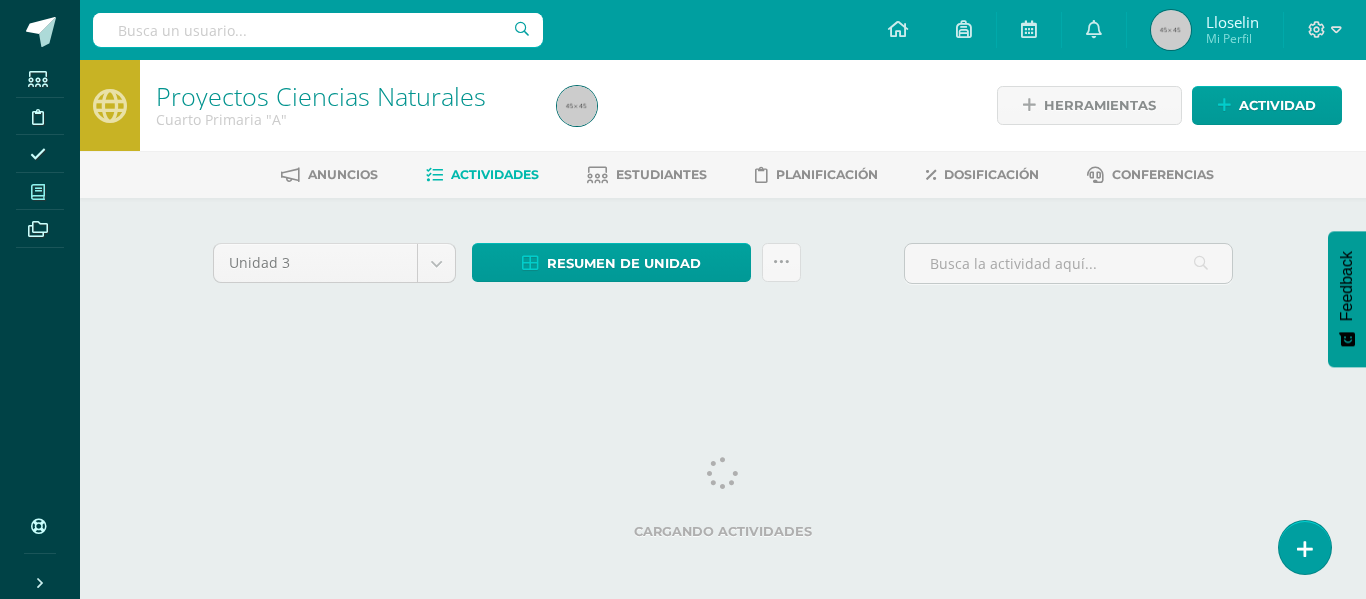 scroll, scrollTop: 0, scrollLeft: 0, axis: both 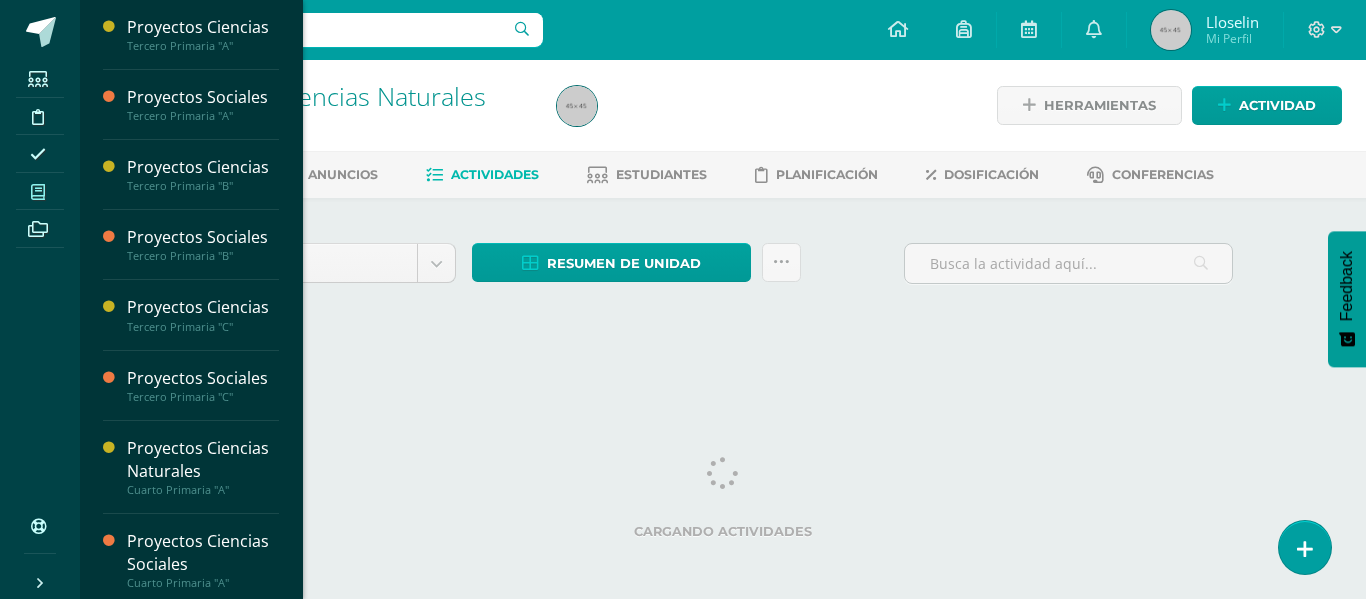 click at bounding box center (38, 191) 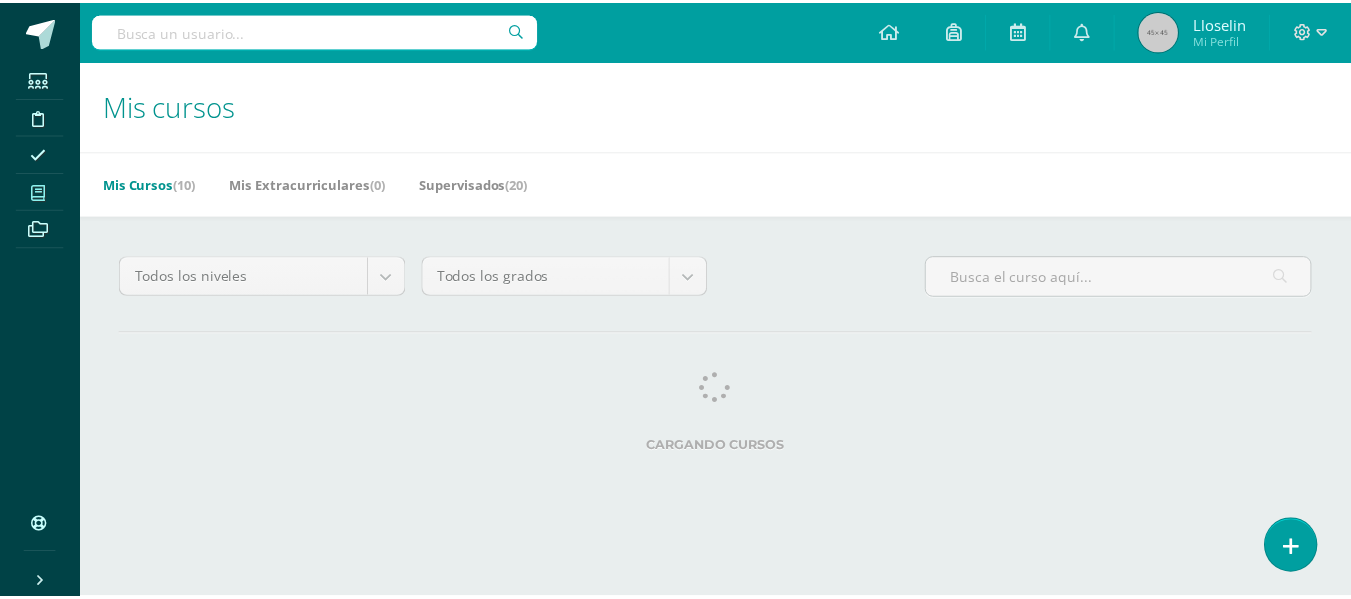 scroll, scrollTop: 0, scrollLeft: 0, axis: both 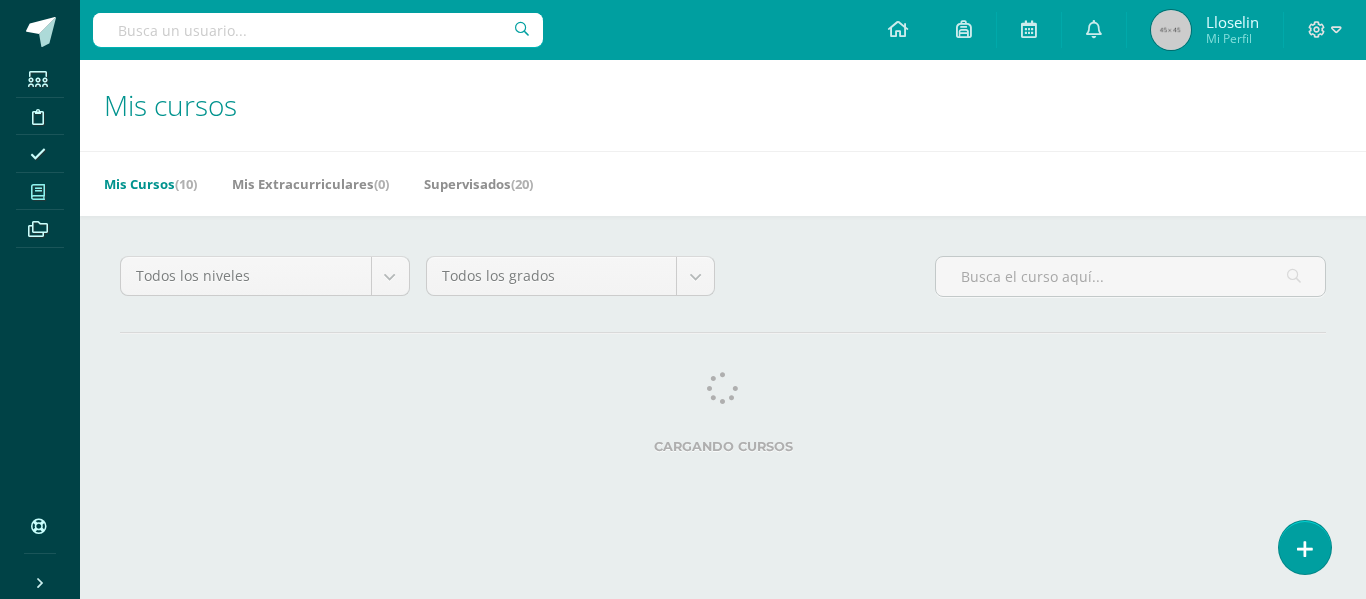 click on "Mis Cursos  (10) Mis Extracurriculares  (0) Supervisados  (20)" at bounding box center [747, 183] 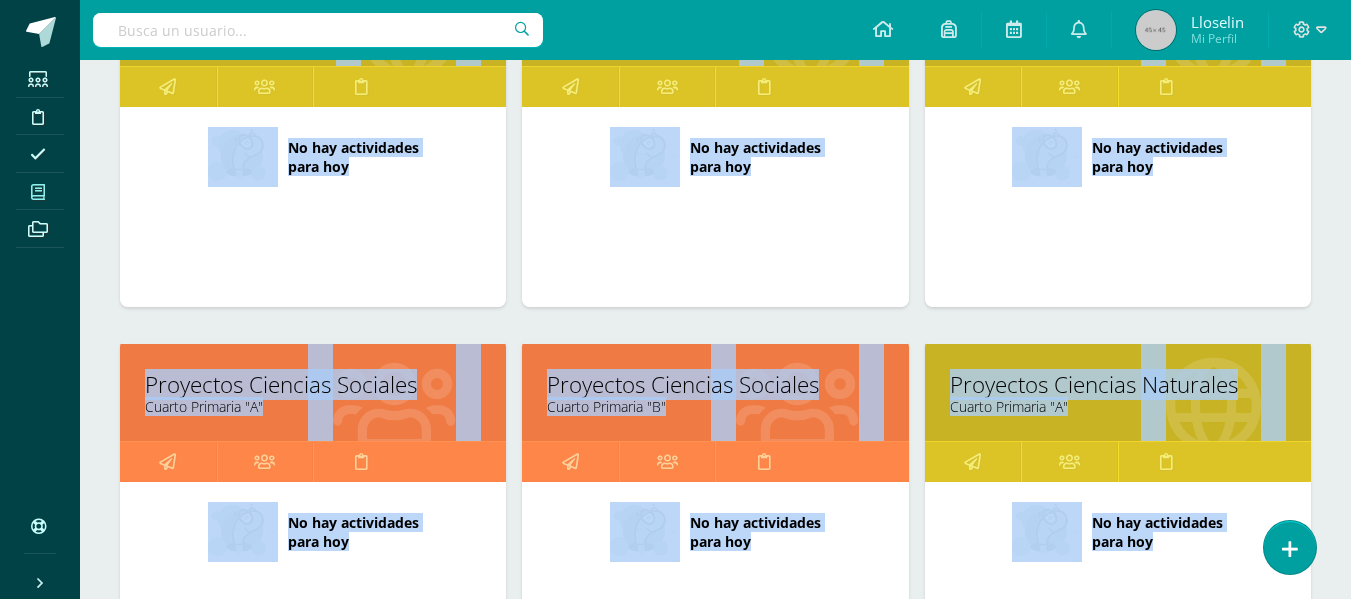 scroll, scrollTop: 1024, scrollLeft: 0, axis: vertical 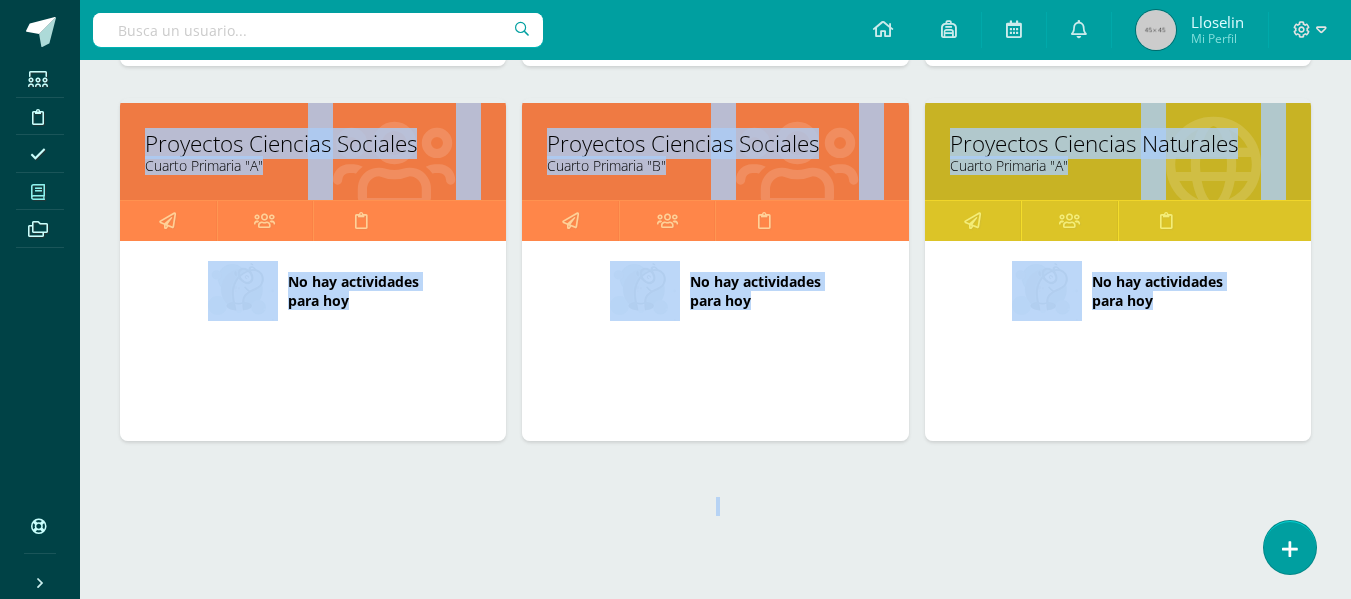 drag, startPoint x: 1365, startPoint y: 172, endPoint x: 1361, endPoint y: 646, distance: 474.01688 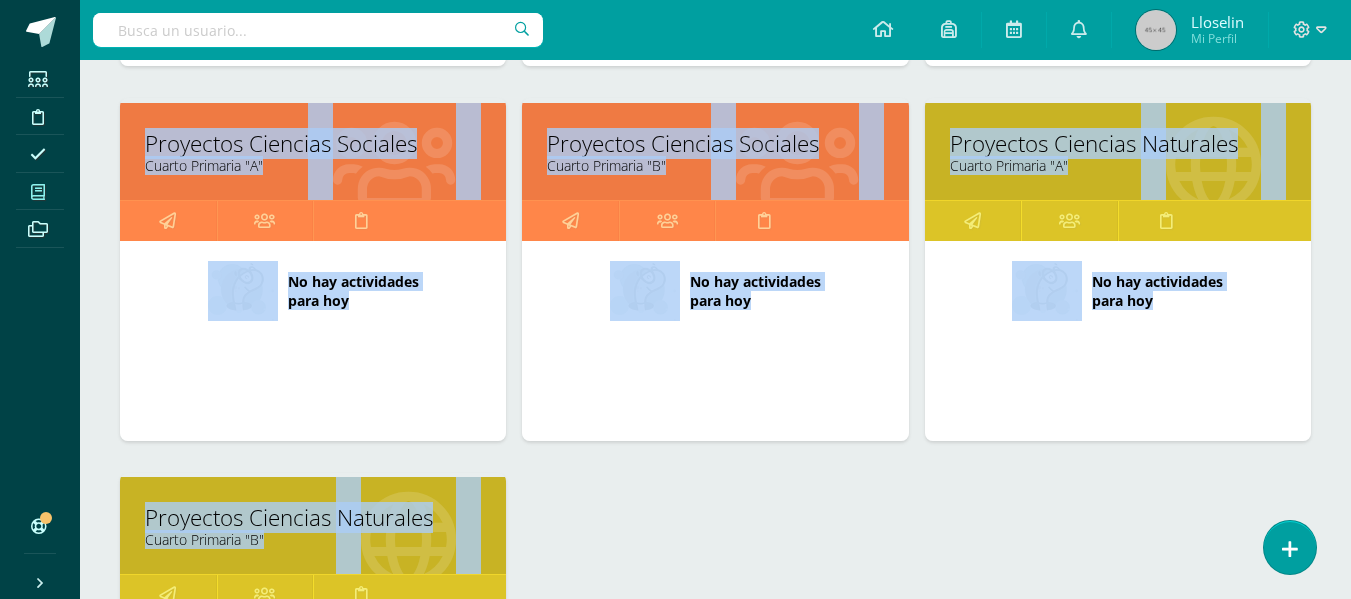 click on "Cuarto Primaria "B"" at bounding box center (313, 539) 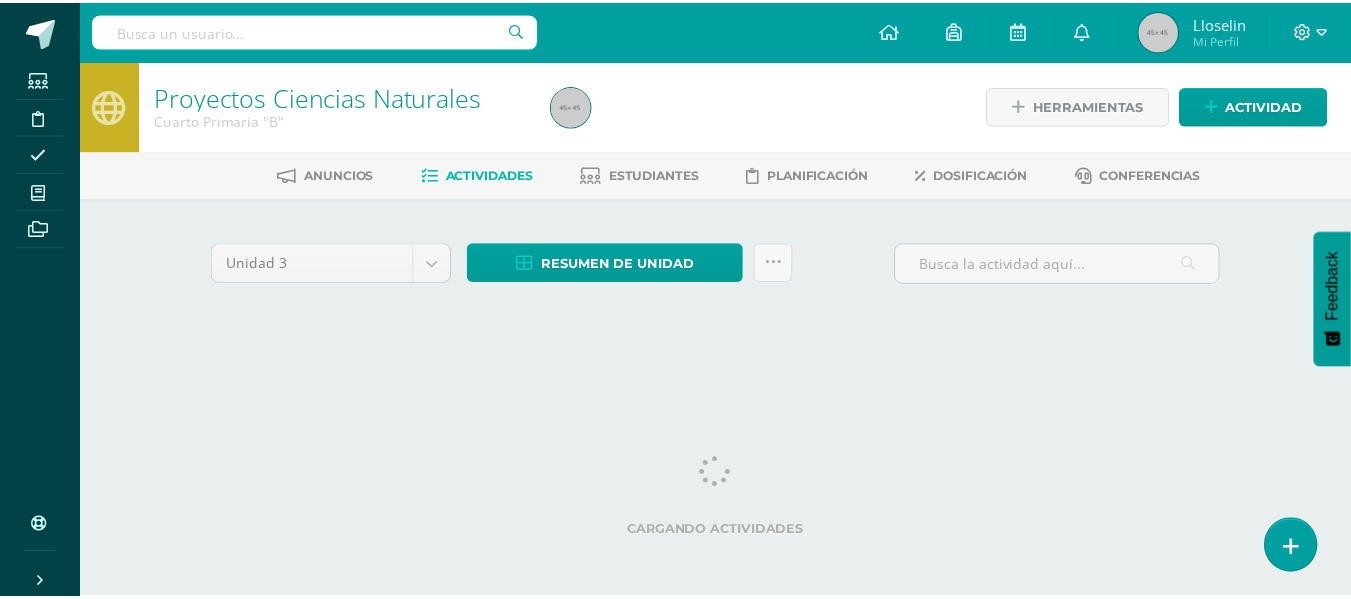 scroll, scrollTop: 0, scrollLeft: 0, axis: both 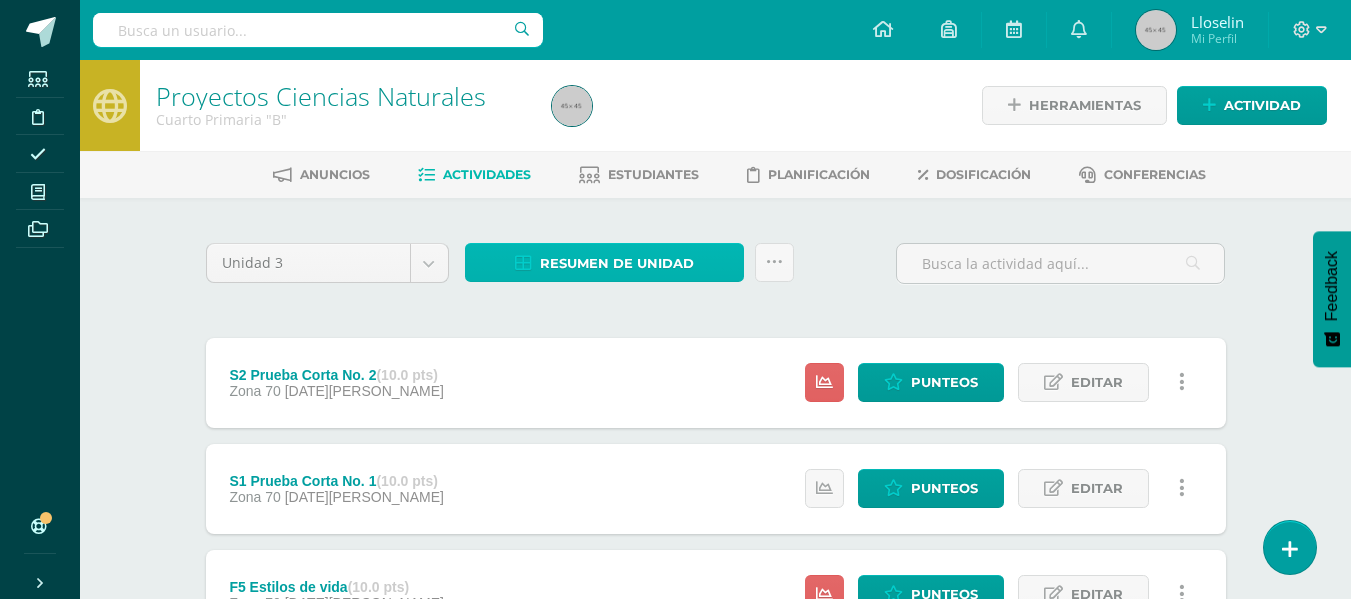 click on "Resumen de unidad" at bounding box center (617, 263) 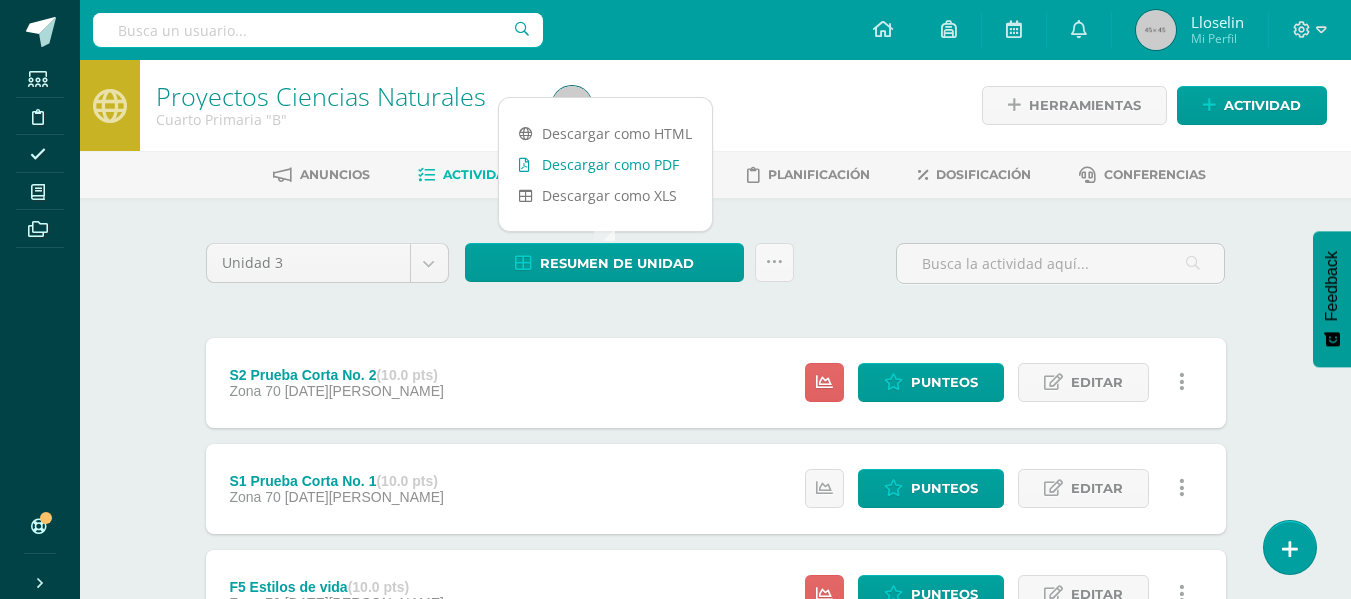 click on "Descargar como PDF" at bounding box center (605, 164) 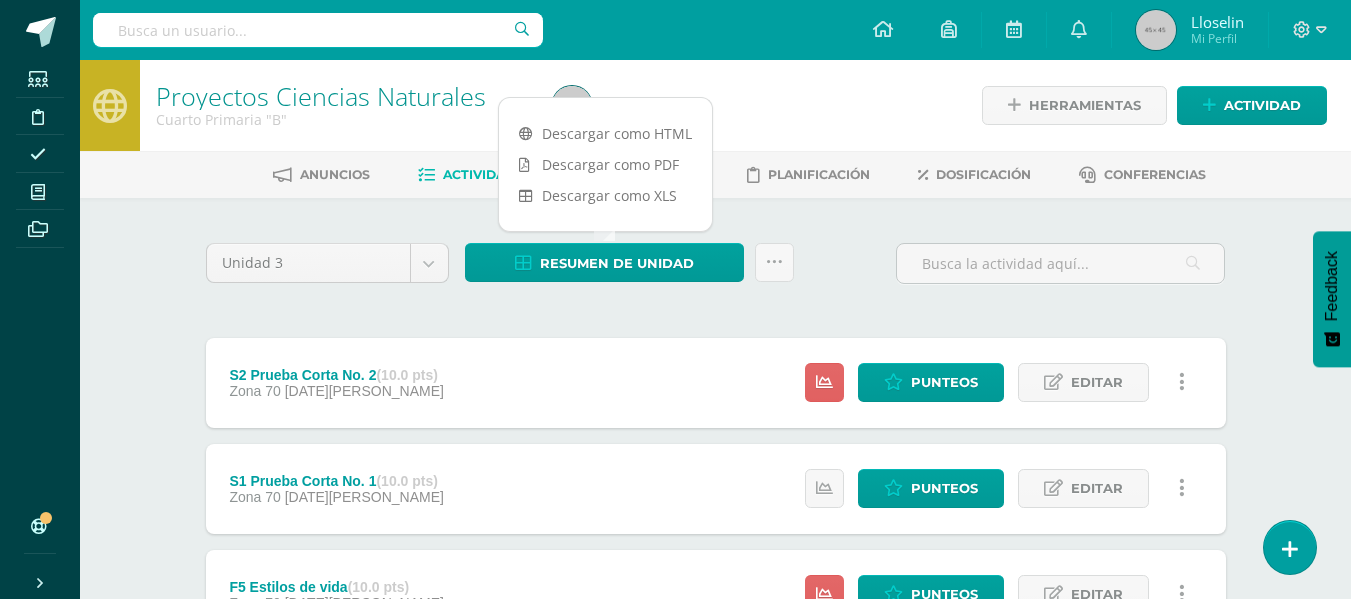 click on "Unidad 3                             Unidad 1 Unidad 2 Unidad 3 Unidad 4 Resumen de unidad
Subir actividades en masa
Enviar punteos a revision
Historial de actividad
¿Estás seguro que deseas  Enviar a revisión  las notas de este curso?
Esta acción  enviará una notificación a tu supervisor y no podrás eliminar o cambiar tus notas.  Esta acción no podrá ser revertida a menos que se te conceda permiso
Cancelar
Enviar a revisión
Creación  y  Calificación   en masa.
Para poder crear actividades y calificar las mismas
deberás subir
un archivo Excel
en el cual incluyas las
Descargar Formato de Excel Cargar formato" at bounding box center (716, 697) 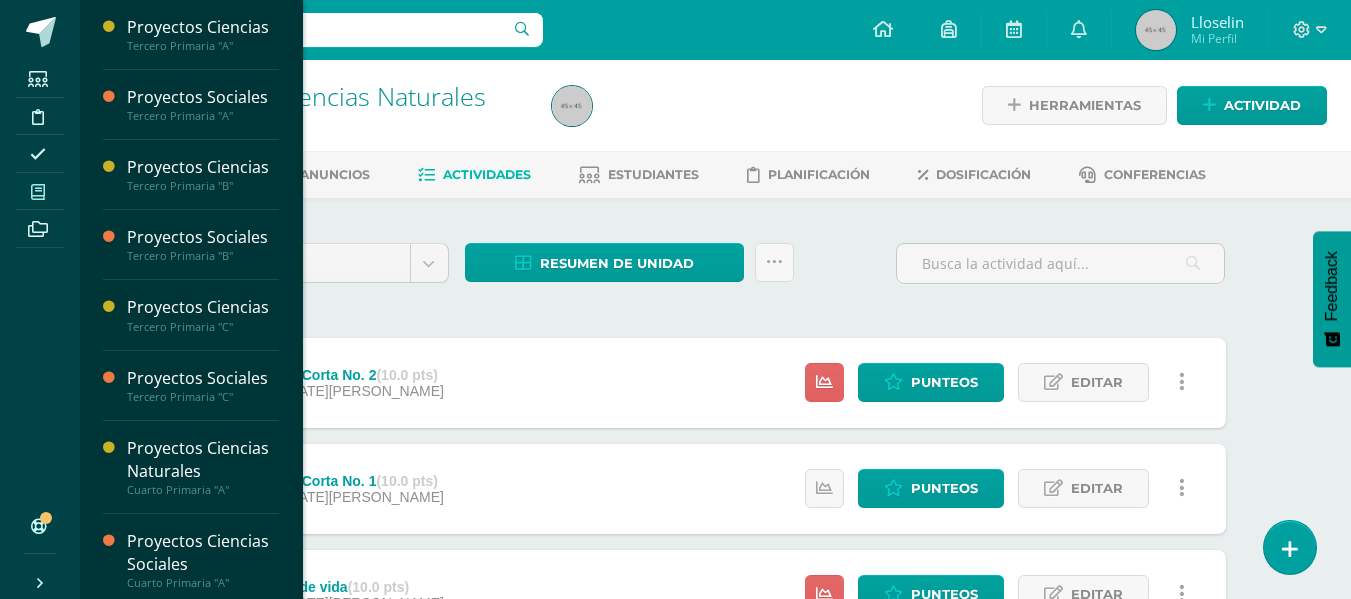 click at bounding box center [38, 192] 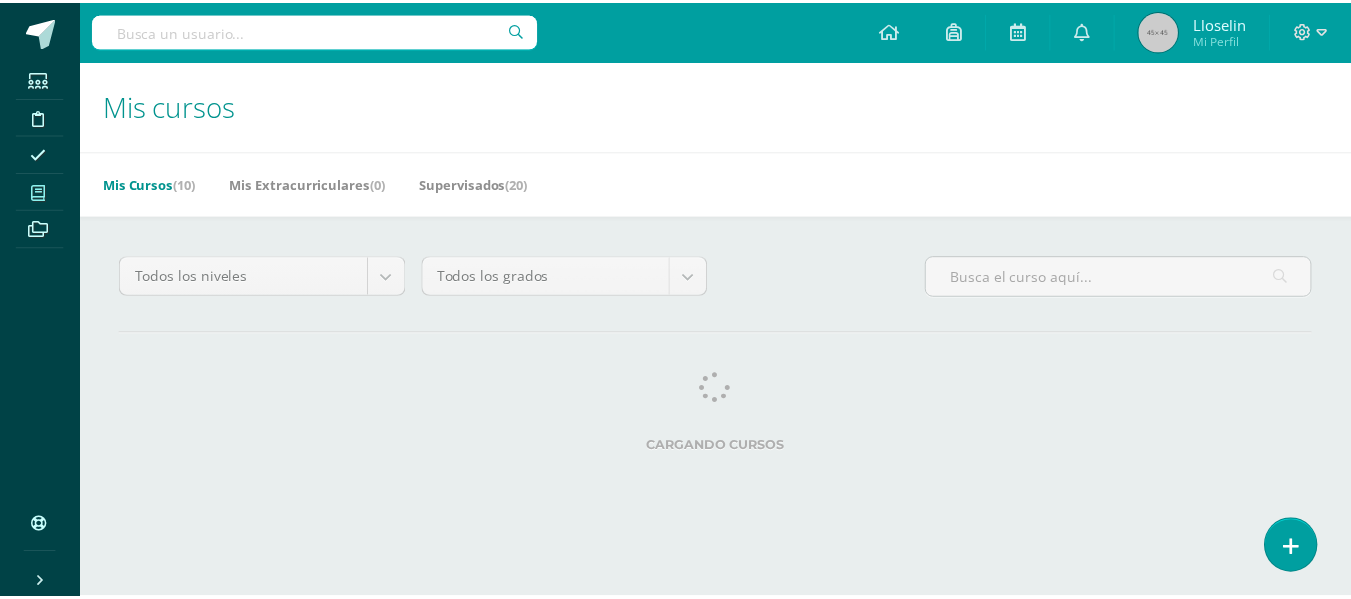 scroll, scrollTop: 0, scrollLeft: 0, axis: both 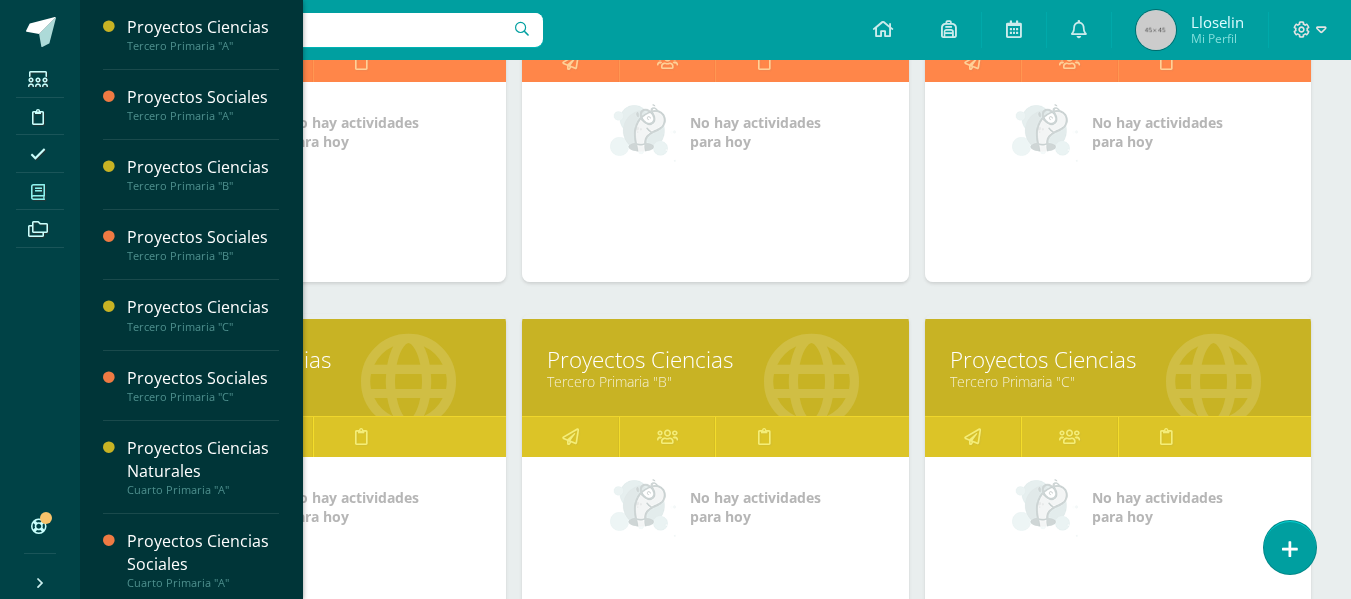 click on "Proyectos Ciencias" at bounding box center [313, 359] 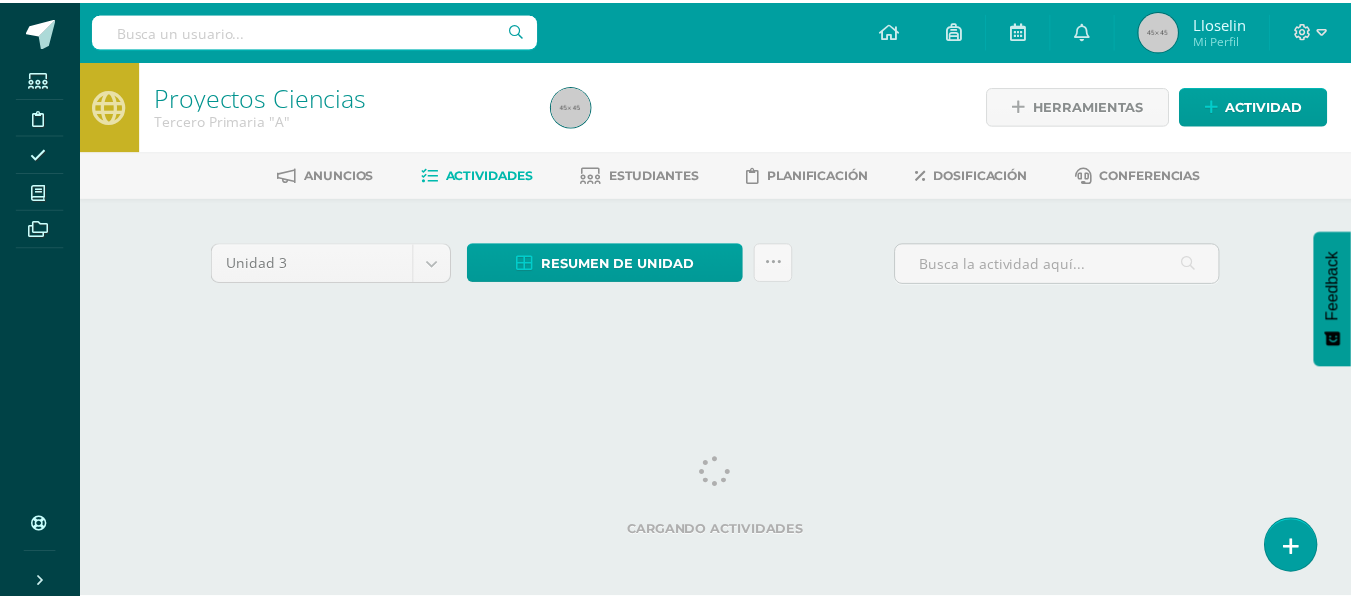 scroll, scrollTop: 0, scrollLeft: 0, axis: both 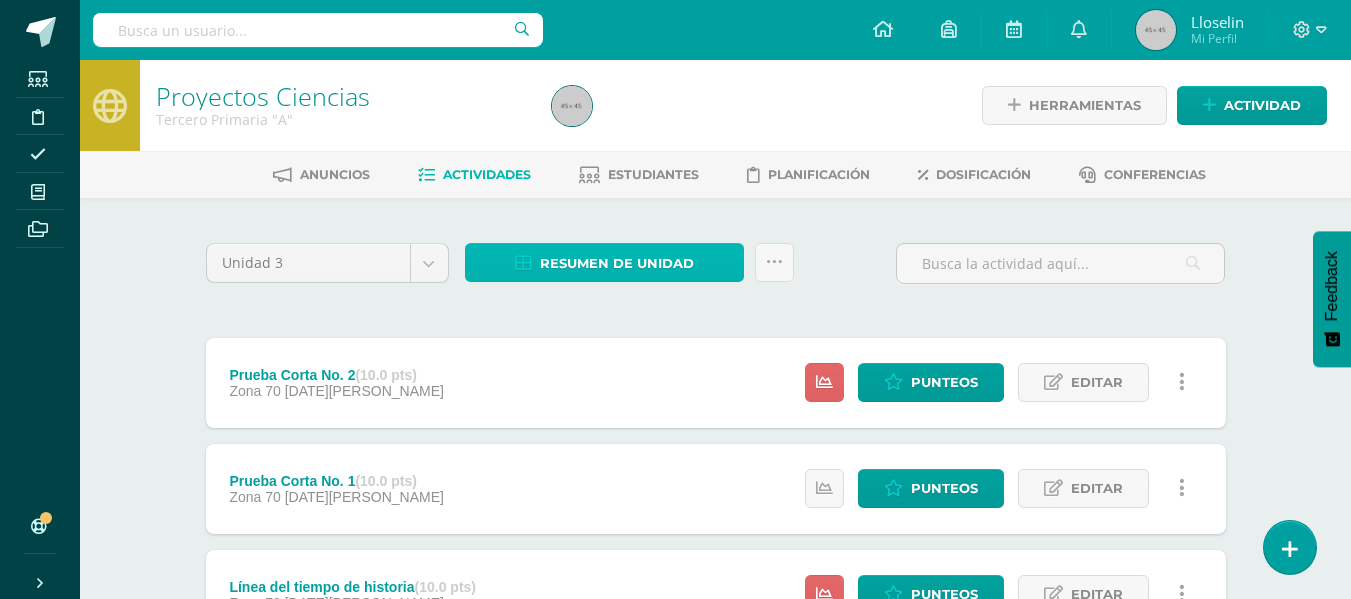 click on "Resumen de unidad" at bounding box center (617, 263) 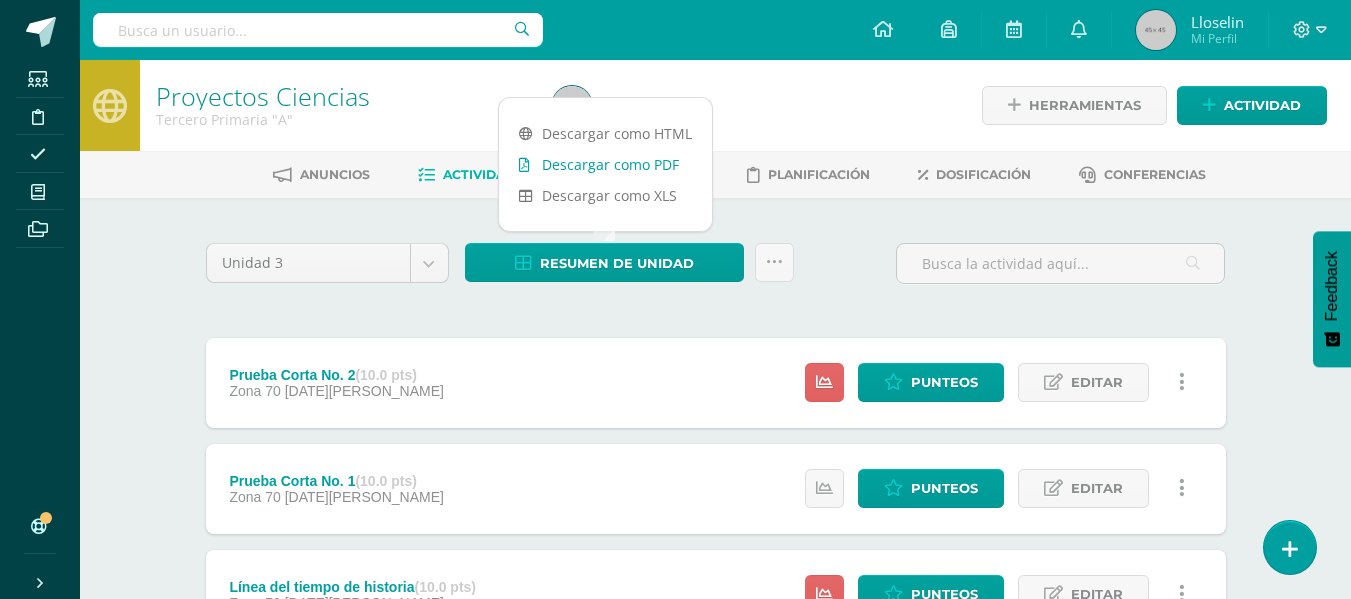 click on "Descargar como PDF" at bounding box center (605, 164) 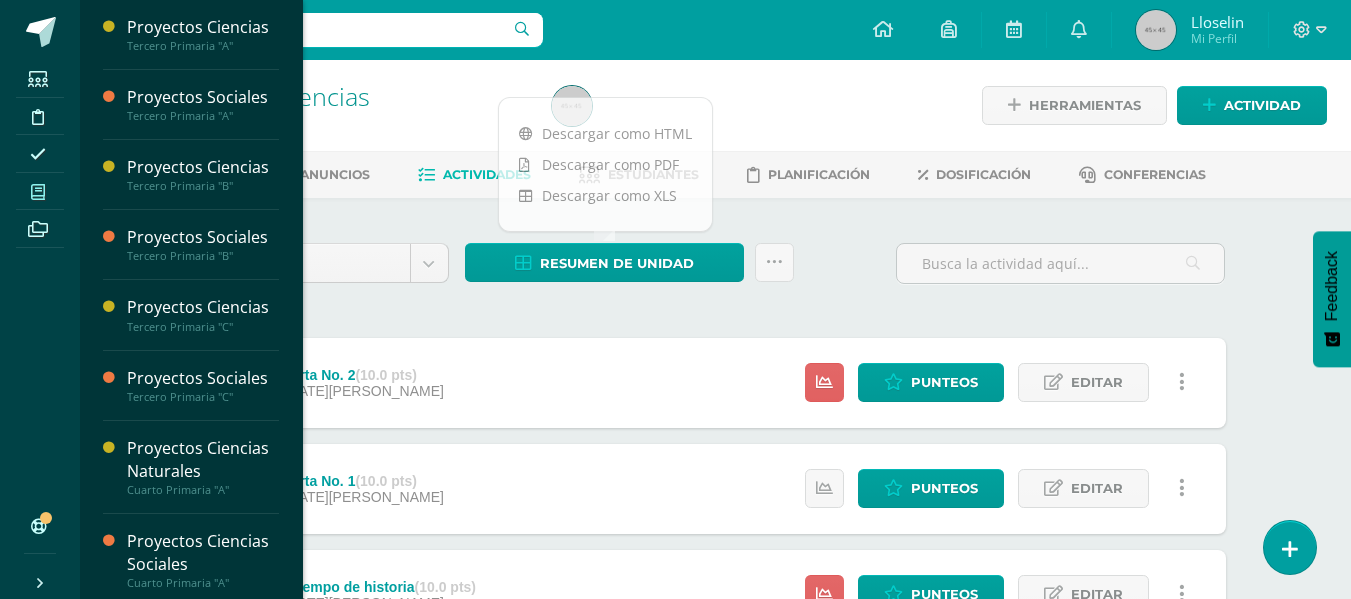 click at bounding box center [38, 192] 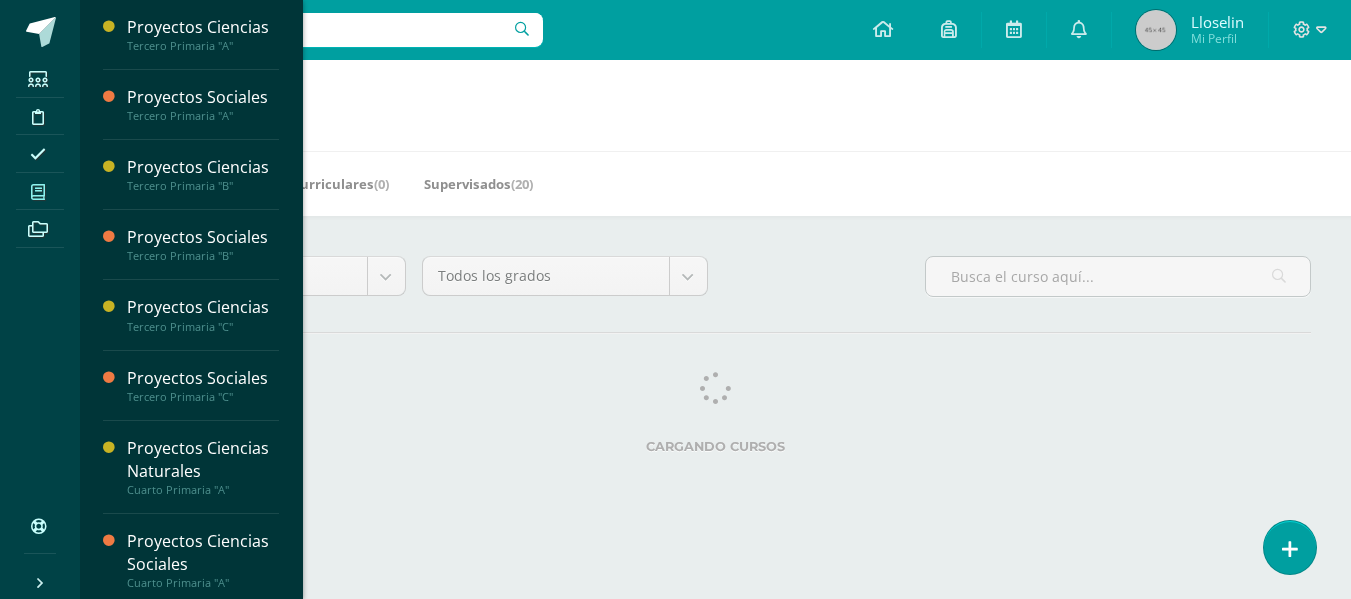 scroll, scrollTop: 0, scrollLeft: 0, axis: both 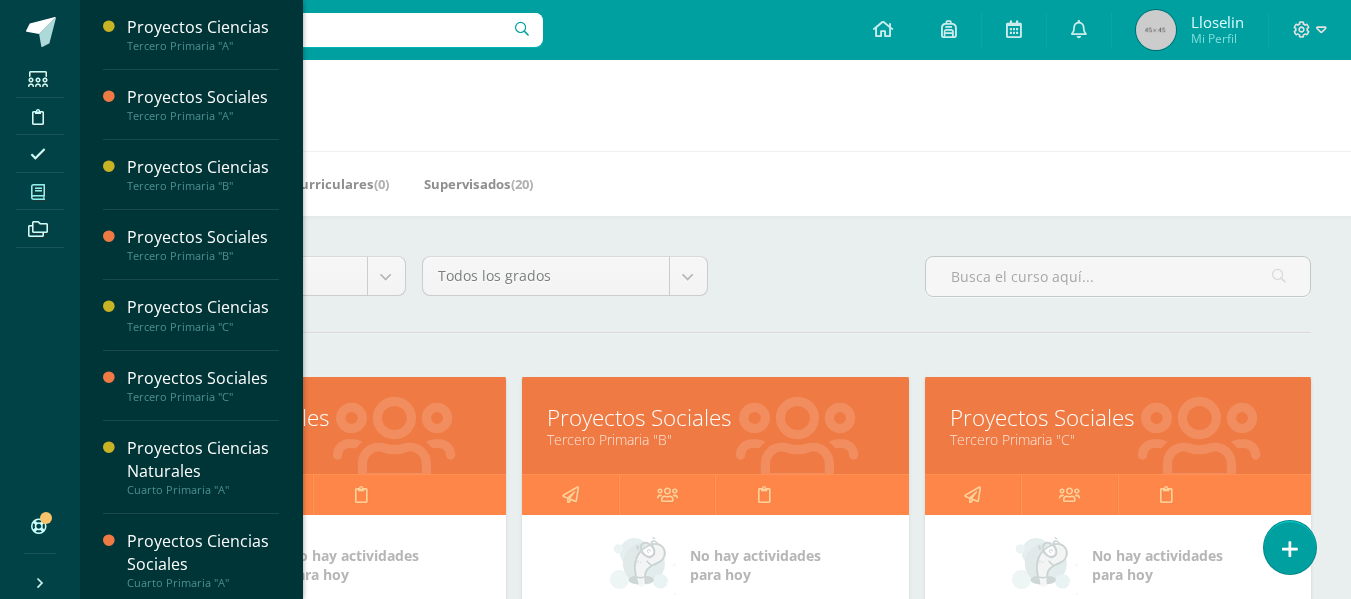 click at bounding box center (797, 427) 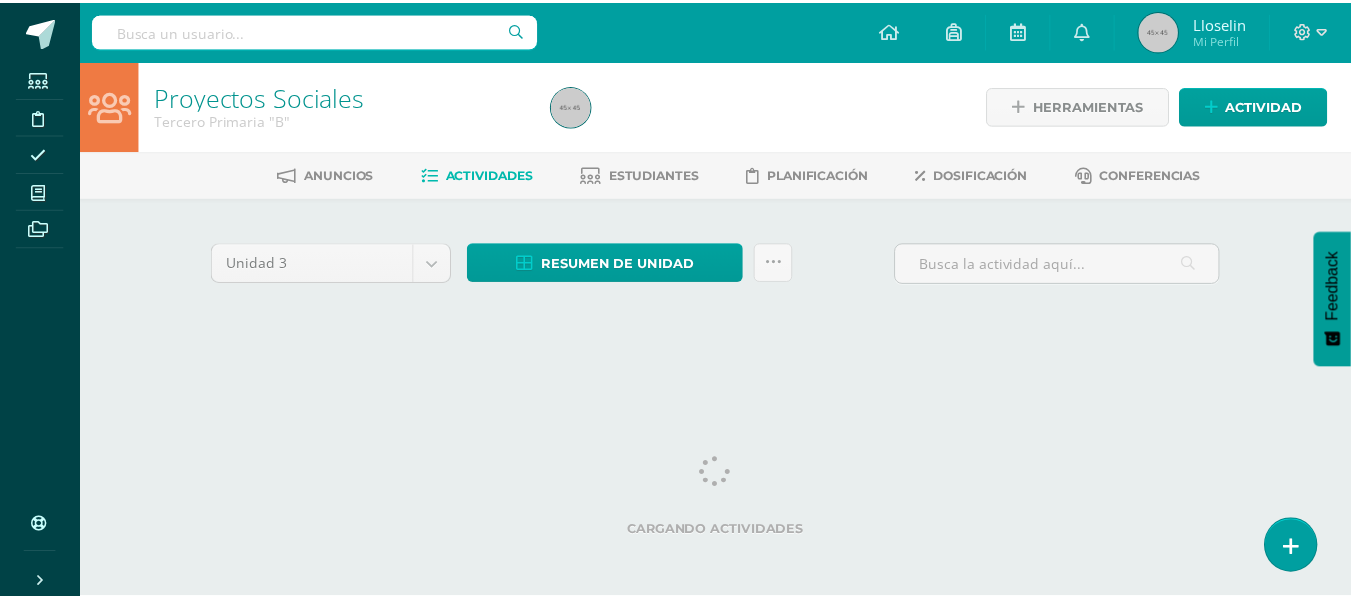 scroll, scrollTop: 0, scrollLeft: 0, axis: both 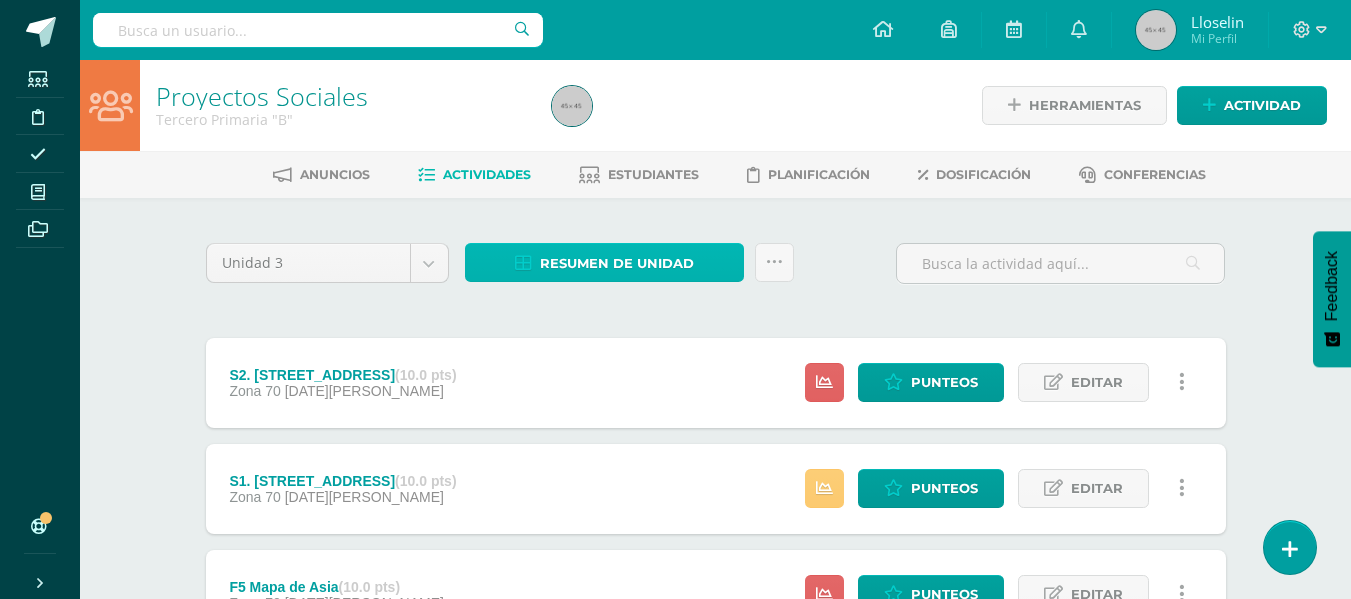click on "Resumen de unidad" at bounding box center (617, 263) 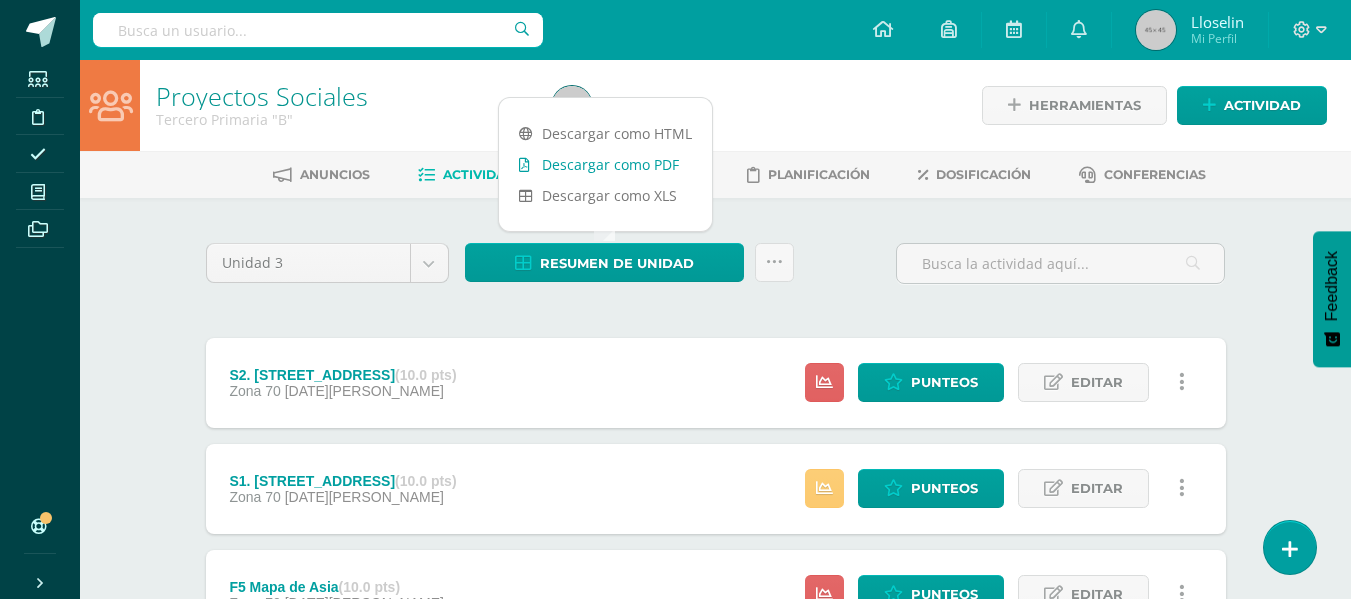 click on "Descargar como PDF" at bounding box center [605, 164] 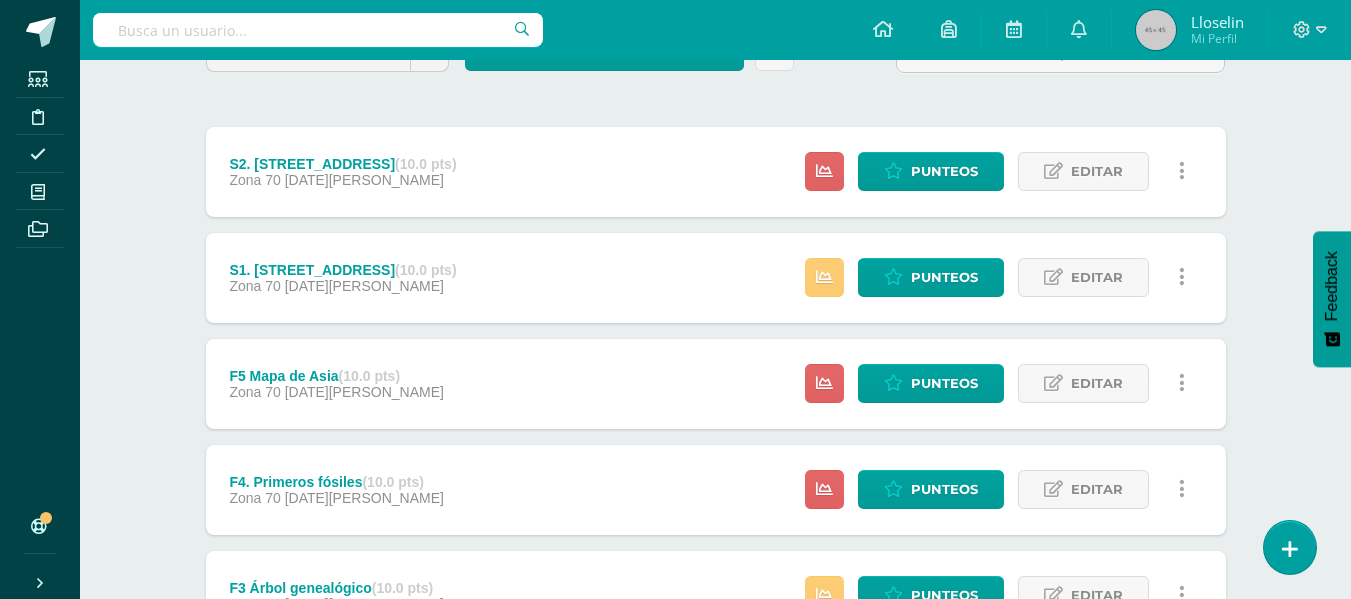 scroll, scrollTop: 236, scrollLeft: 0, axis: vertical 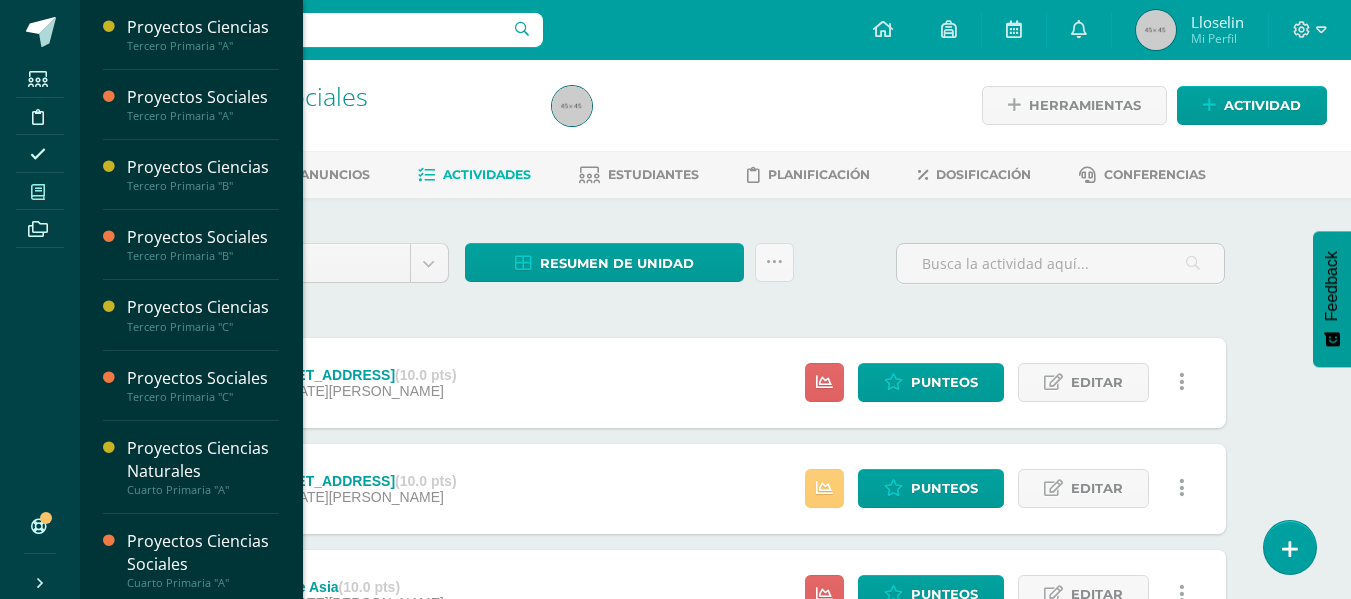 click at bounding box center (38, 192) 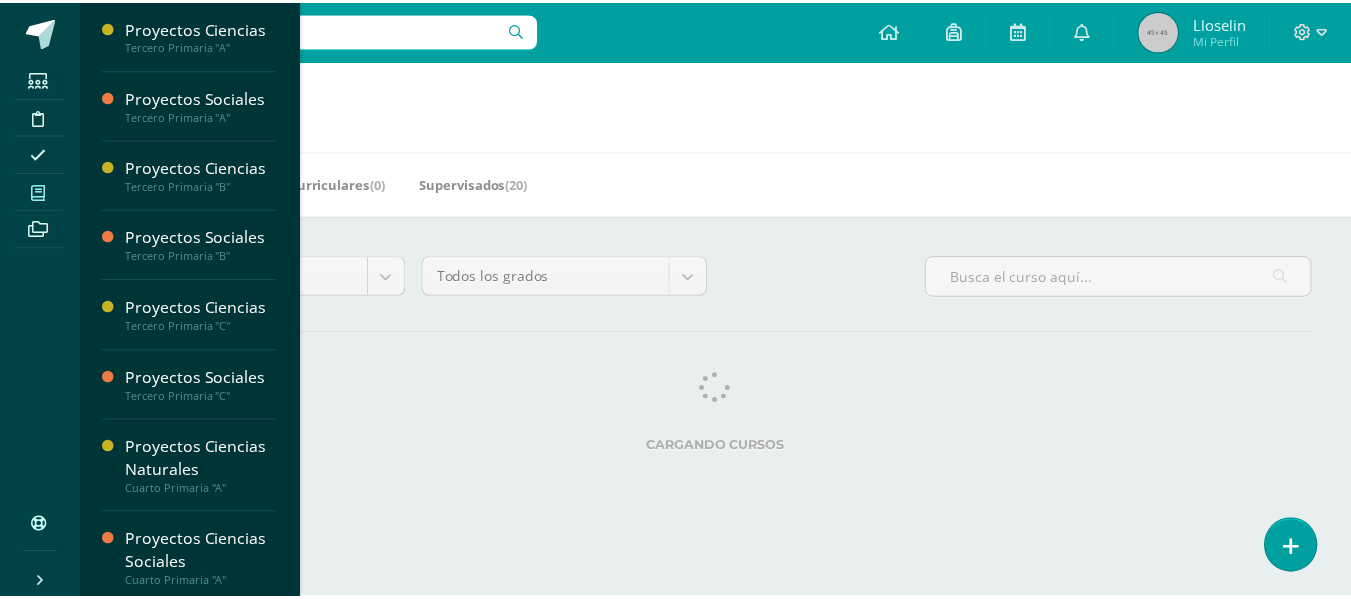 scroll, scrollTop: 0, scrollLeft: 0, axis: both 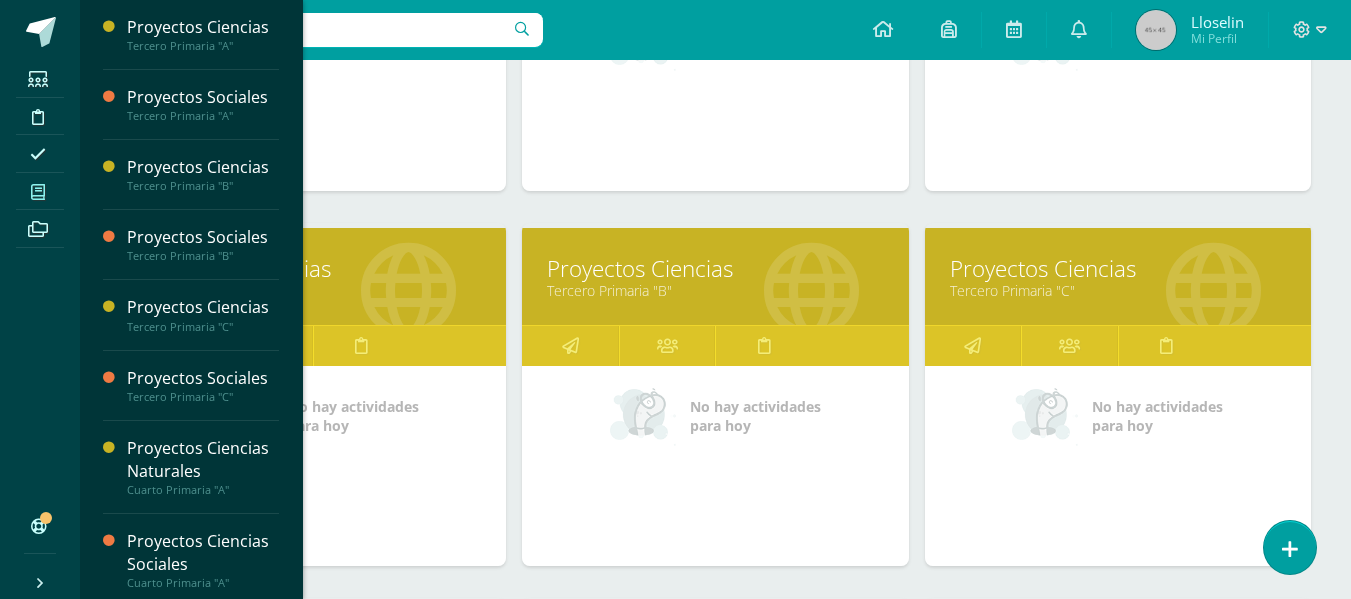 click on "Proyectos Ciencias" at bounding box center [1118, 268] 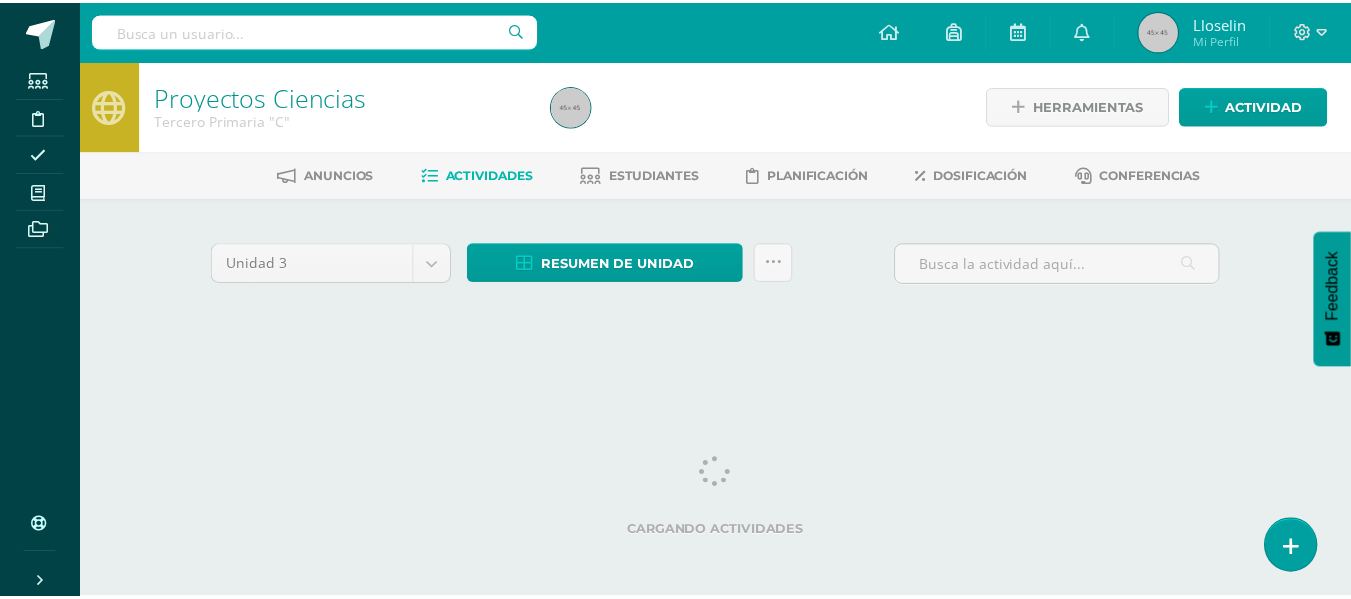 scroll, scrollTop: 0, scrollLeft: 0, axis: both 